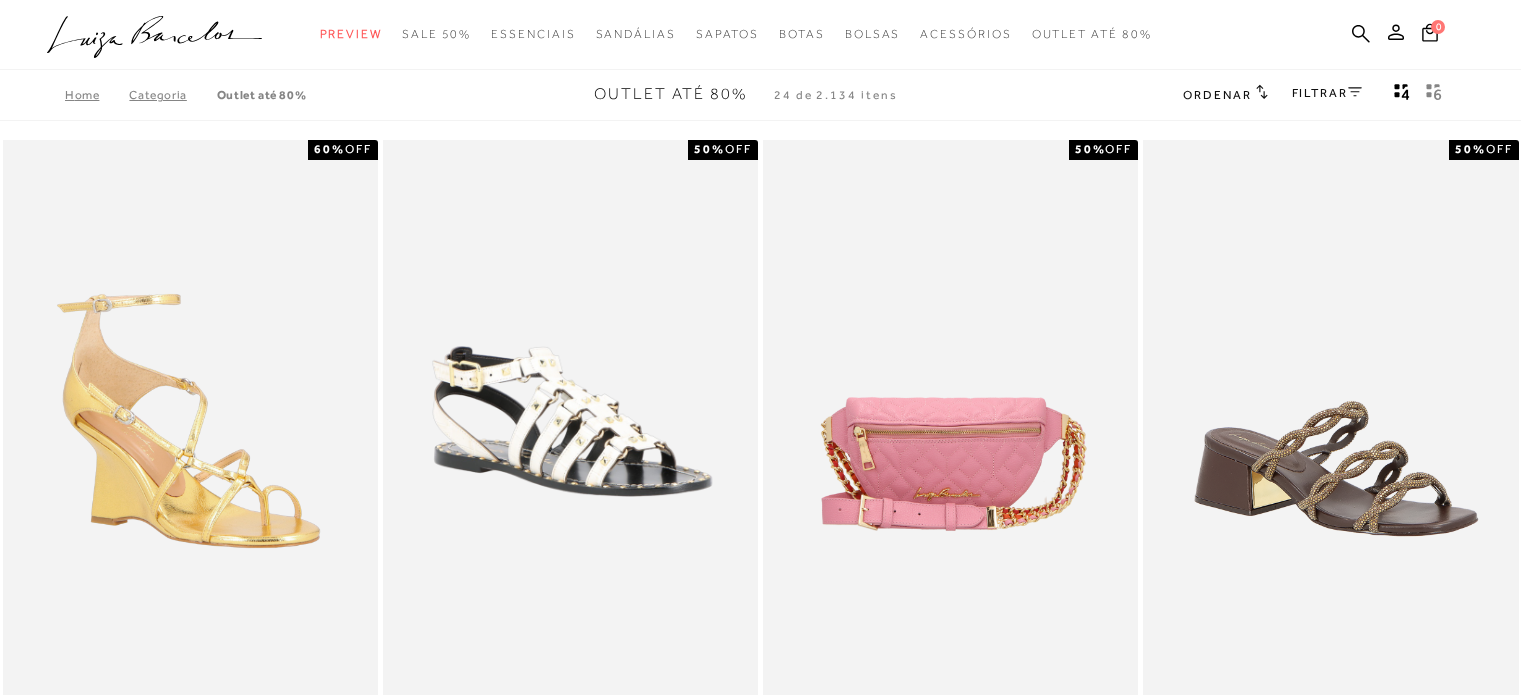 scroll, scrollTop: 0, scrollLeft: 0, axis: both 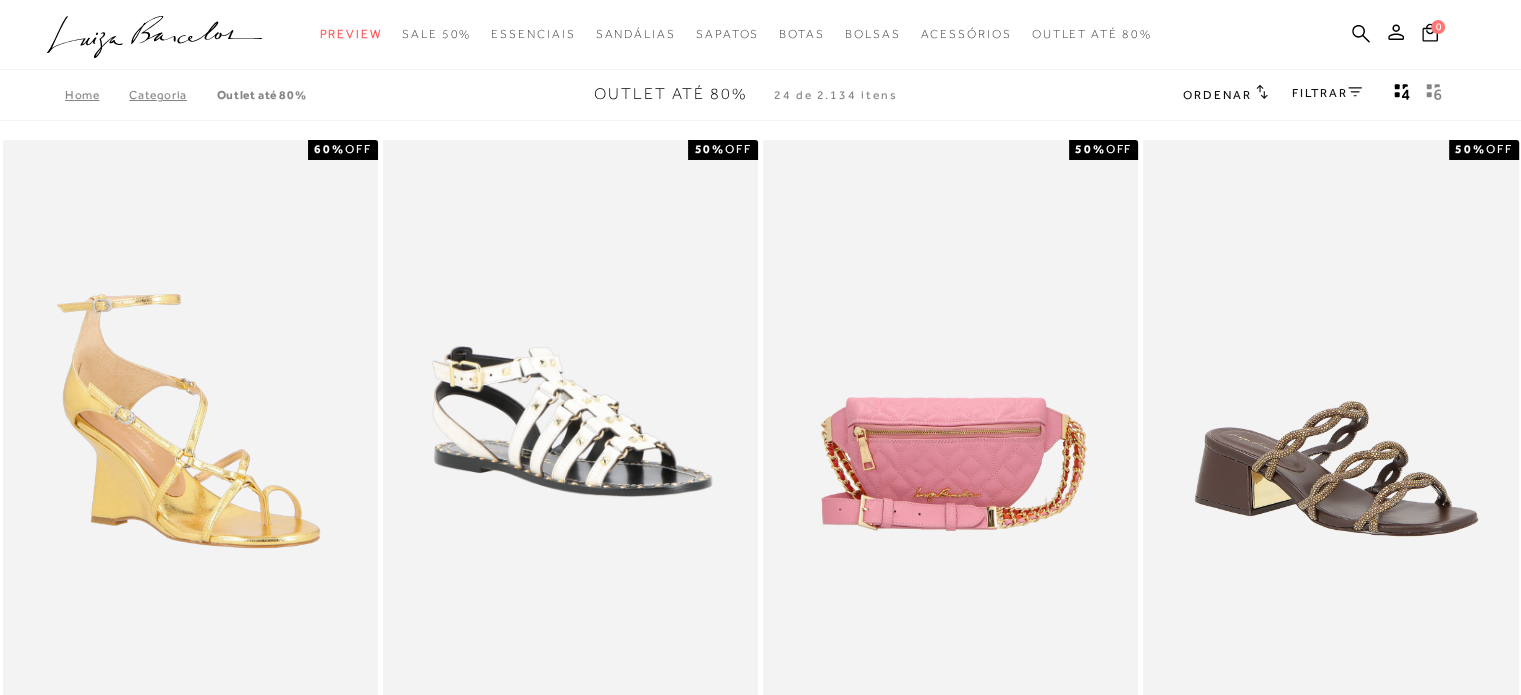 click on "FILTRAR" at bounding box center (1327, 93) 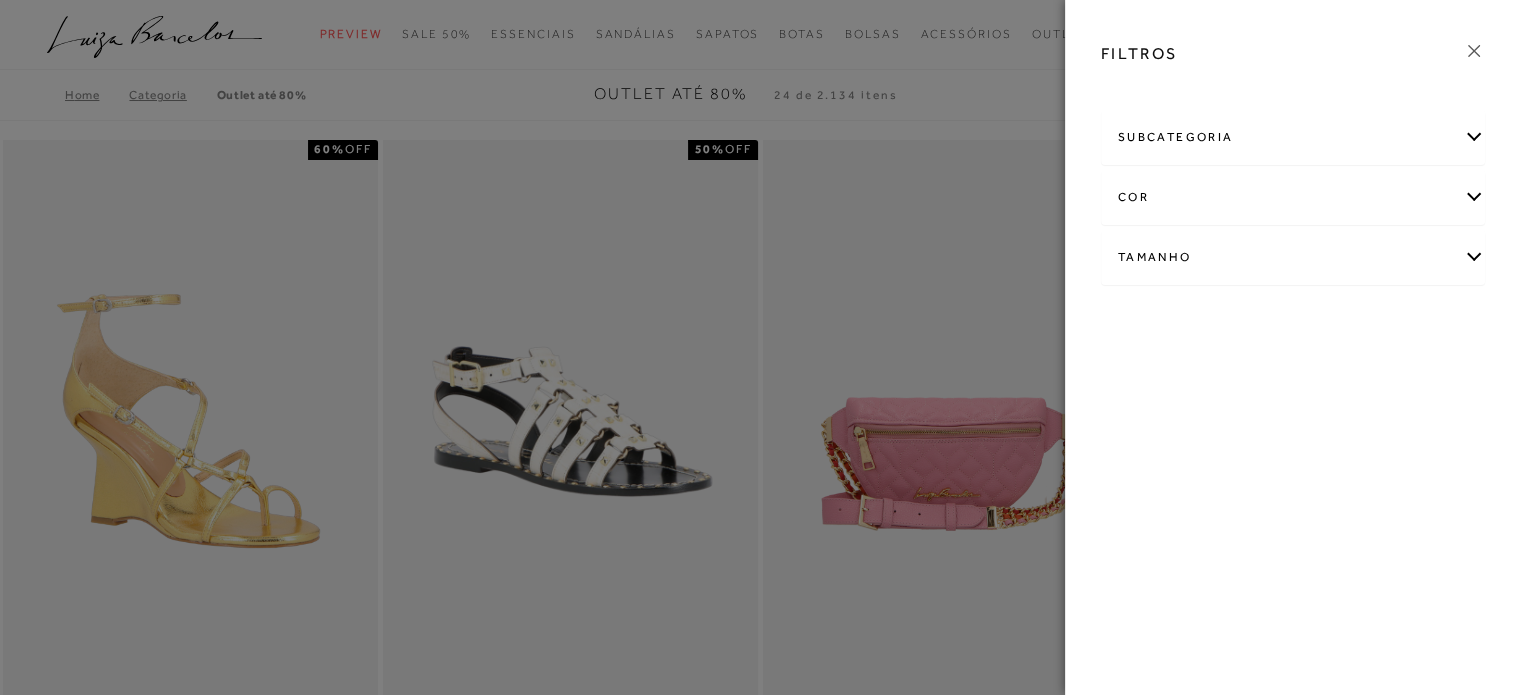 click on "subcategoria" at bounding box center (1293, 137) 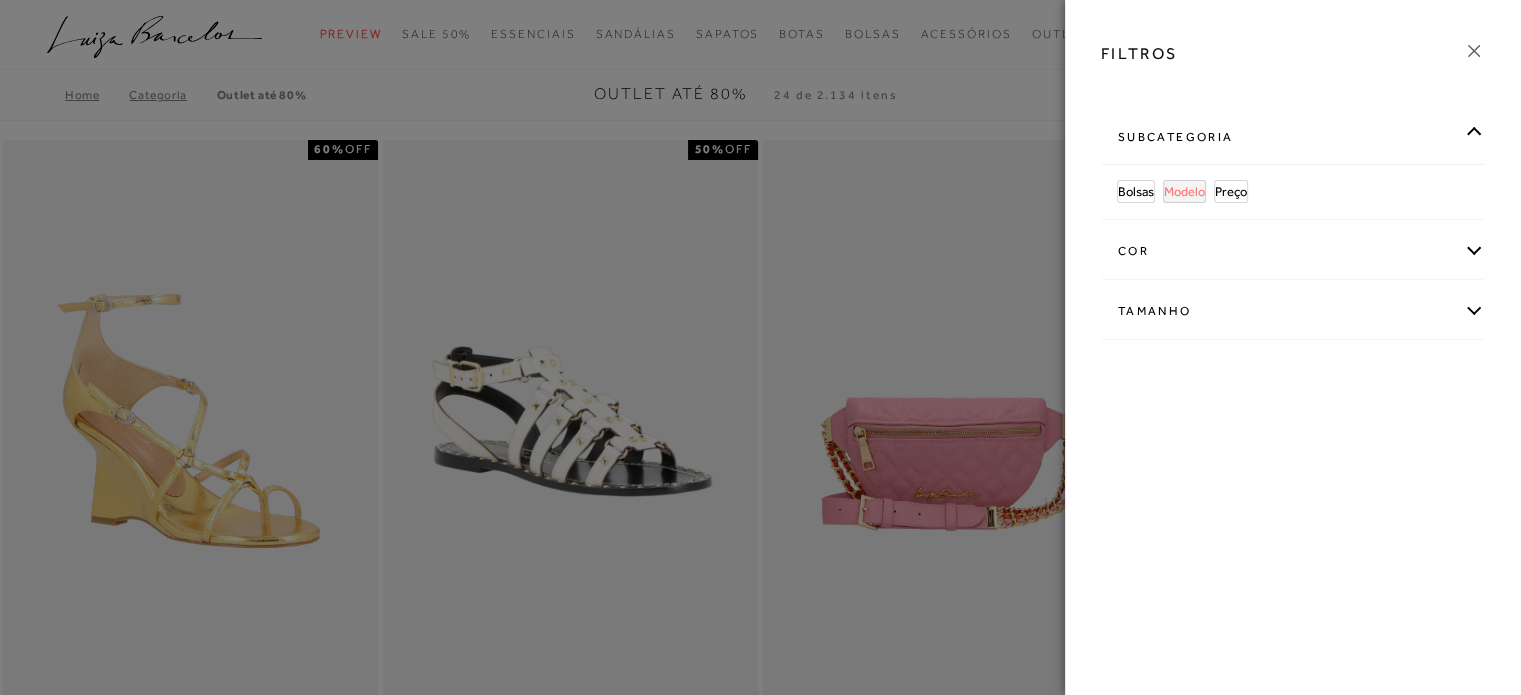 click on "Modelo" at bounding box center (1184, 191) 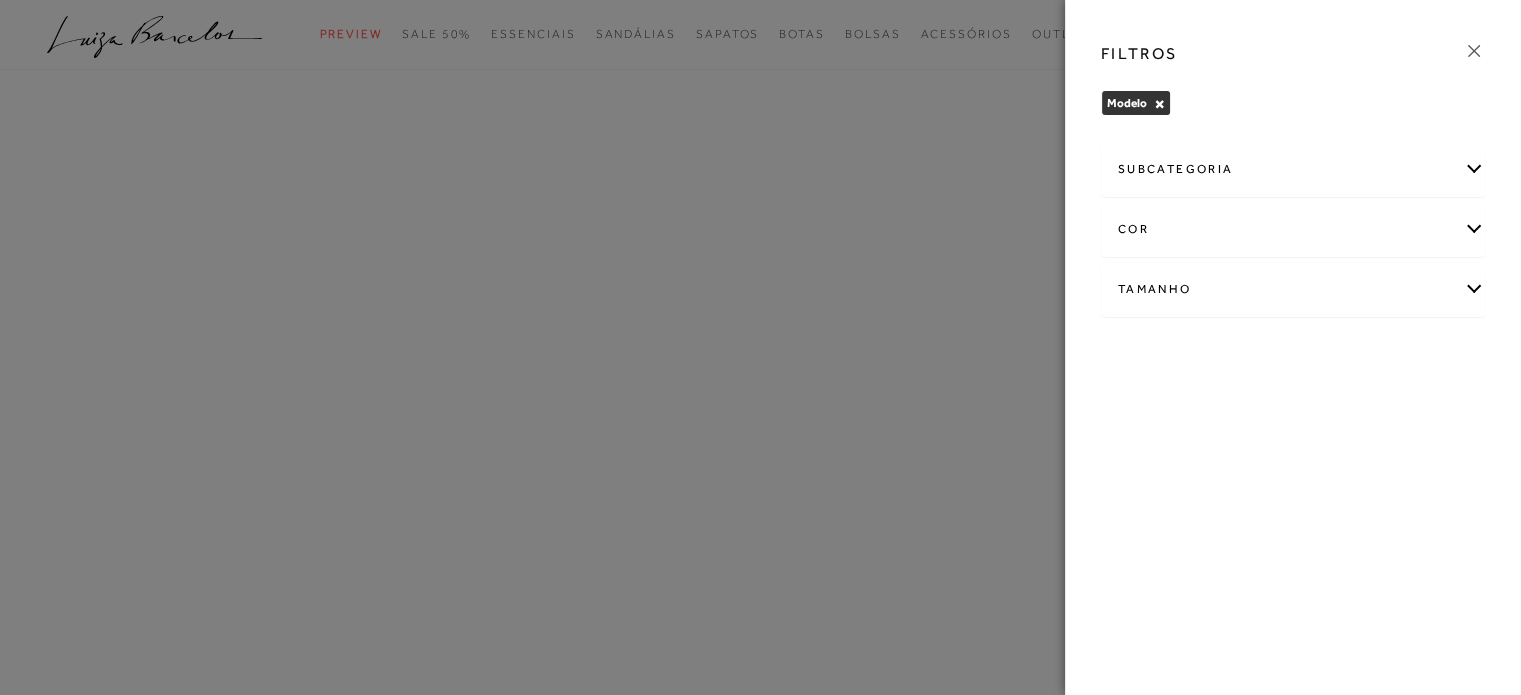 scroll, scrollTop: 0, scrollLeft: 0, axis: both 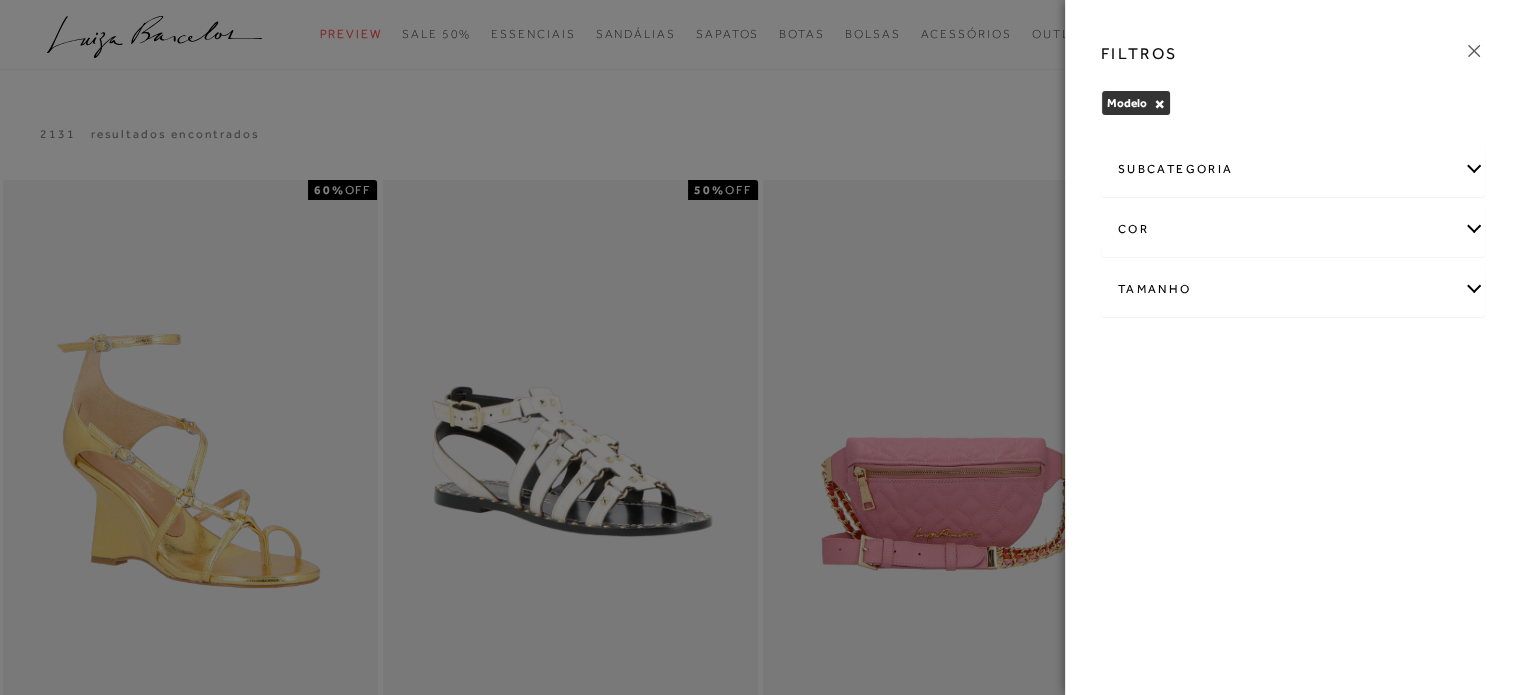 click on "subcategoria" at bounding box center (1293, 169) 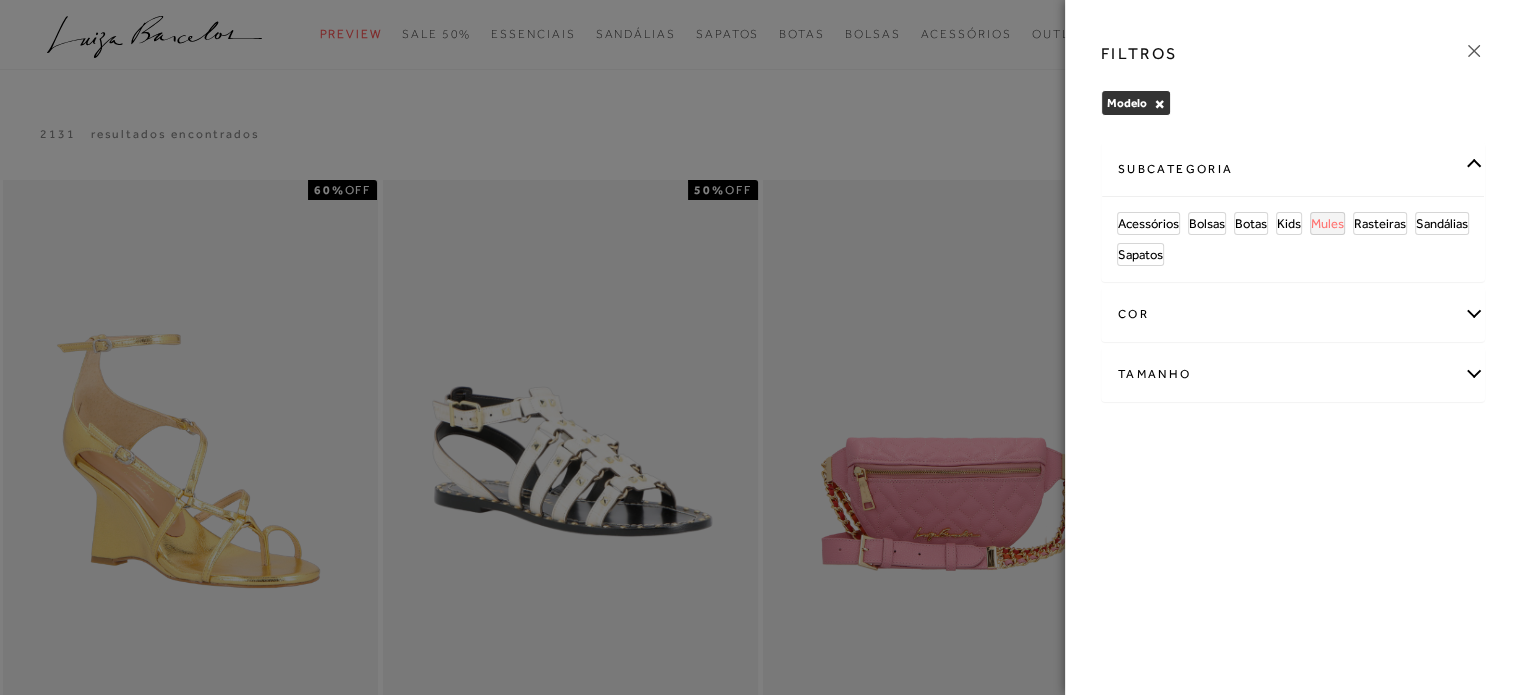 click on "Mules" at bounding box center (1327, 223) 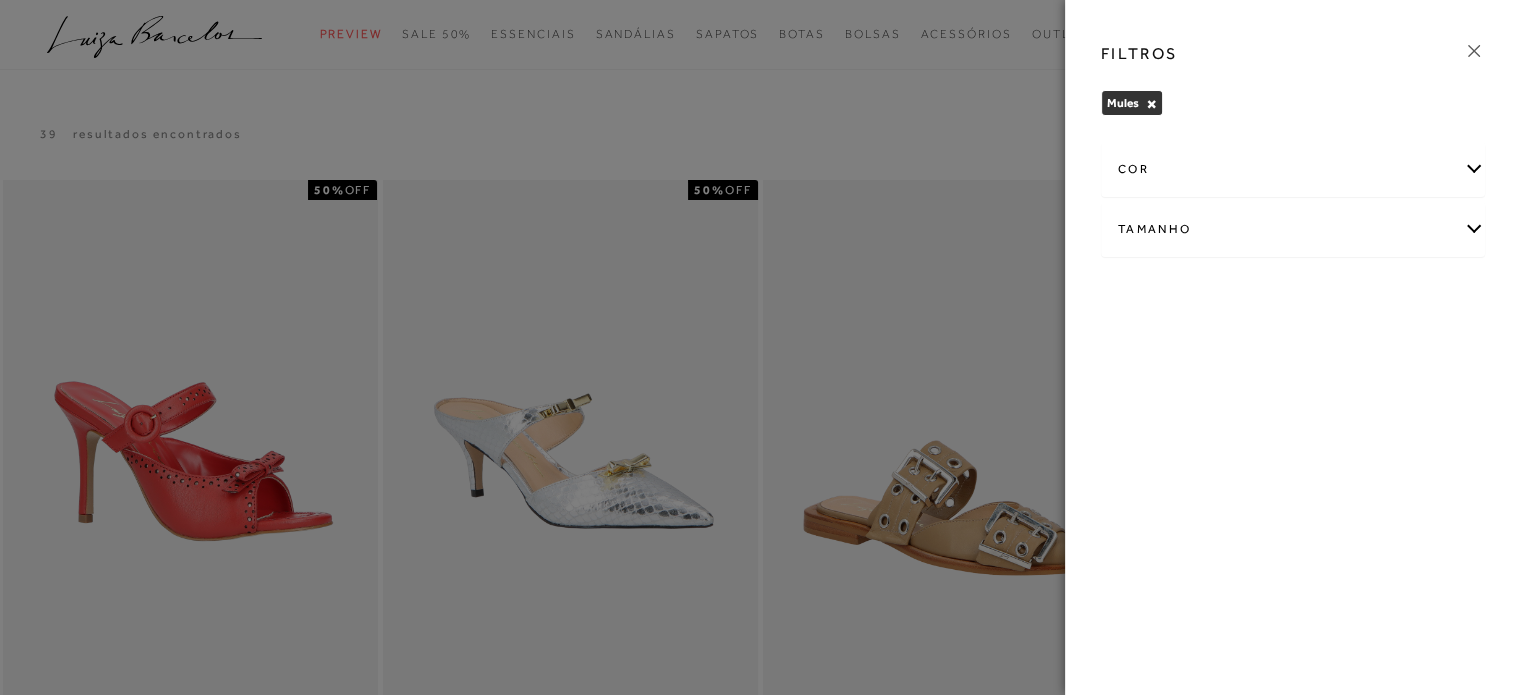 click on "cor" at bounding box center (1293, 169) 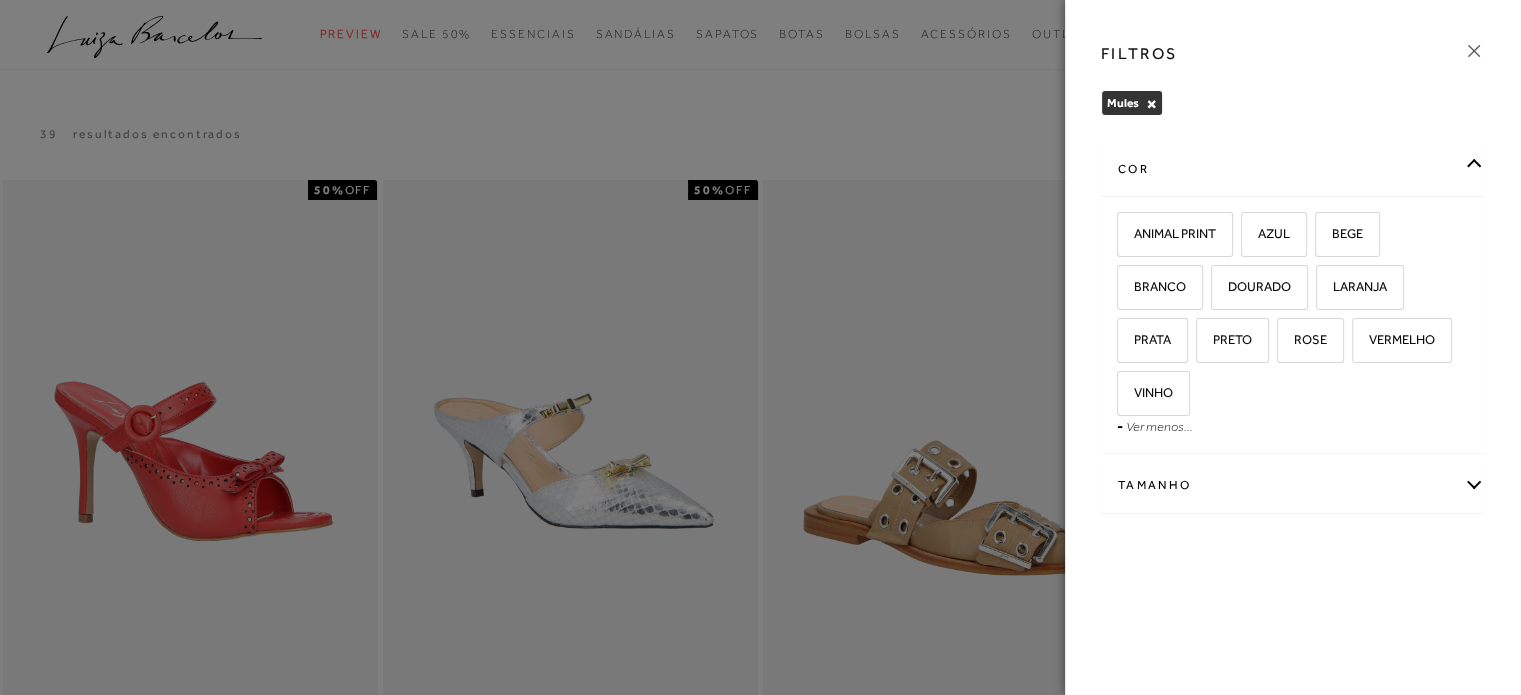 click on "cor" at bounding box center [1293, 169] 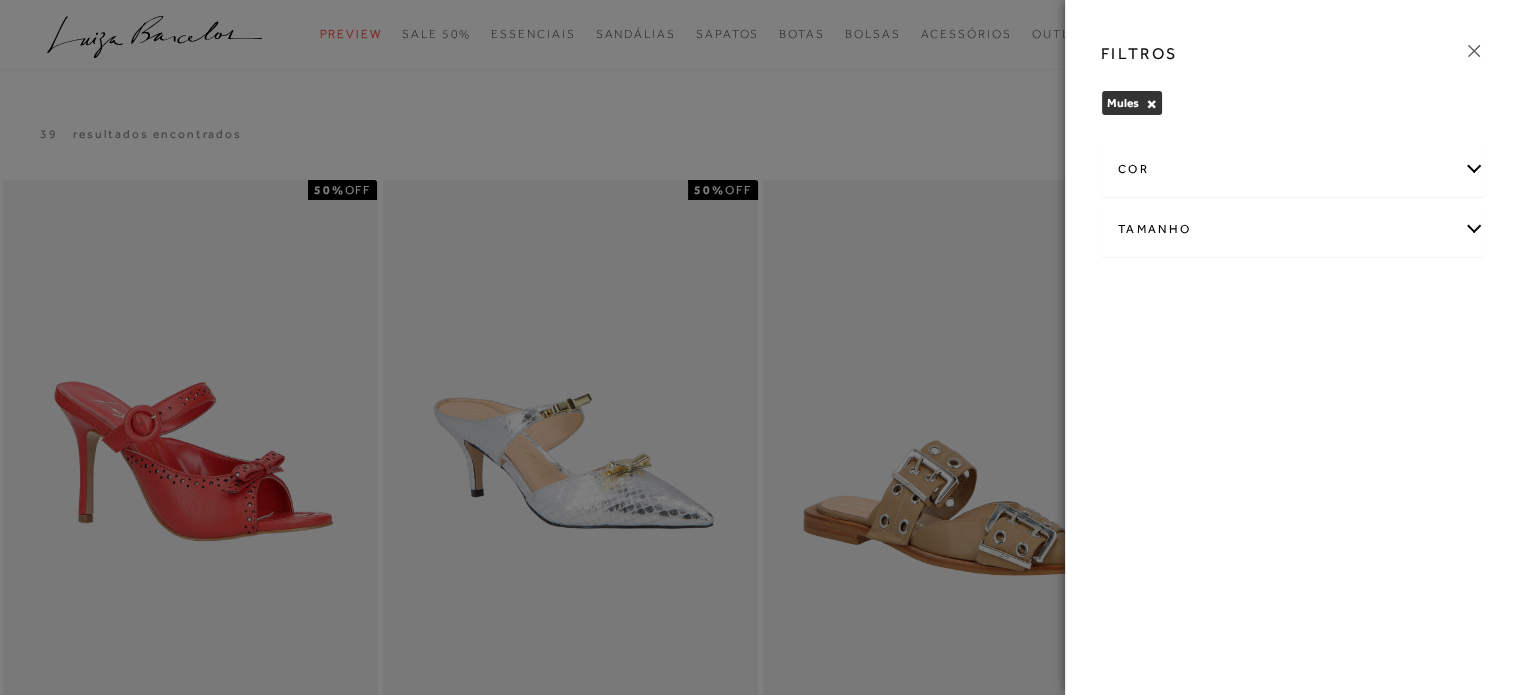 click 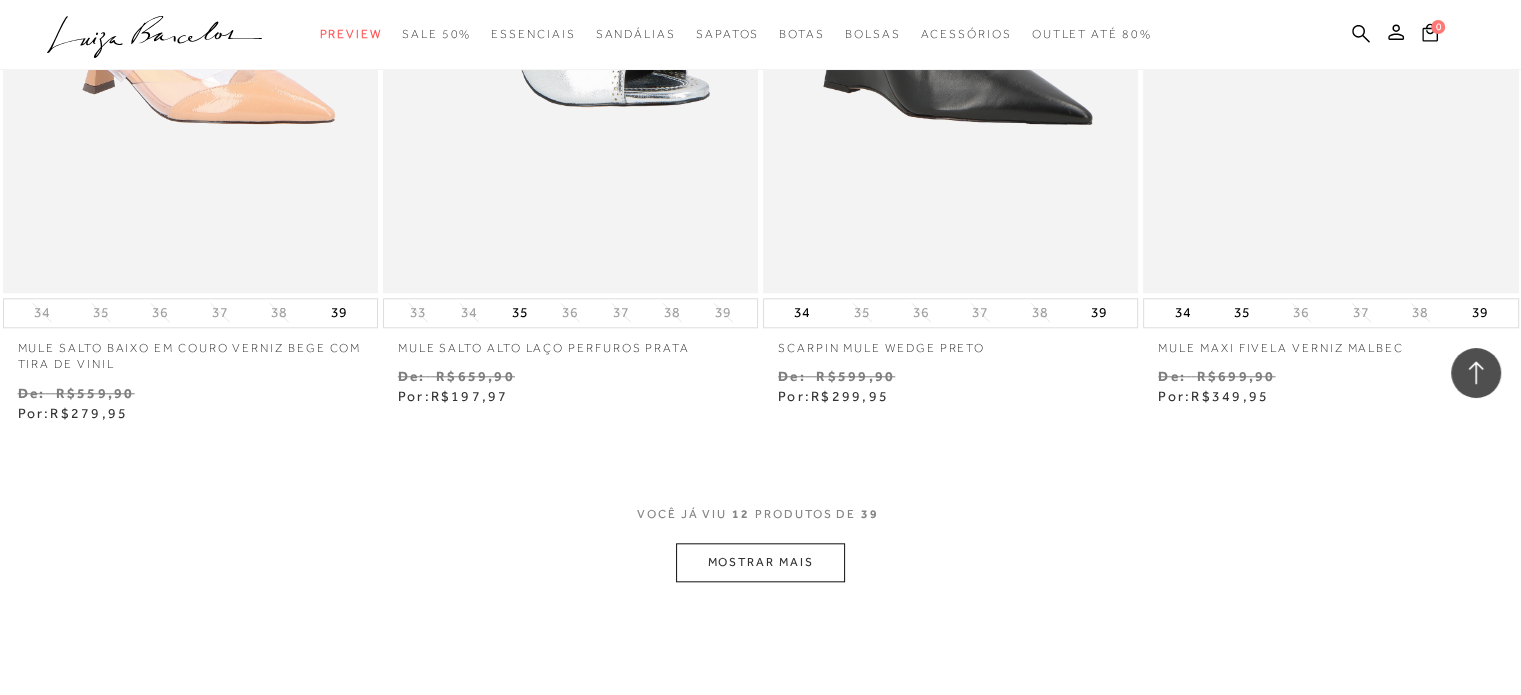 scroll, scrollTop: 2100, scrollLeft: 0, axis: vertical 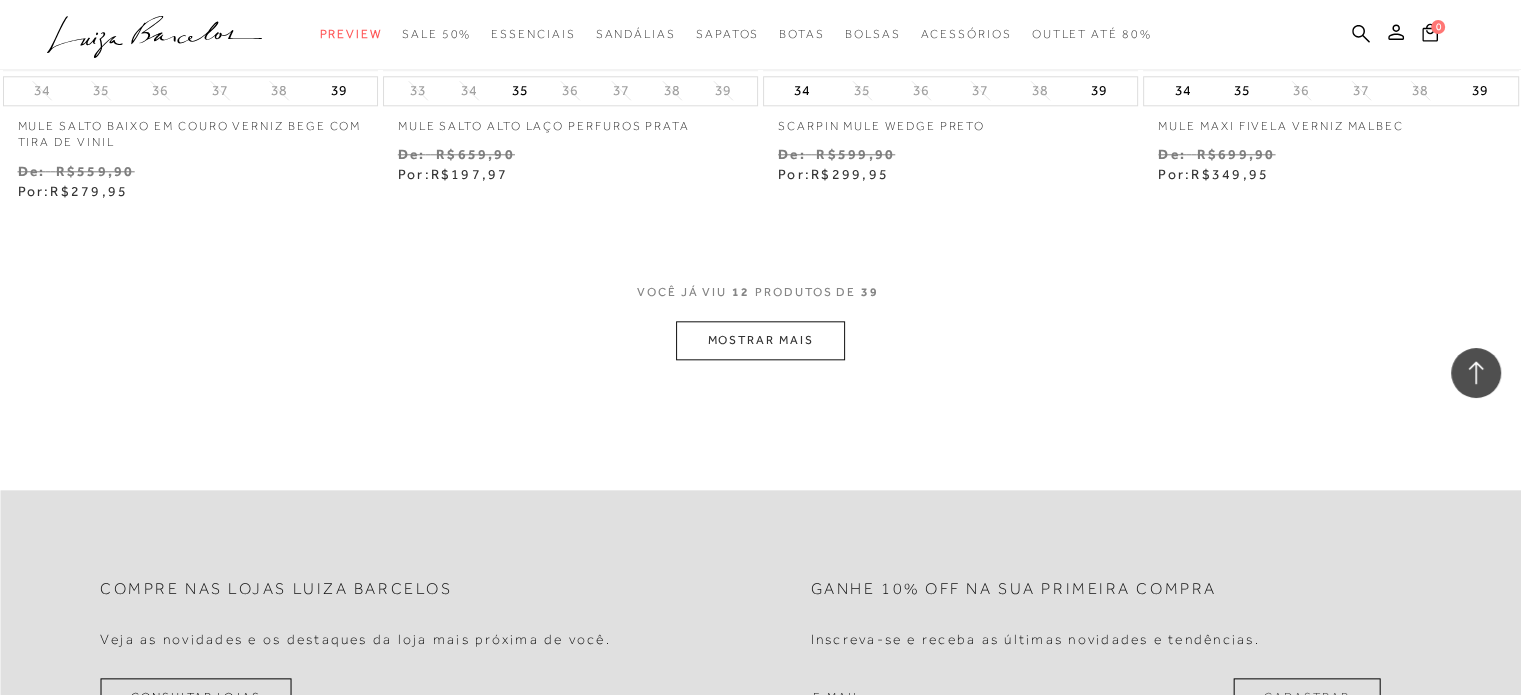 click on "MOSTRAR MAIS" at bounding box center [760, 340] 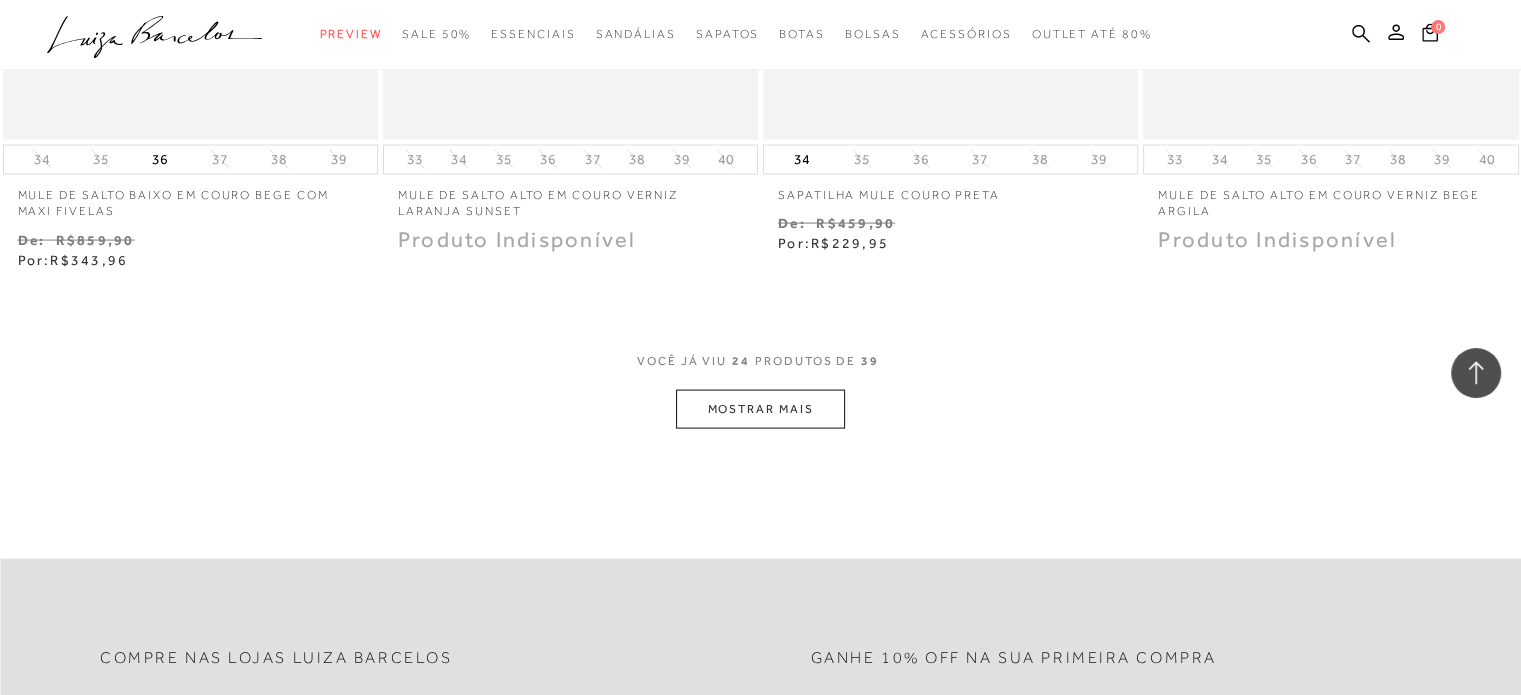 scroll, scrollTop: 4176, scrollLeft: 0, axis: vertical 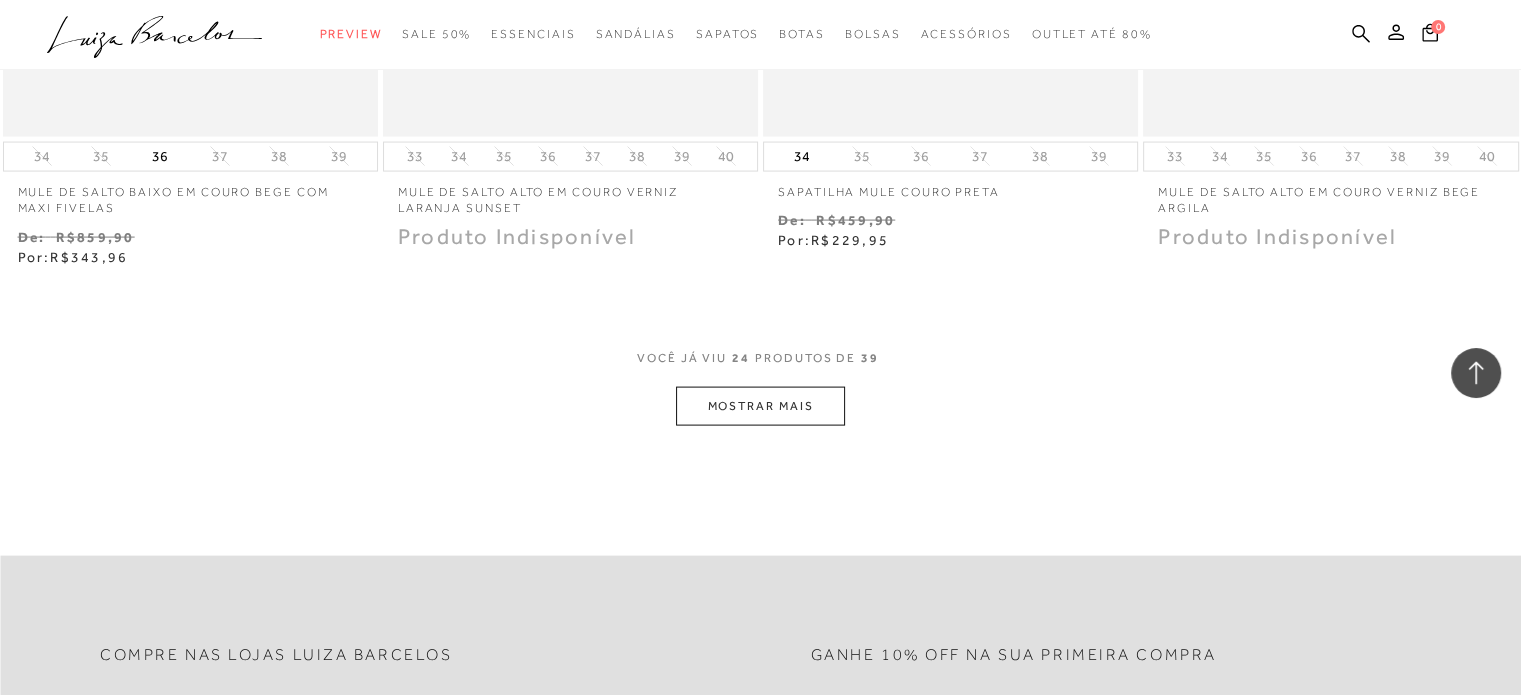 click on "MOSTRAR MAIS" at bounding box center [760, 406] 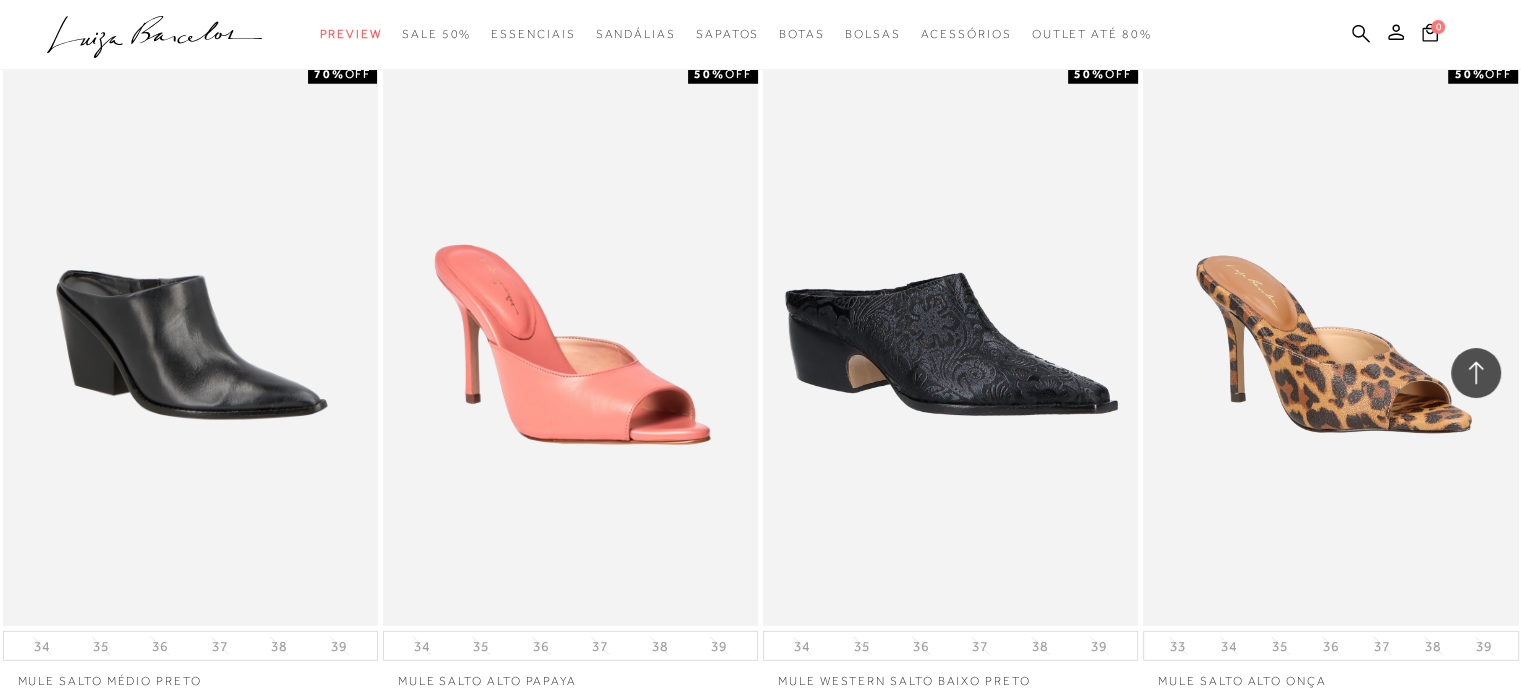 scroll, scrollTop: 6276, scrollLeft: 0, axis: vertical 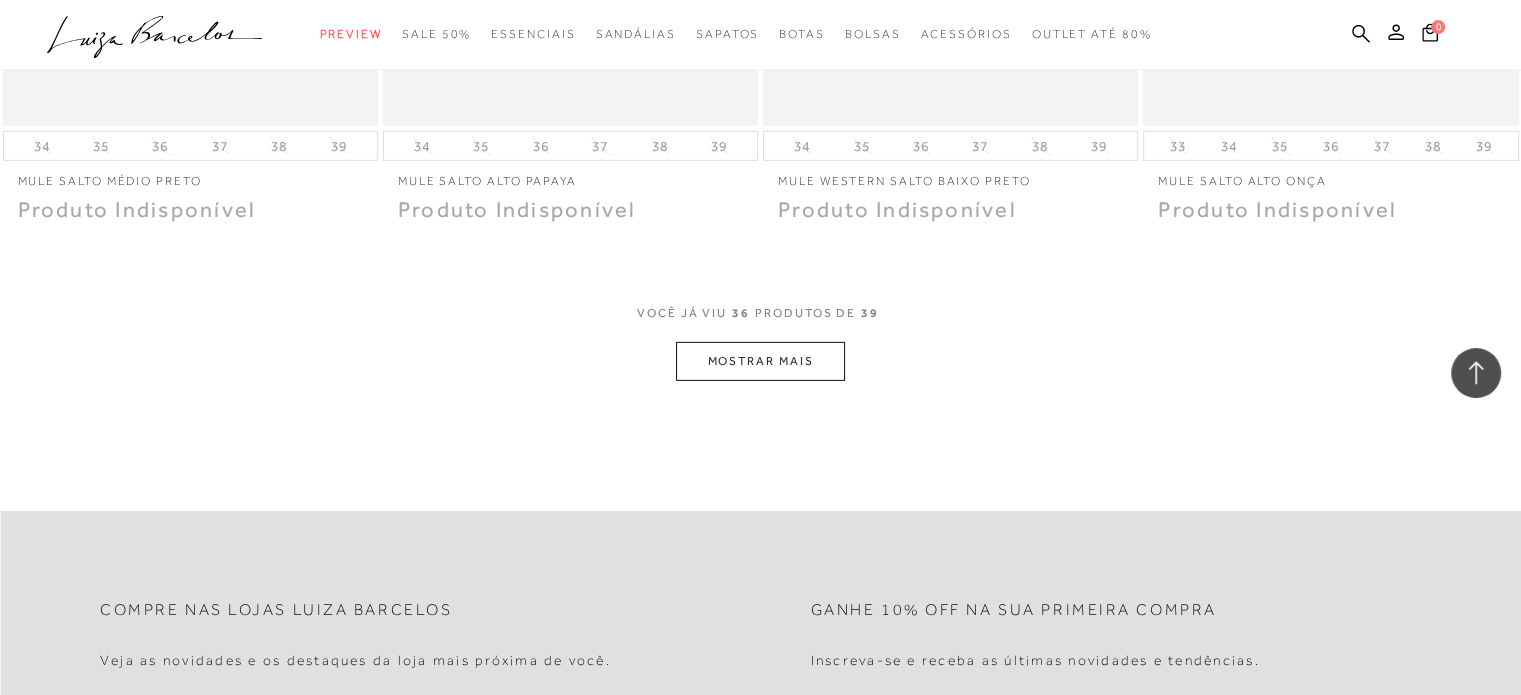 click on "MOSTRAR MAIS" at bounding box center [760, 361] 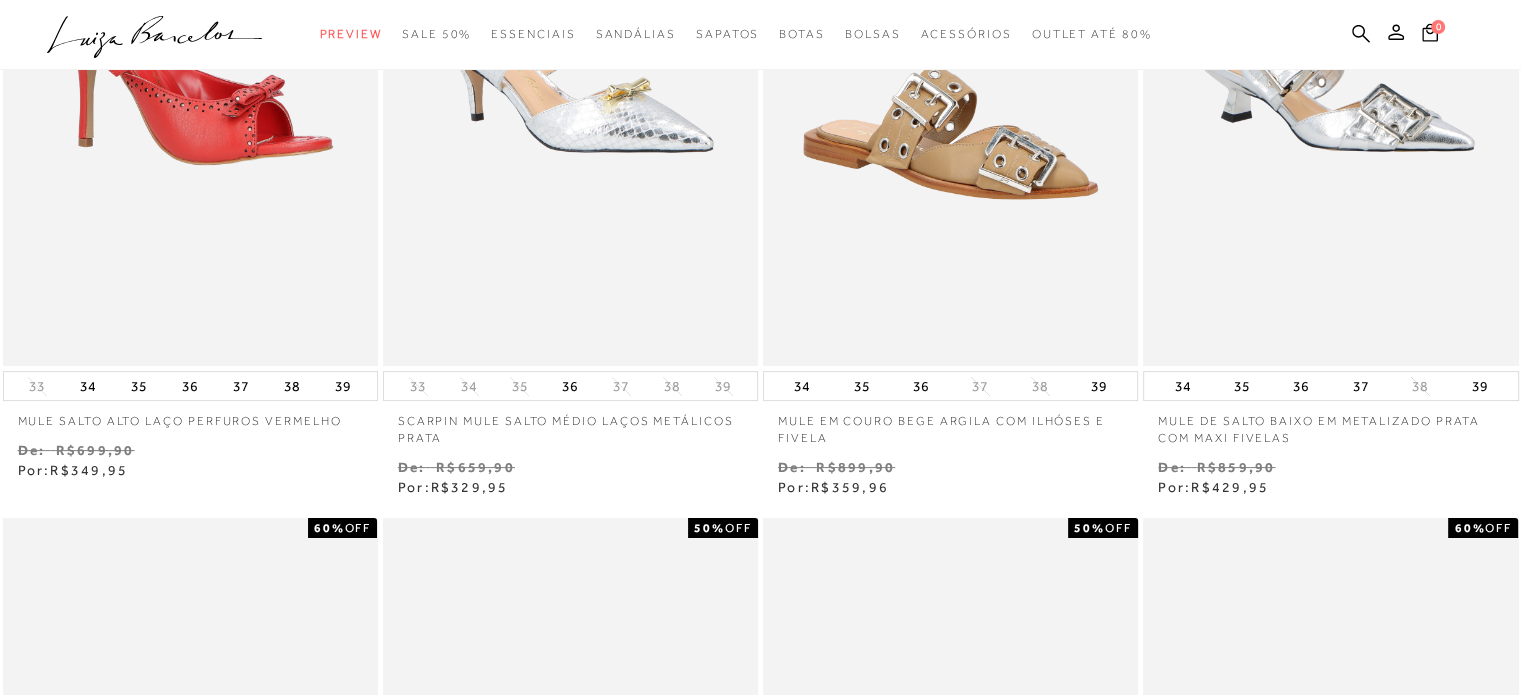 scroll, scrollTop: 0, scrollLeft: 0, axis: both 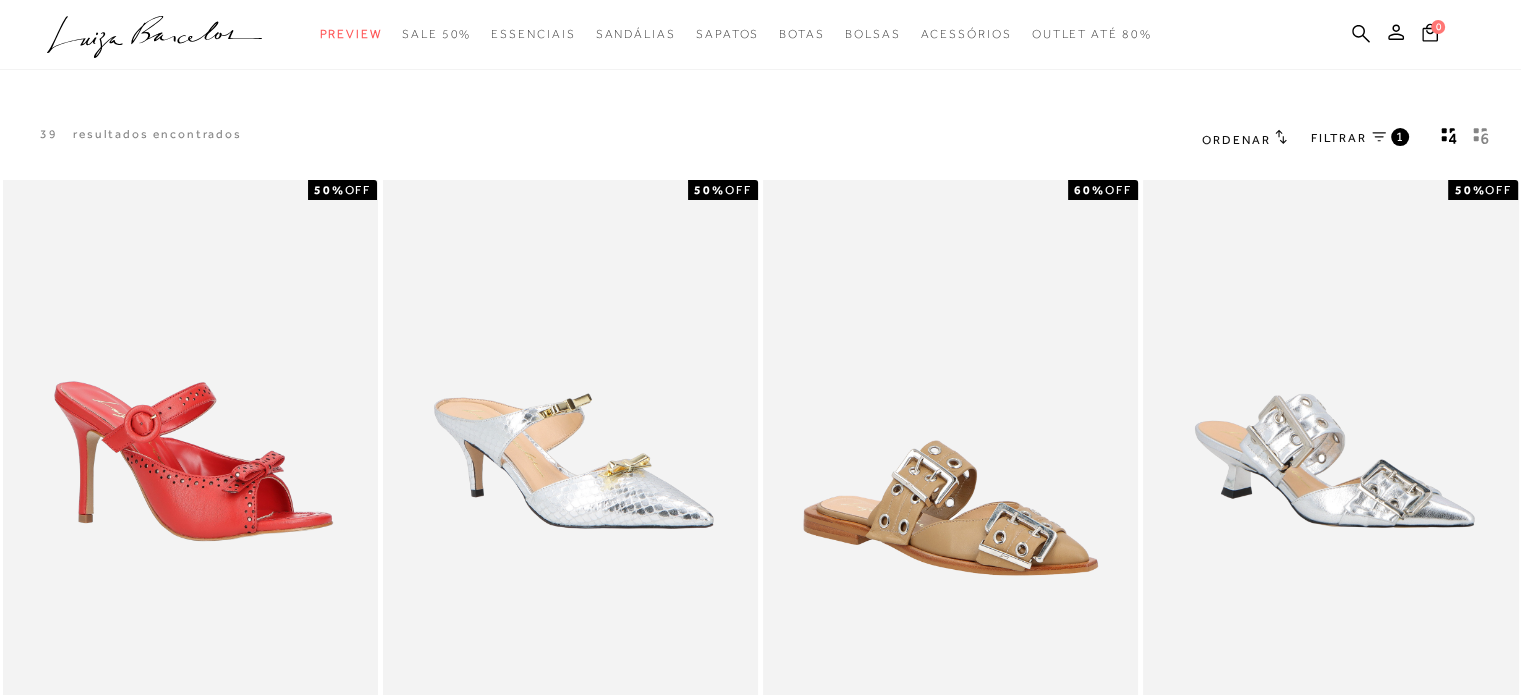 click on "Ordenar" at bounding box center (1236, 140) 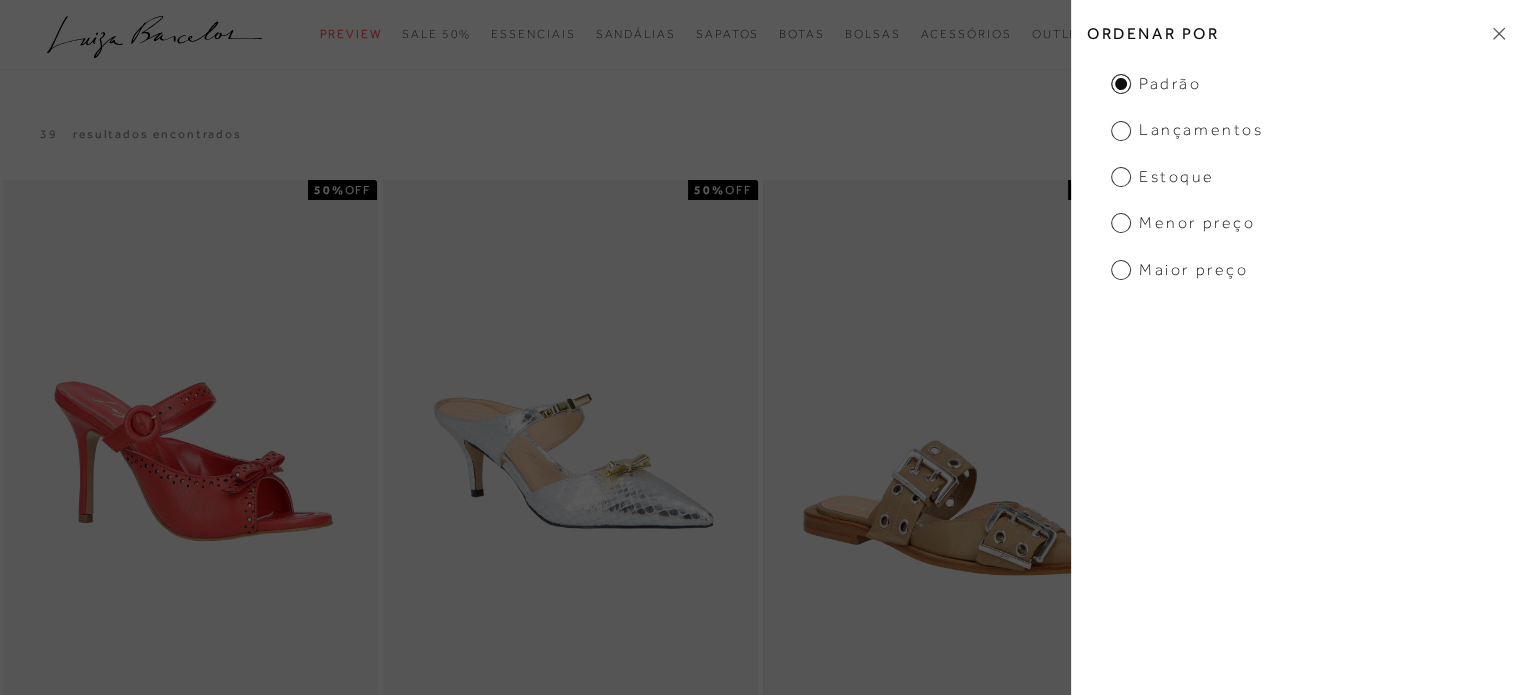 click on "MULE EM COURO BEGE ARGILA COM ILHÓSES E FIVELA" at bounding box center (950, 461) 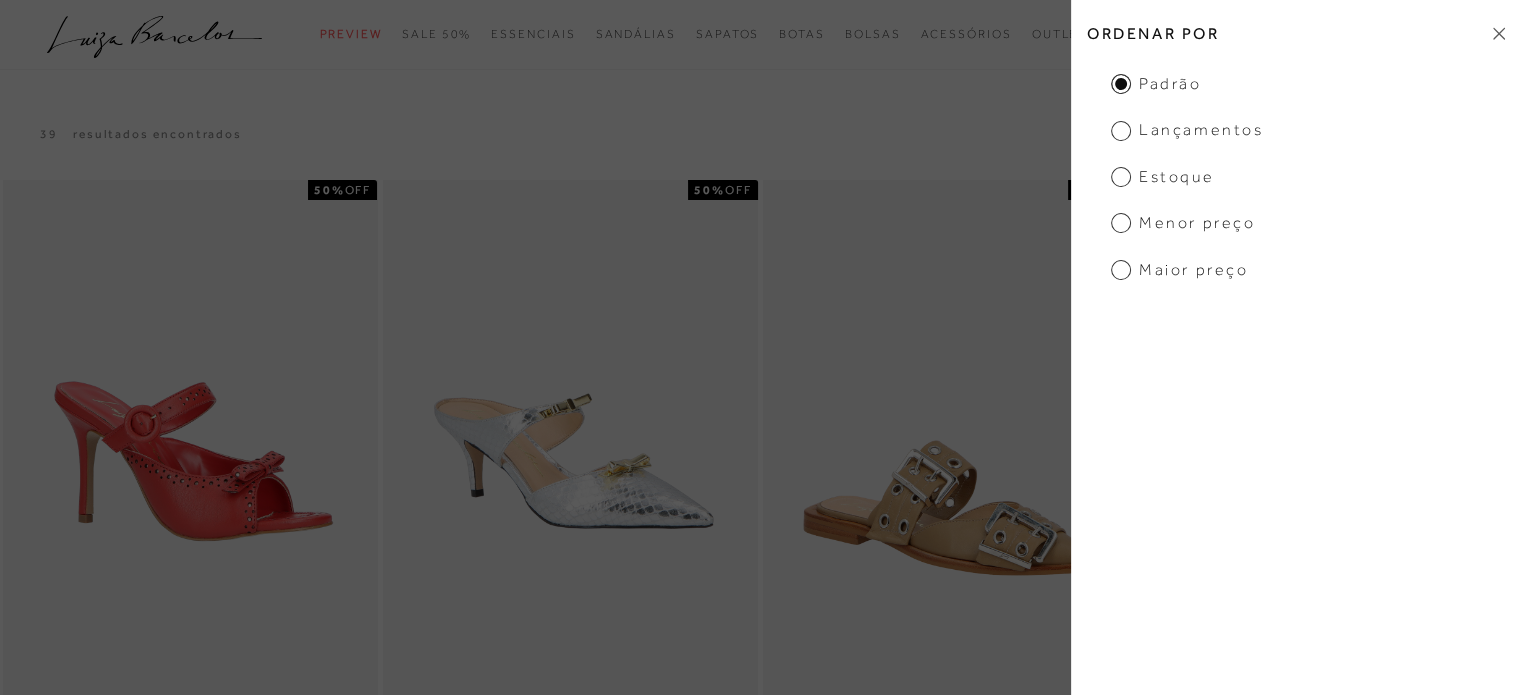 click 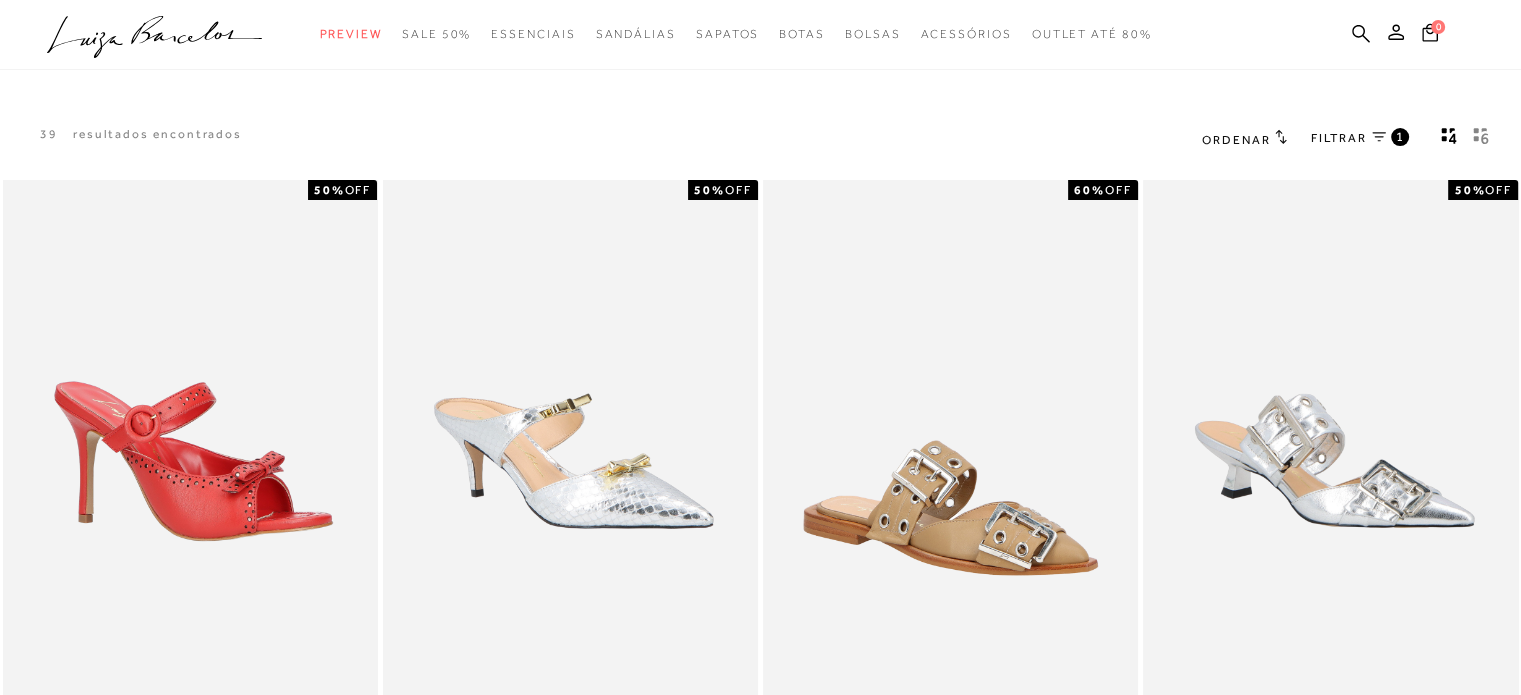click on "FILTRAR" at bounding box center (1339, 138) 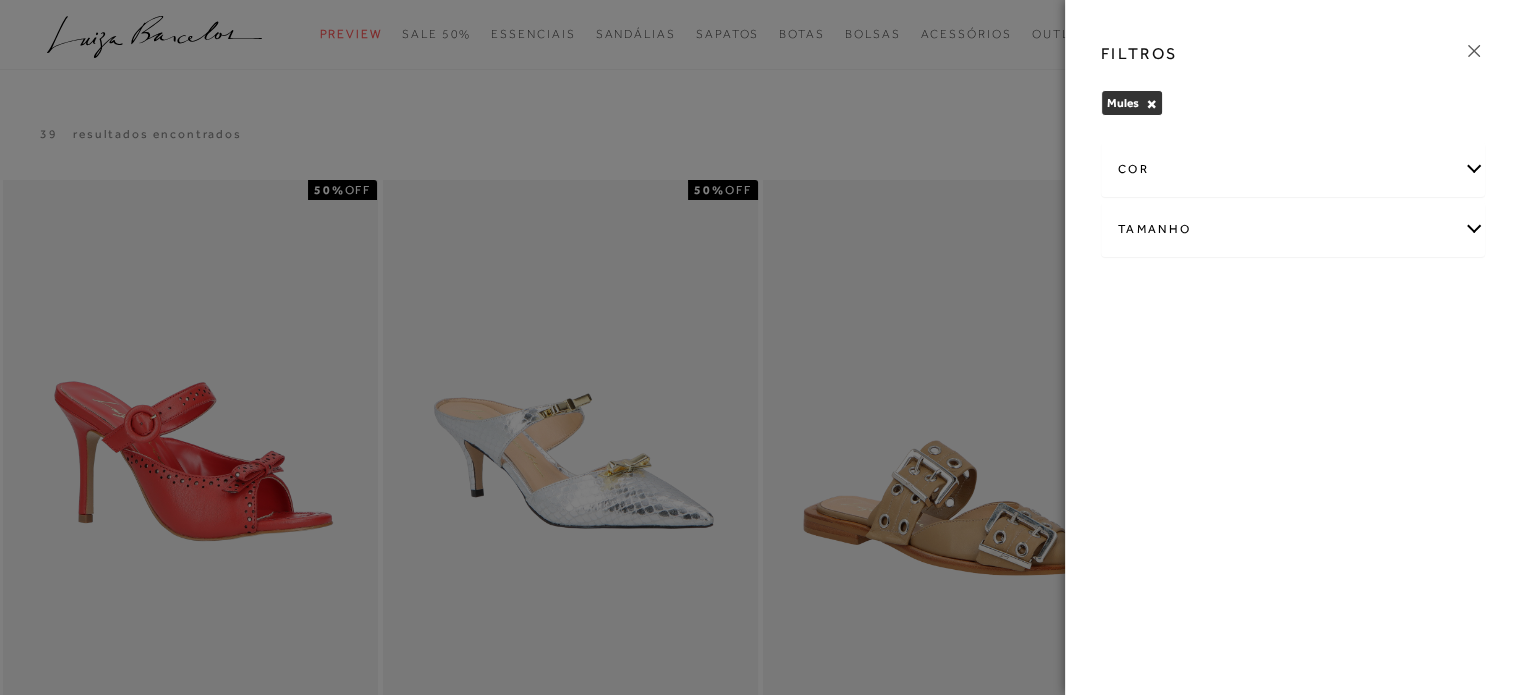 click on "×" at bounding box center (1151, 104) 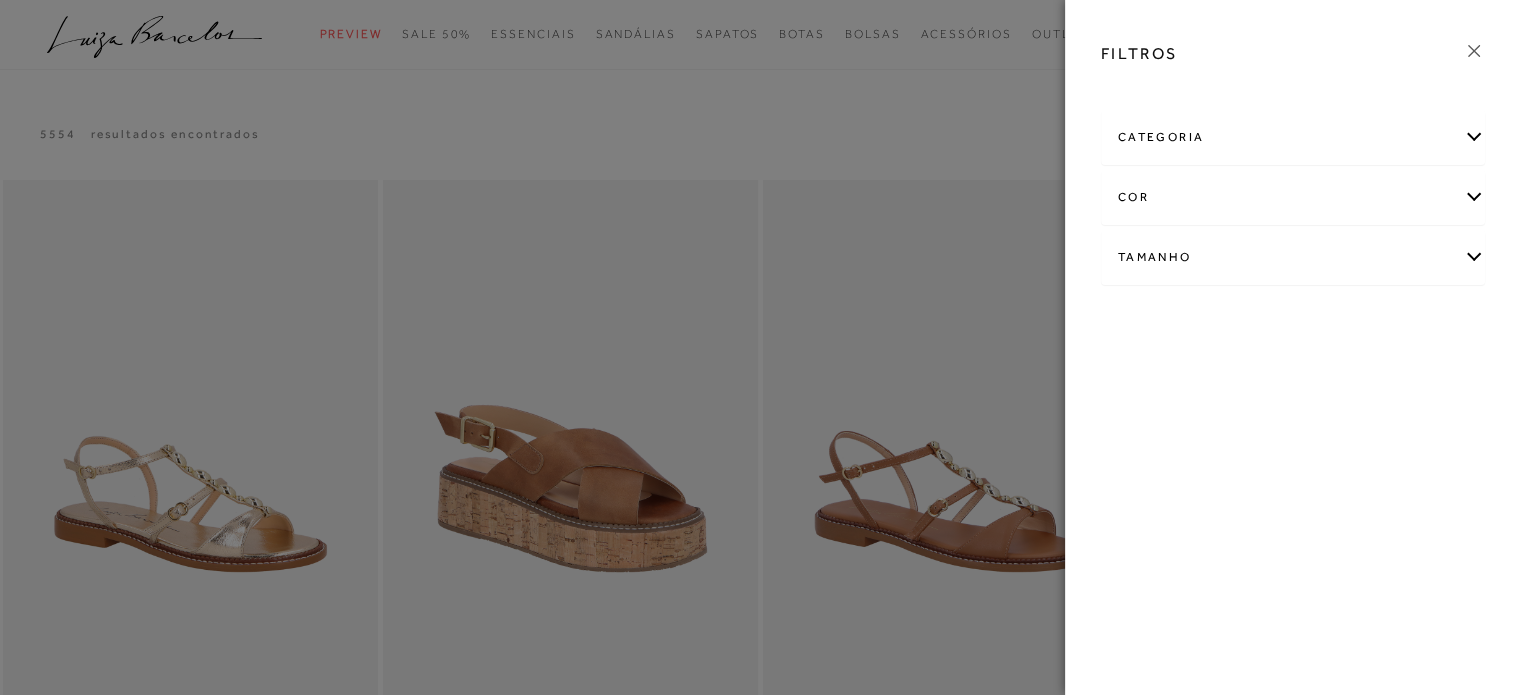scroll, scrollTop: 0, scrollLeft: 0, axis: both 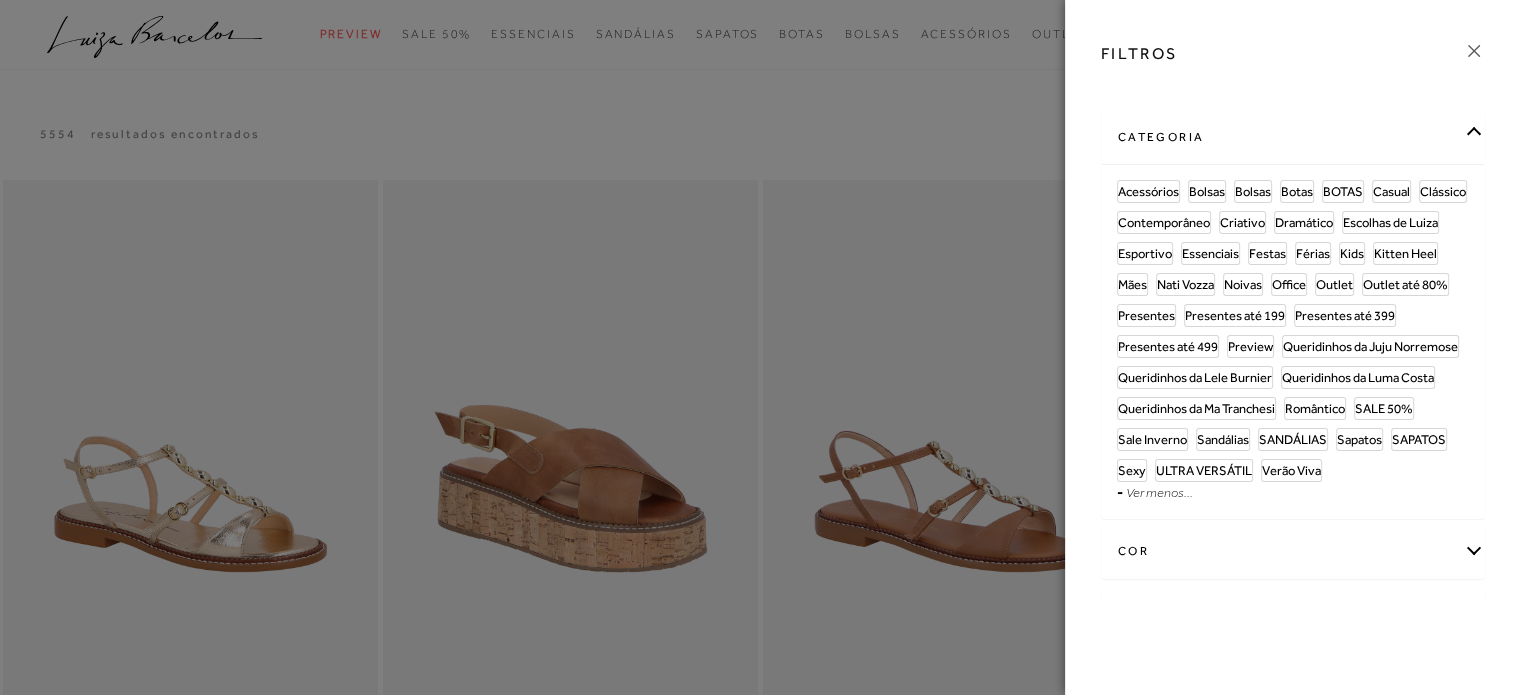 click at bounding box center [760, 347] 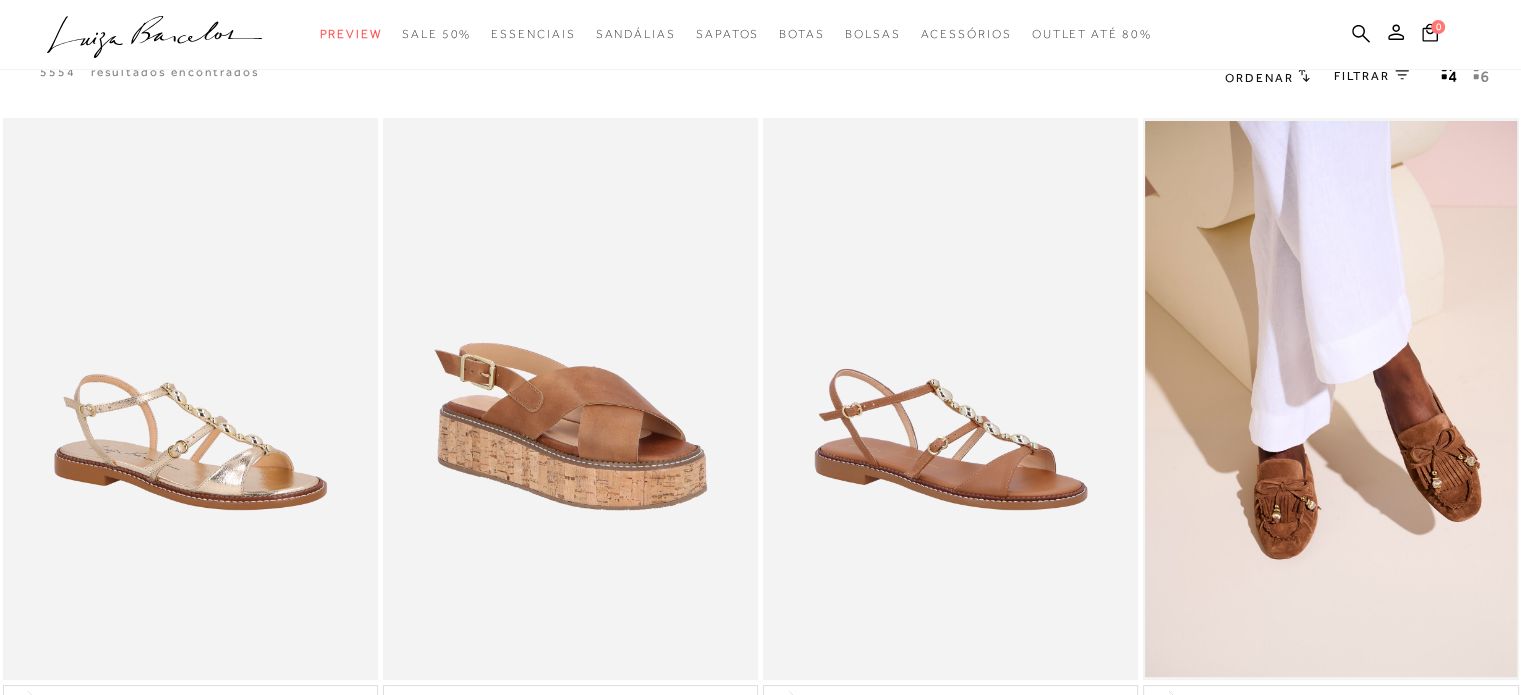 scroll, scrollTop: 0, scrollLeft: 0, axis: both 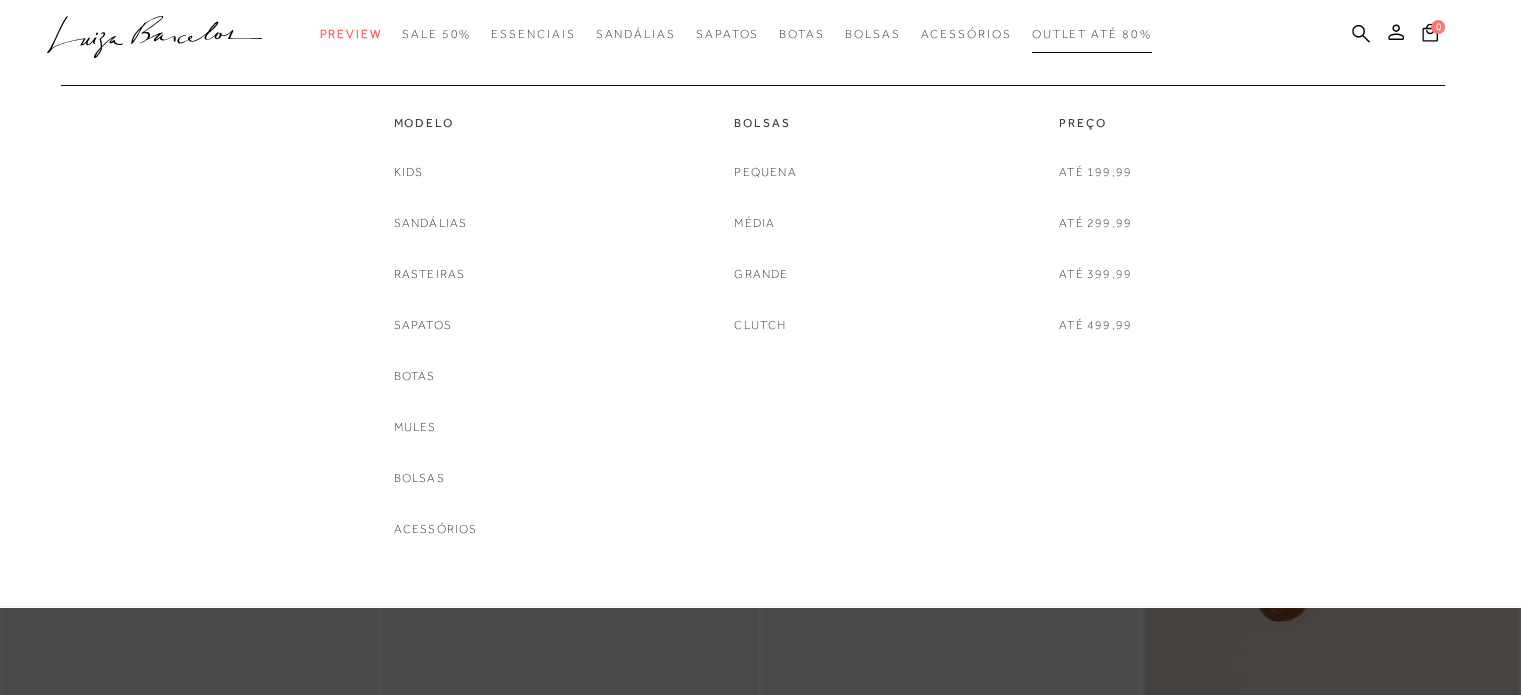 click on "Outlet até 80%" at bounding box center [1092, 34] 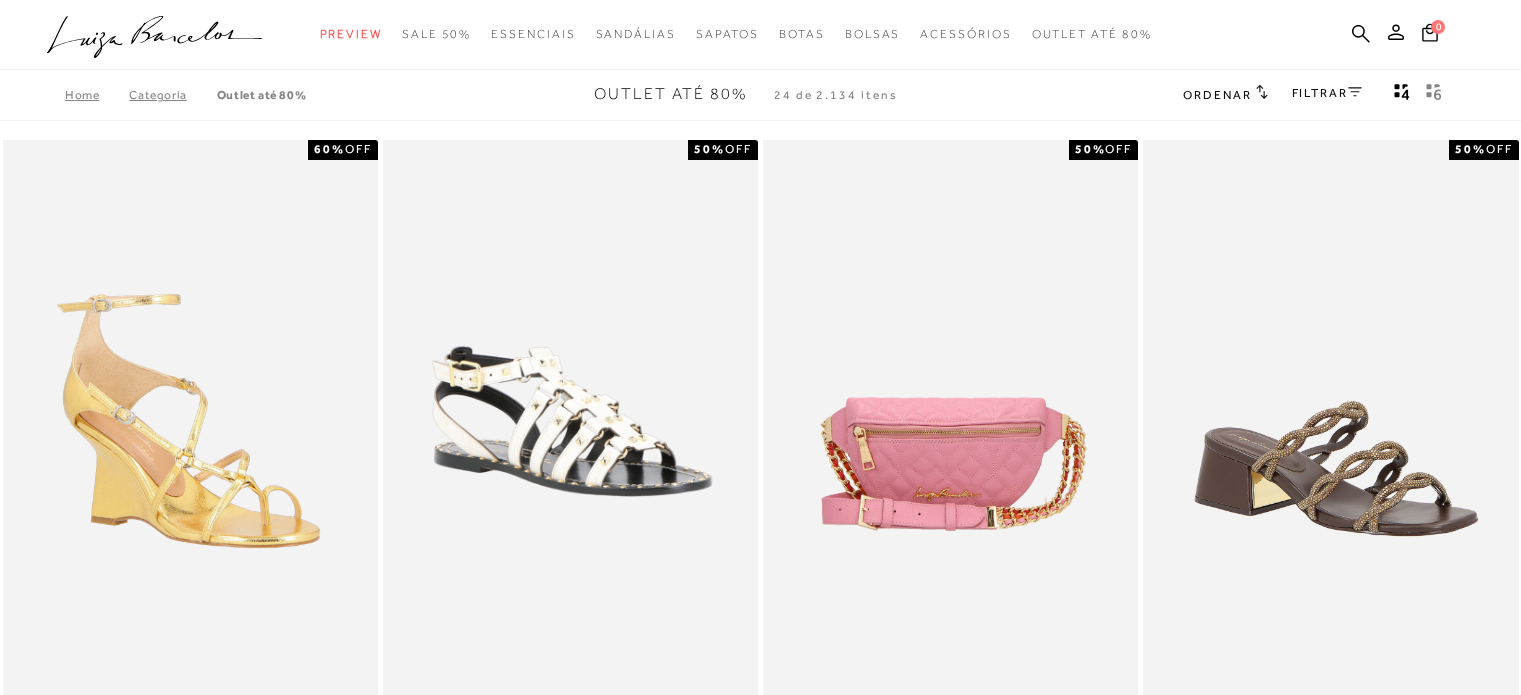 scroll, scrollTop: 0, scrollLeft: 0, axis: both 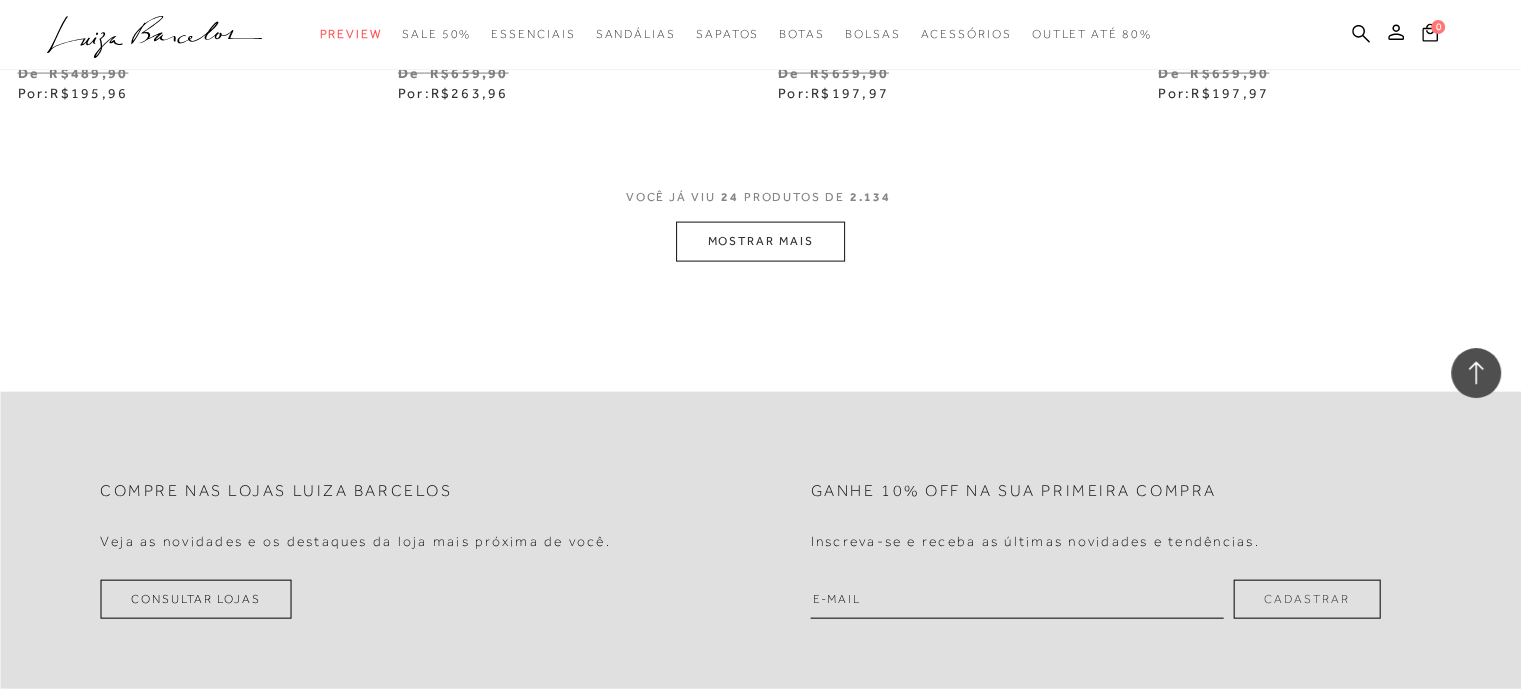 click on "MOSTRAR MAIS" at bounding box center (760, 241) 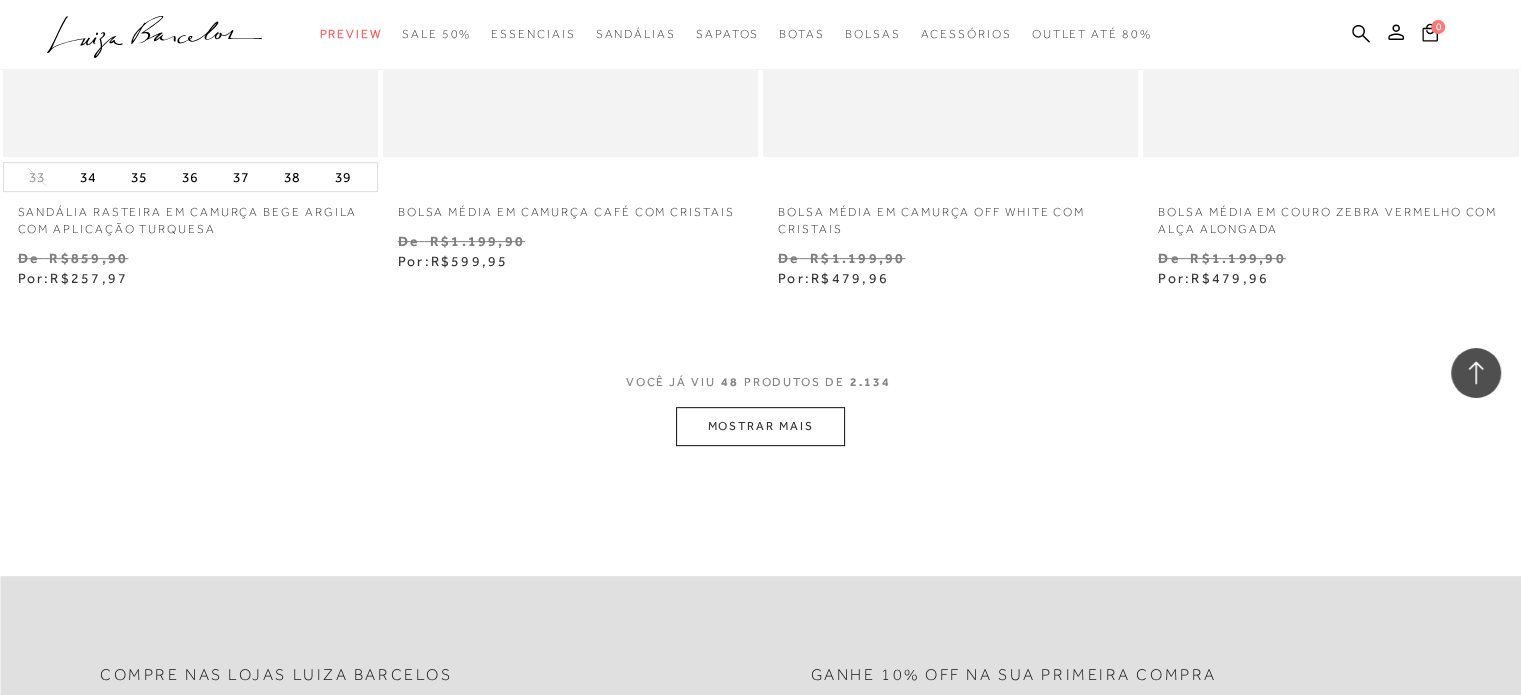 scroll, scrollTop: 8300, scrollLeft: 0, axis: vertical 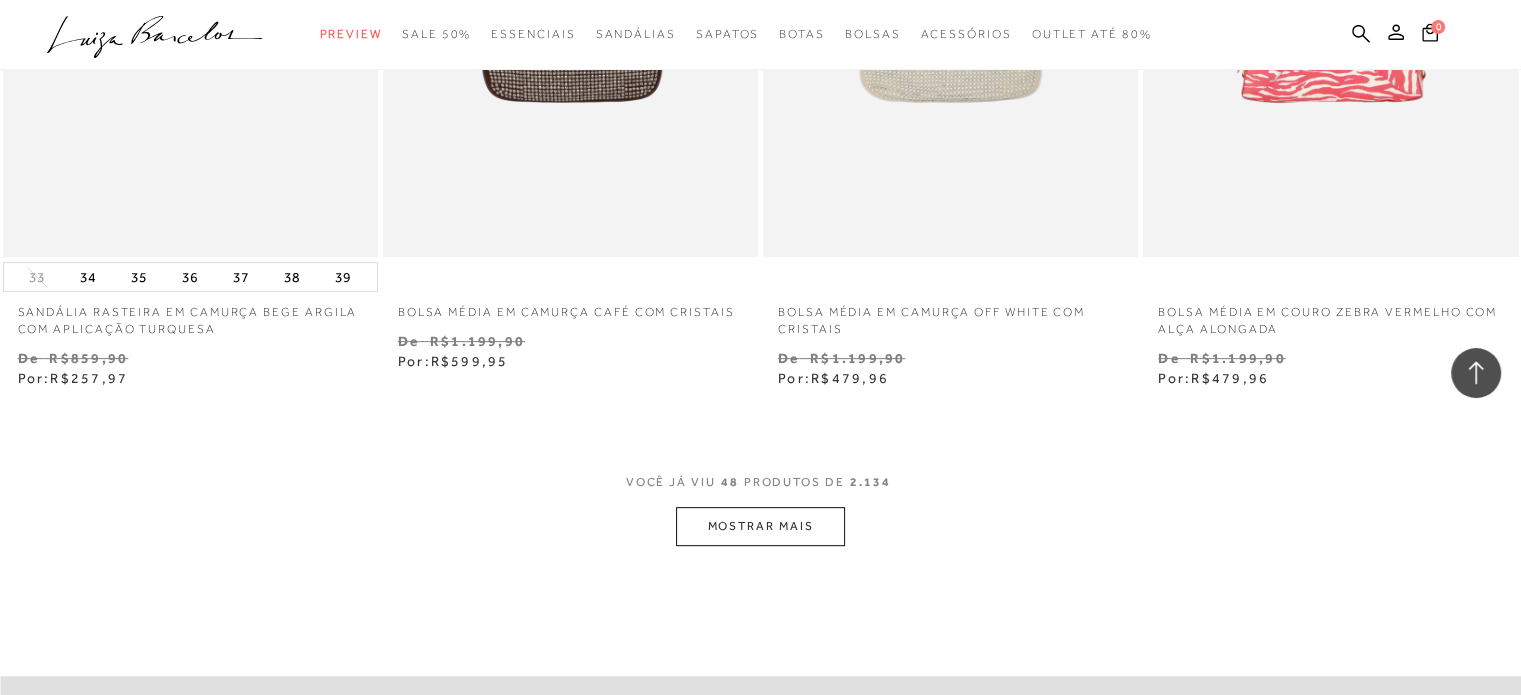 click on "MOSTRAR MAIS" at bounding box center (760, 526) 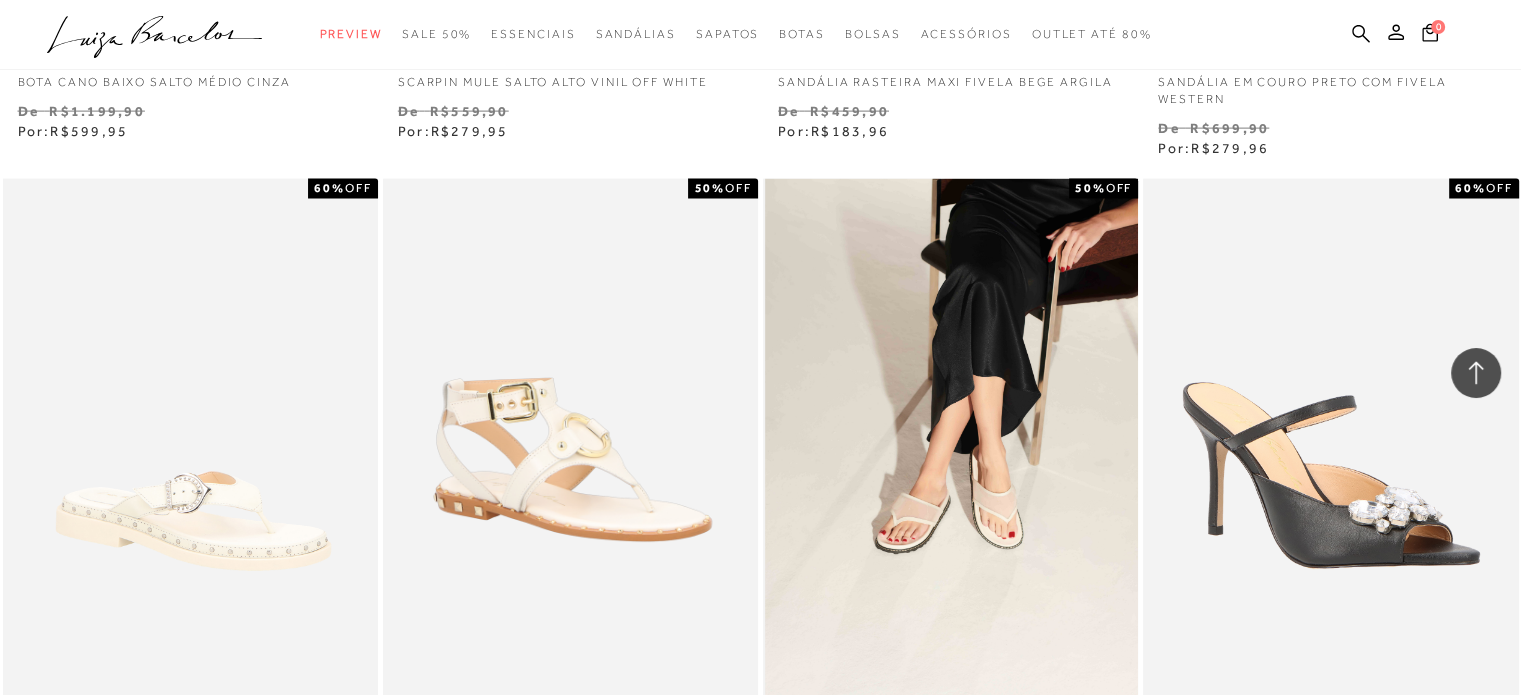 scroll, scrollTop: 12500, scrollLeft: 0, axis: vertical 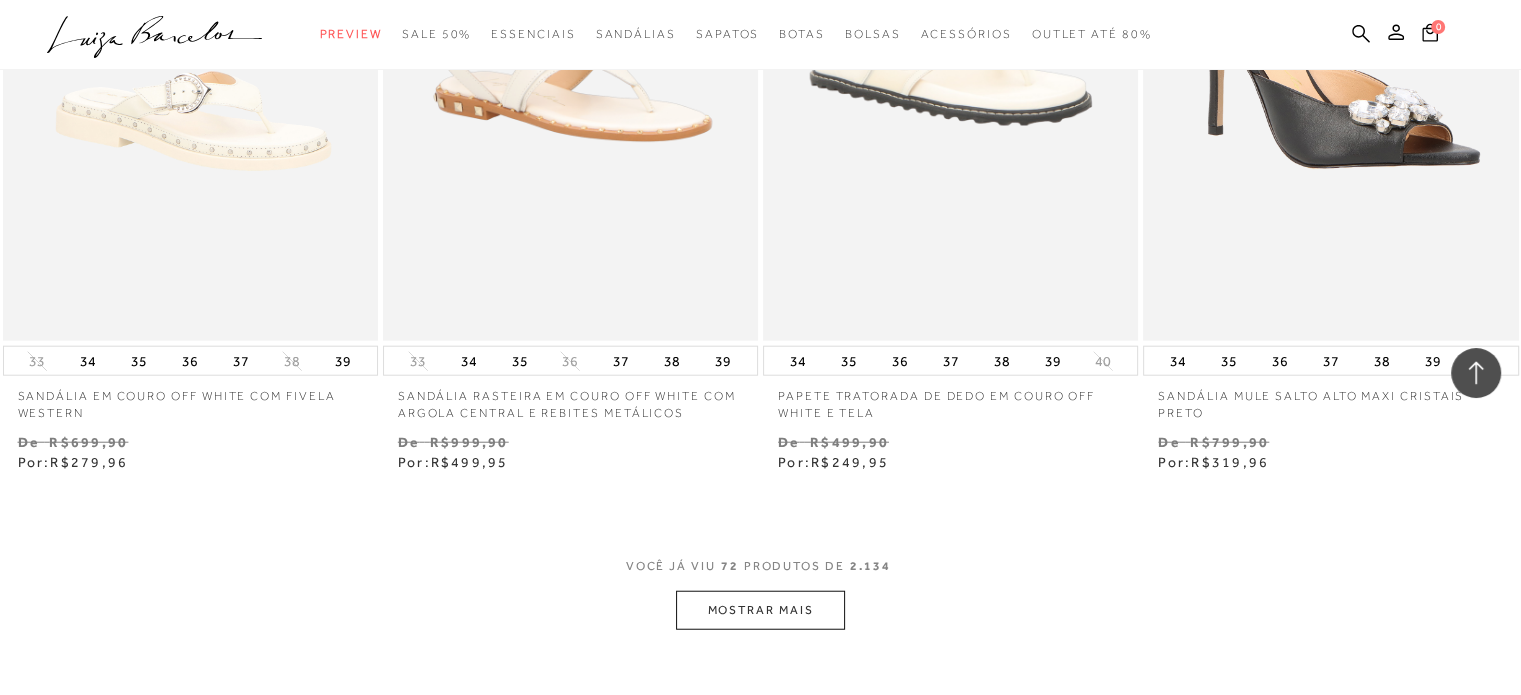 click on "MOSTRAR MAIS" at bounding box center [760, 610] 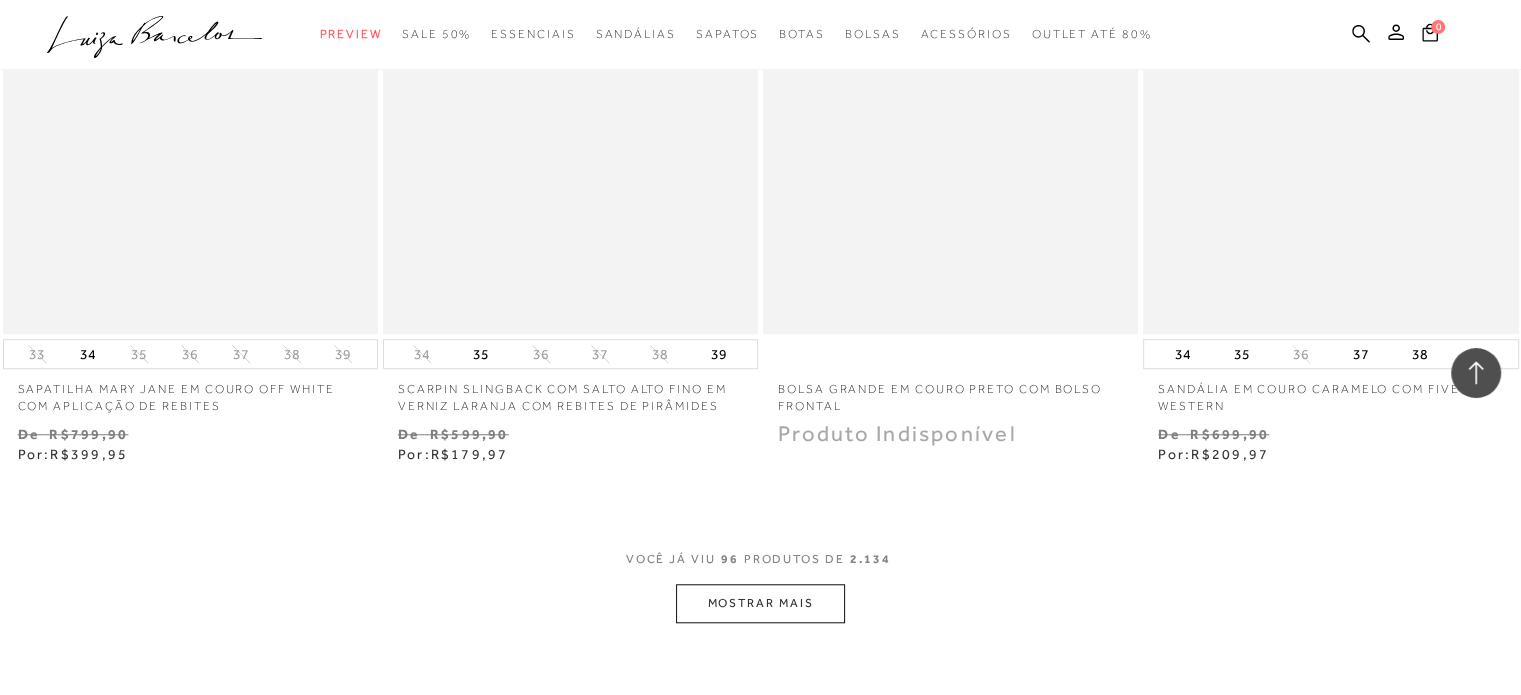 scroll, scrollTop: 16900, scrollLeft: 0, axis: vertical 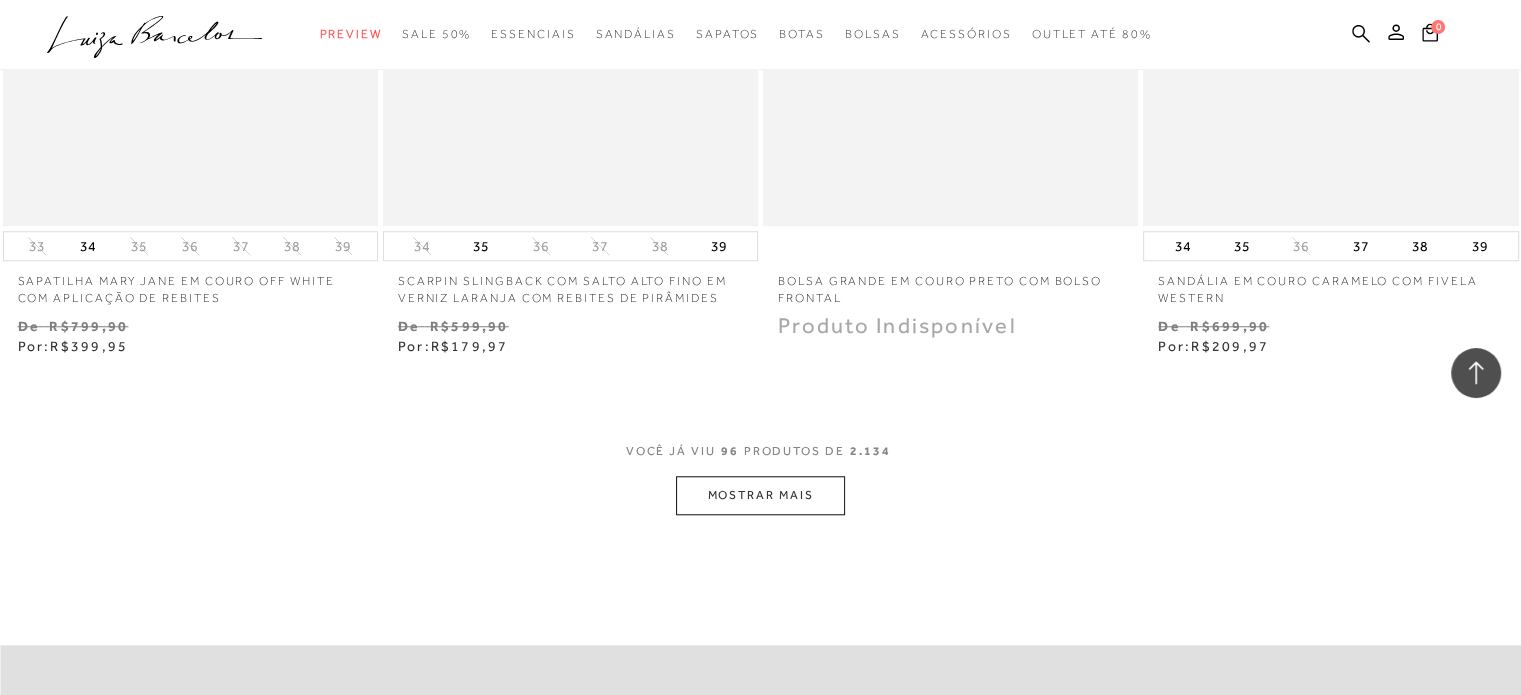 click on "MOSTRAR MAIS" at bounding box center (760, 495) 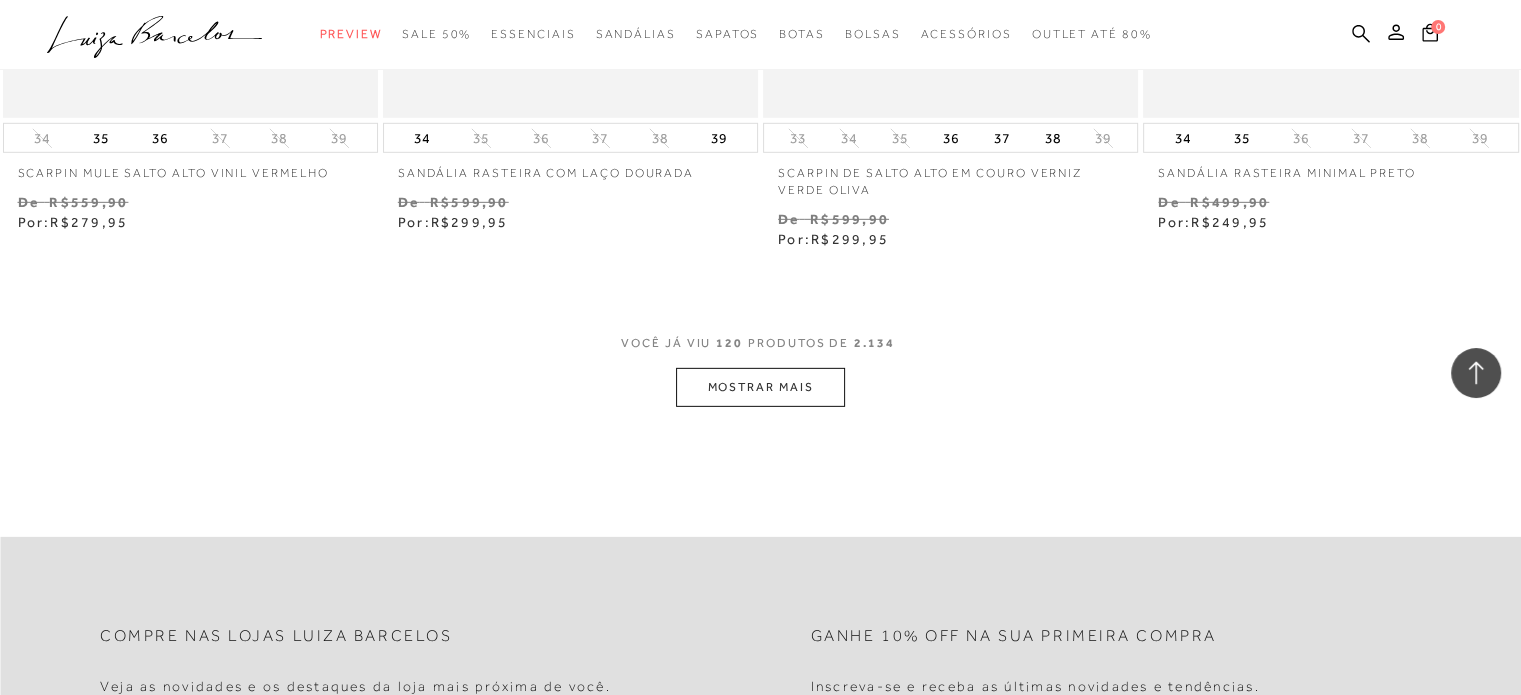 scroll, scrollTop: 21300, scrollLeft: 0, axis: vertical 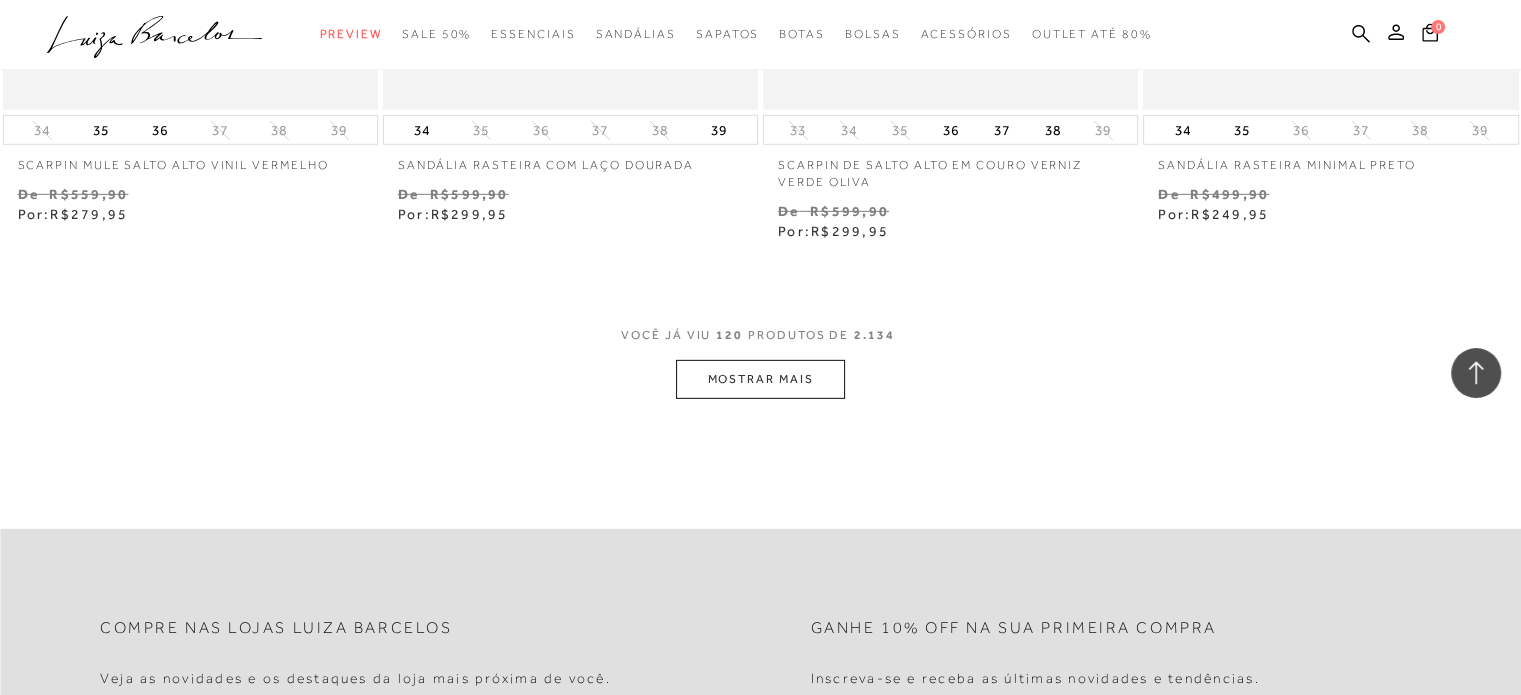 click on "MOSTRAR MAIS" at bounding box center (760, 379) 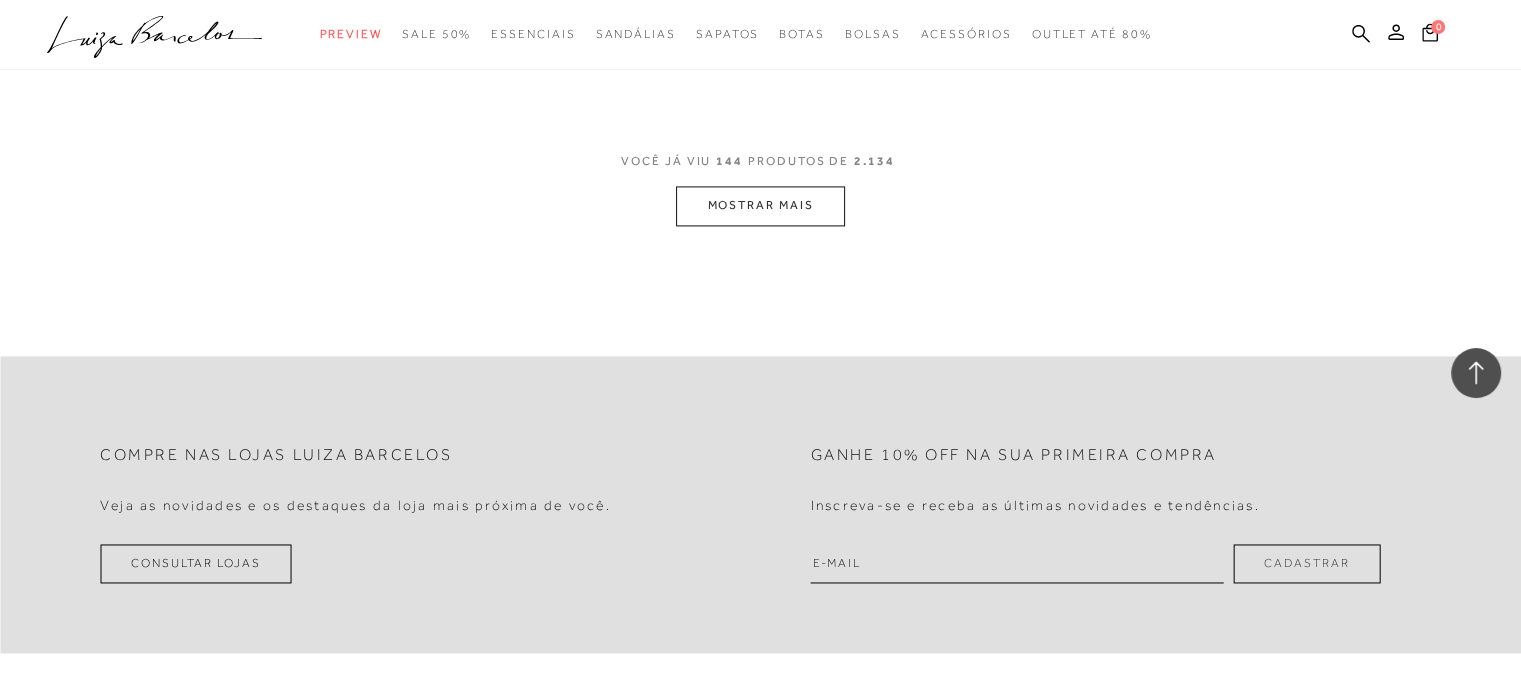 scroll, scrollTop: 25600, scrollLeft: 0, axis: vertical 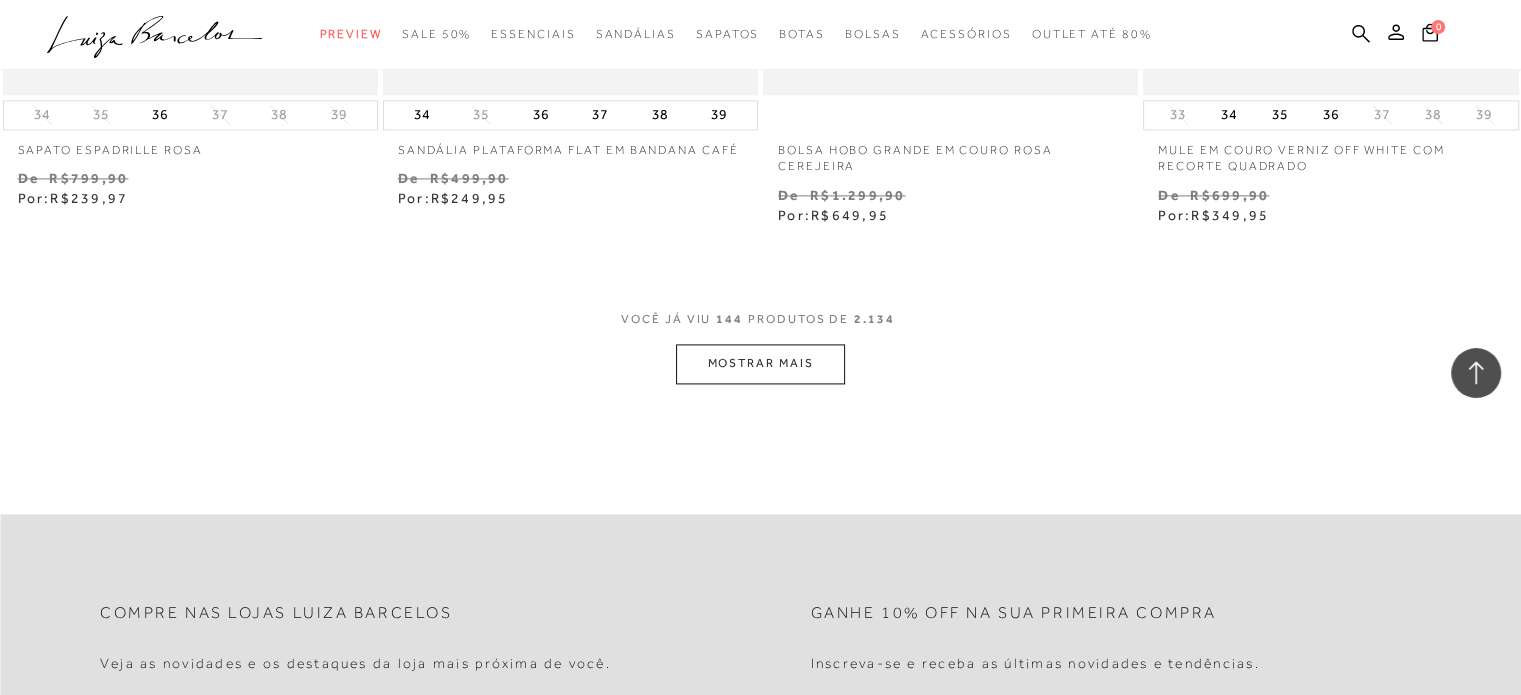 click on "MOSTRAR MAIS" at bounding box center [760, 363] 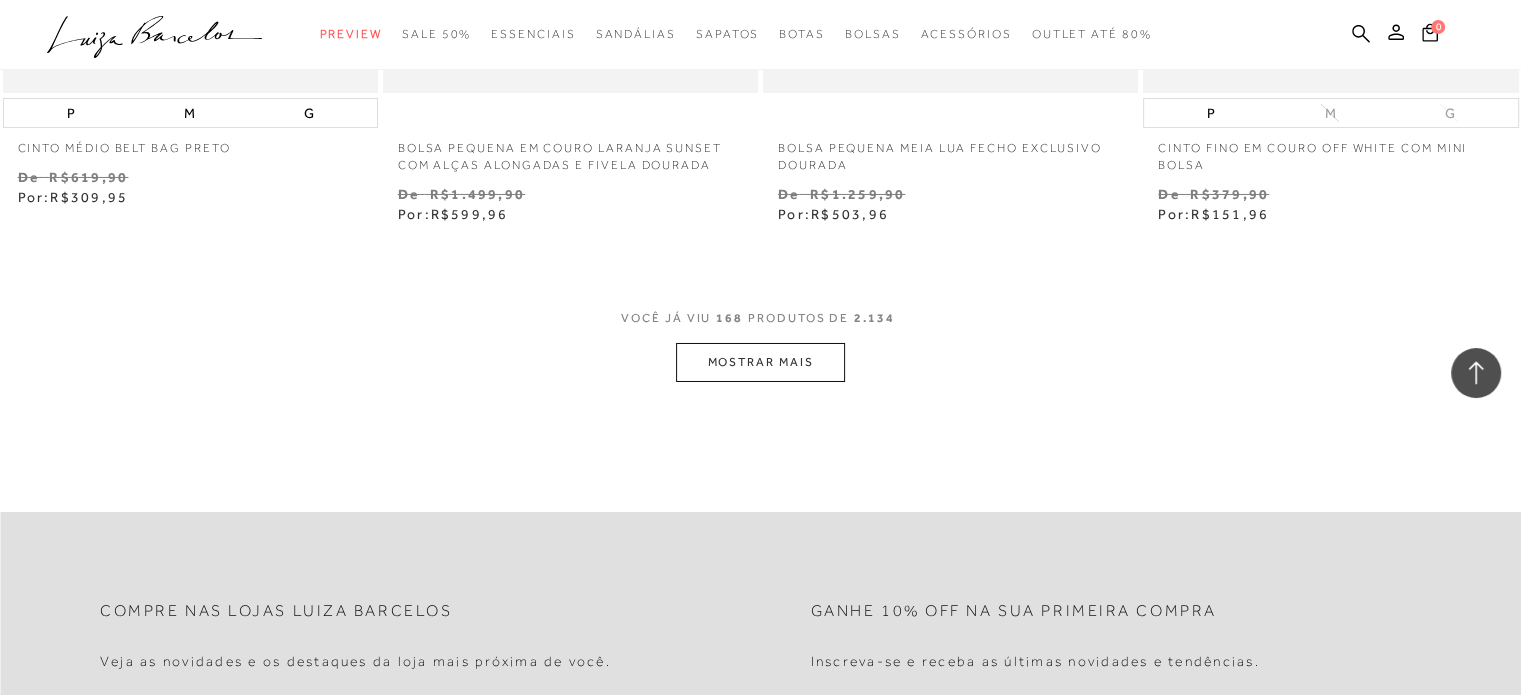 scroll, scrollTop: 29900, scrollLeft: 0, axis: vertical 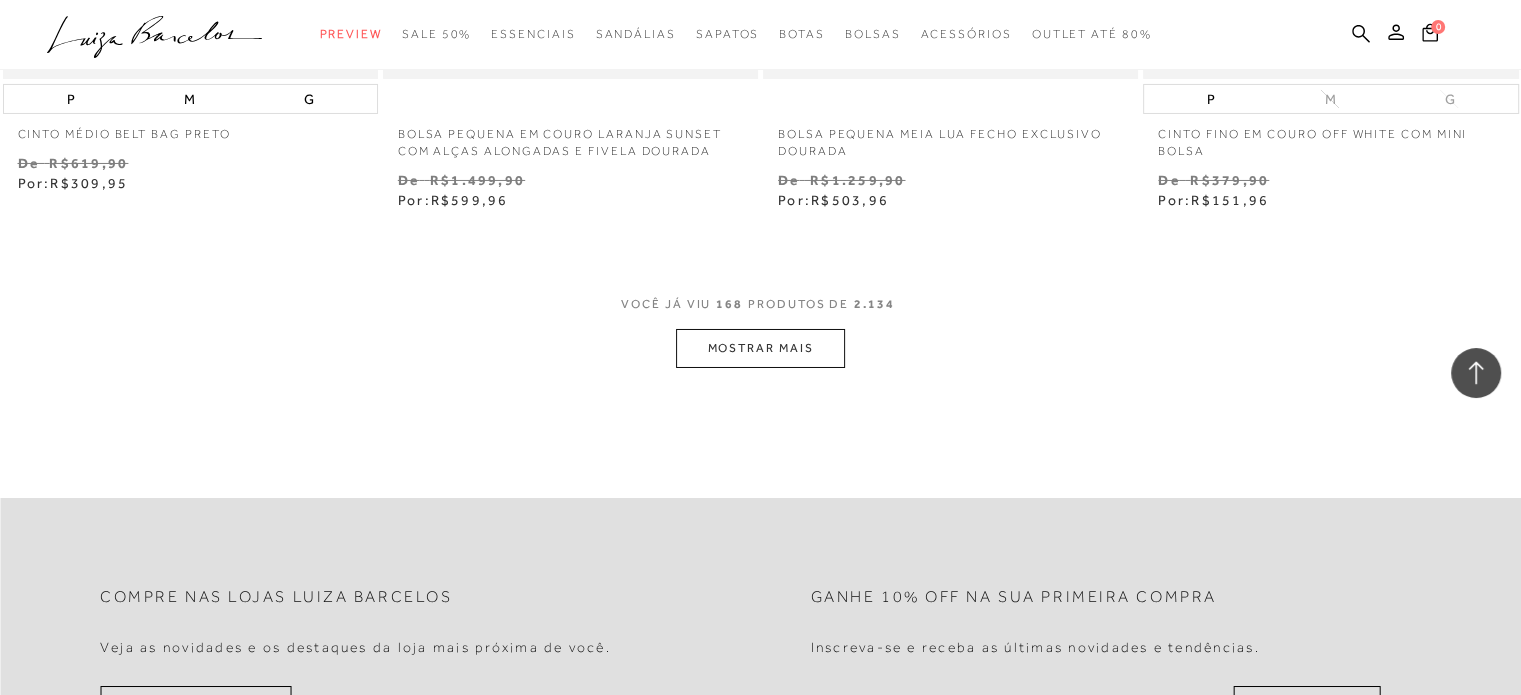 click on "MOSTRAR MAIS" at bounding box center [760, 348] 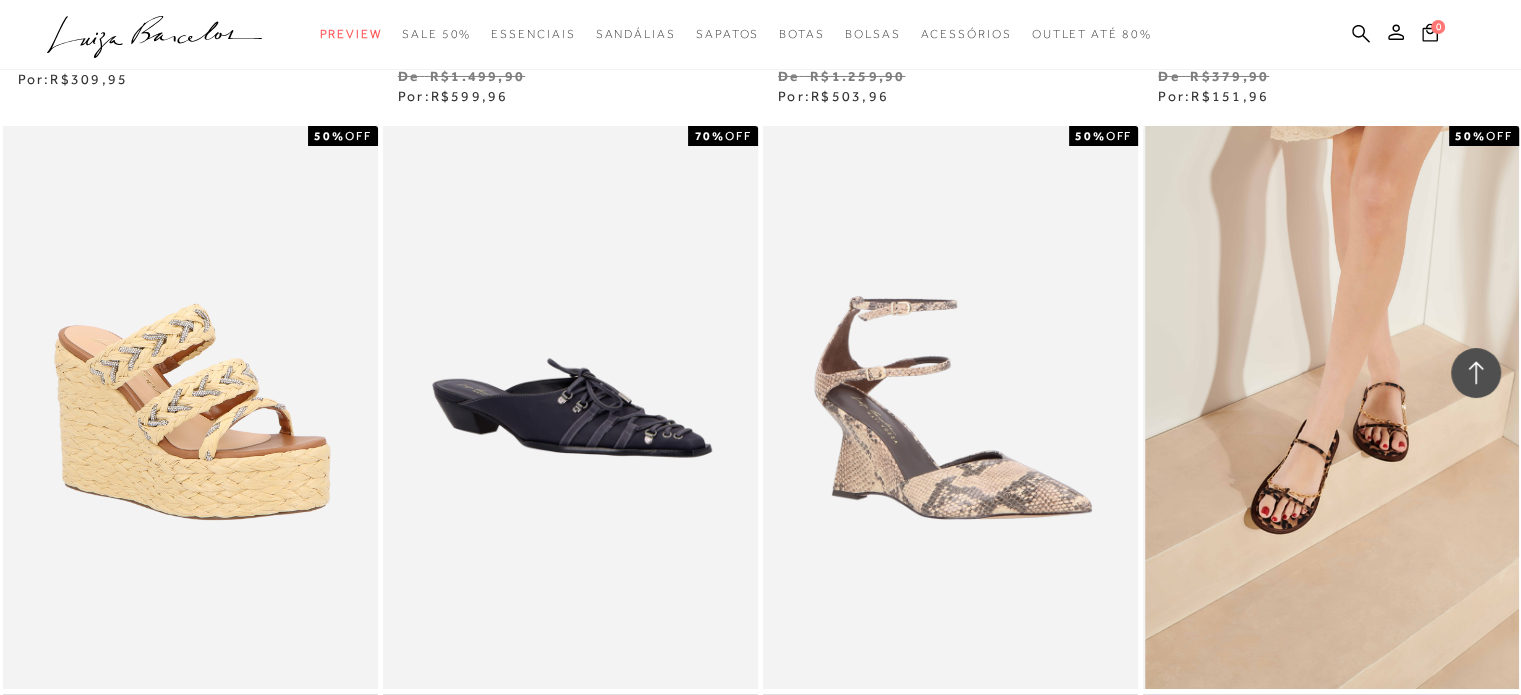 scroll, scrollTop: 30000, scrollLeft: 0, axis: vertical 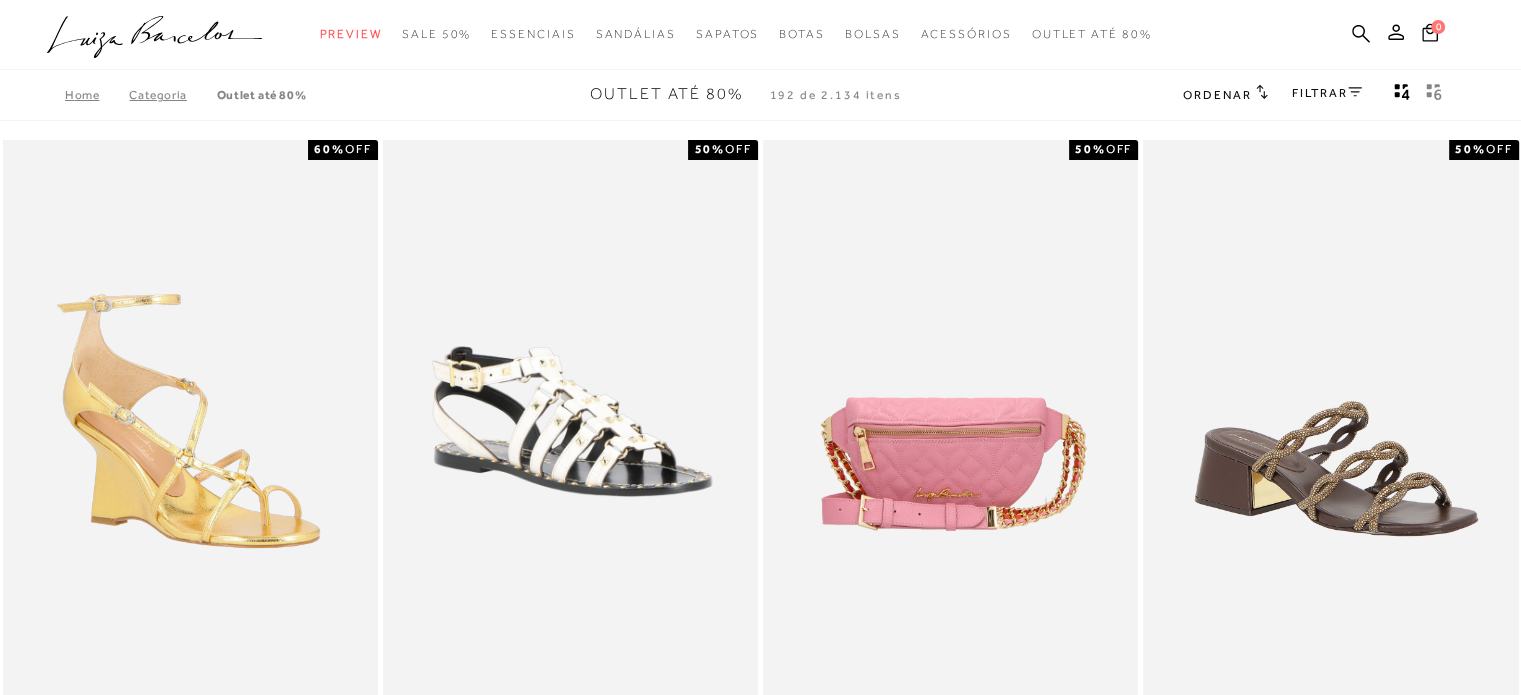 click on "FILTRAR" at bounding box center (1327, 93) 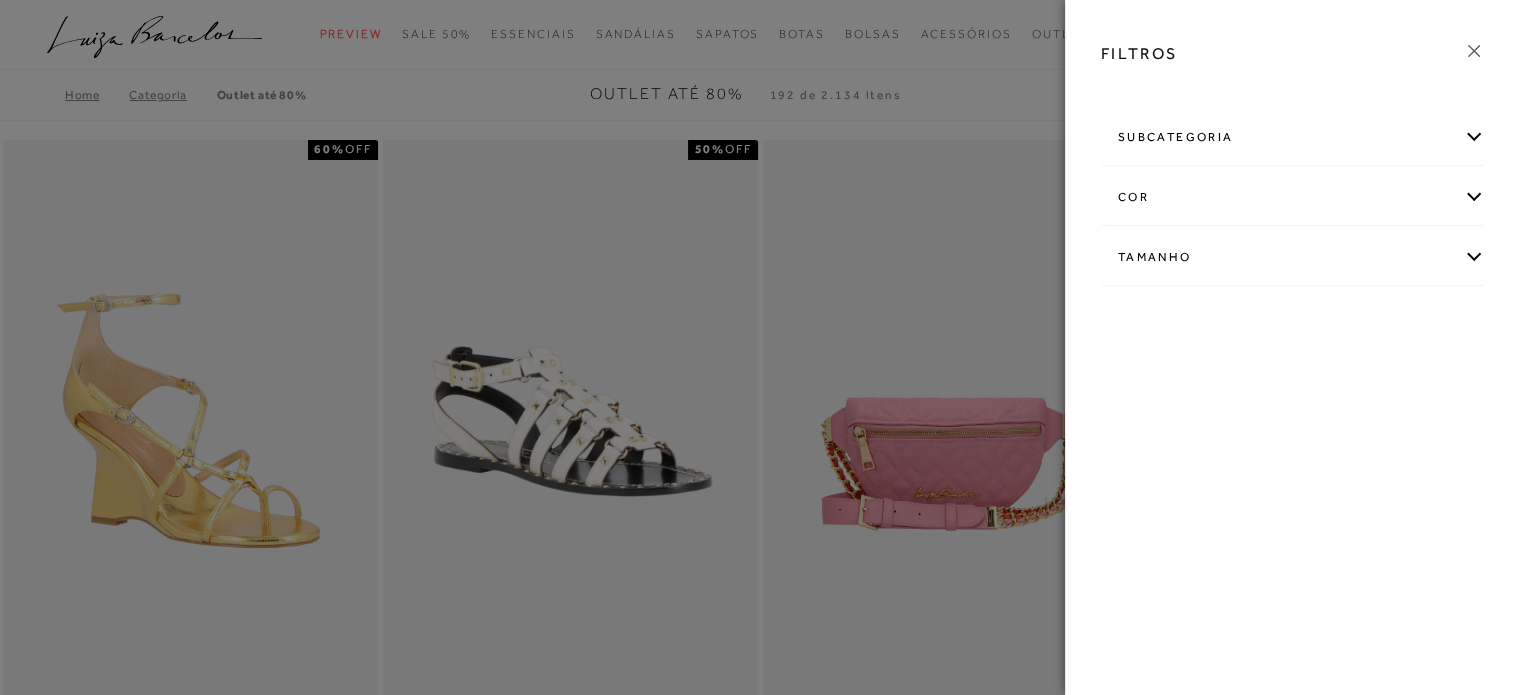 click on "Tamanho" at bounding box center (1293, 257) 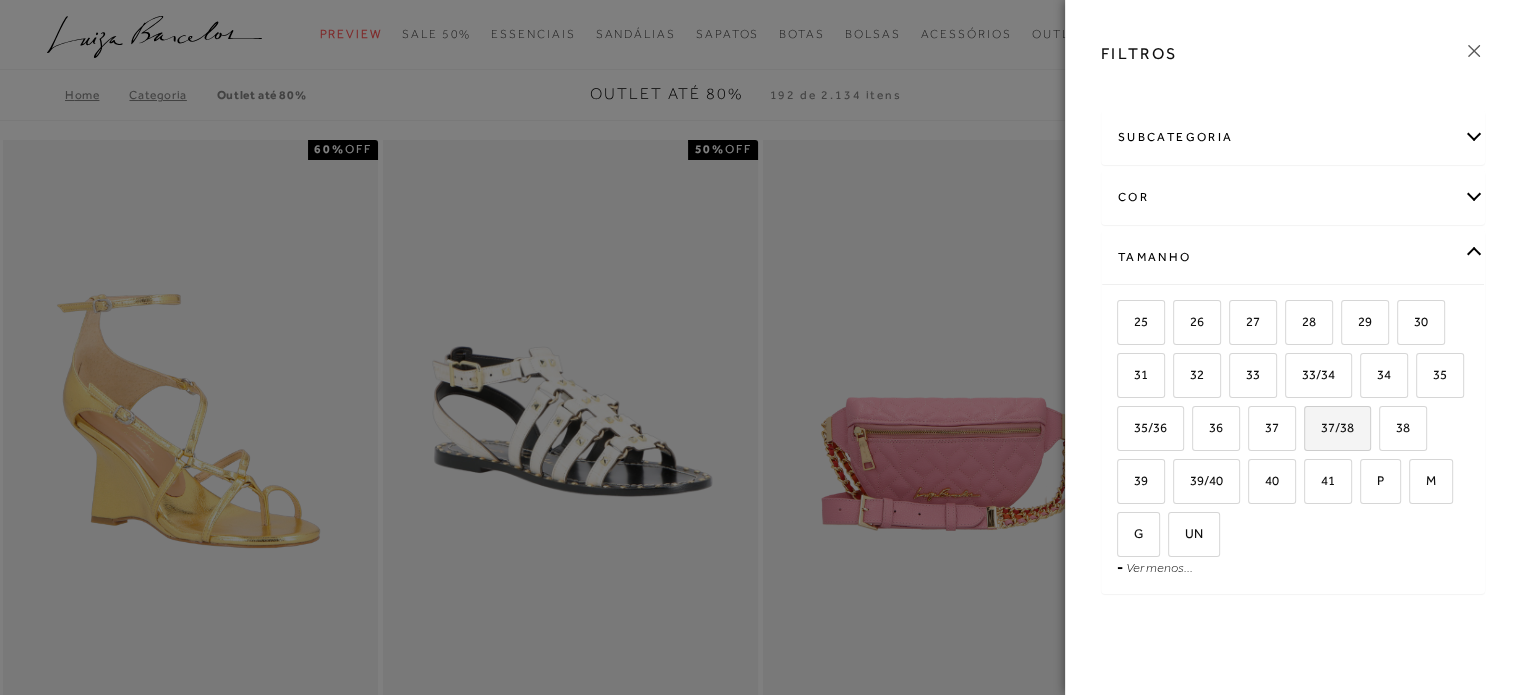click on "37/38" at bounding box center [1330, 427] 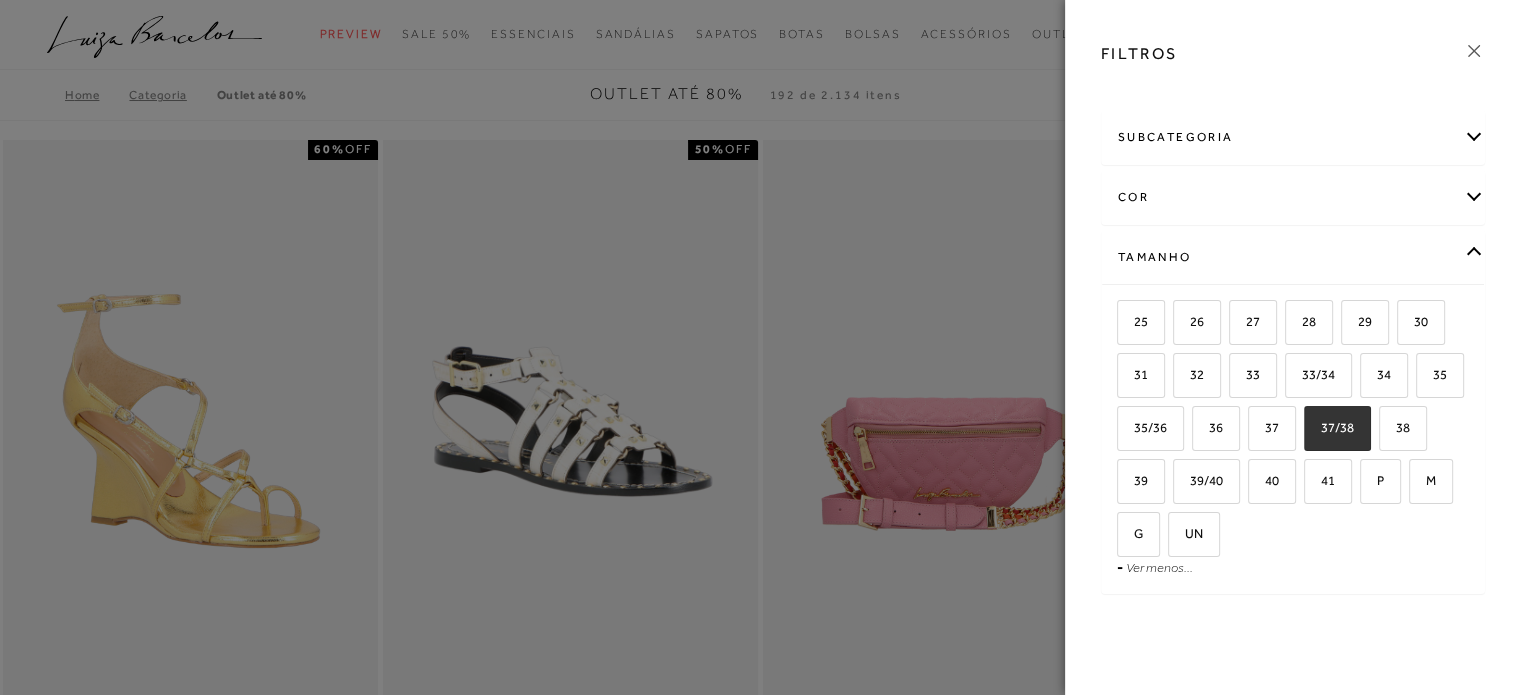 checkbox on "true" 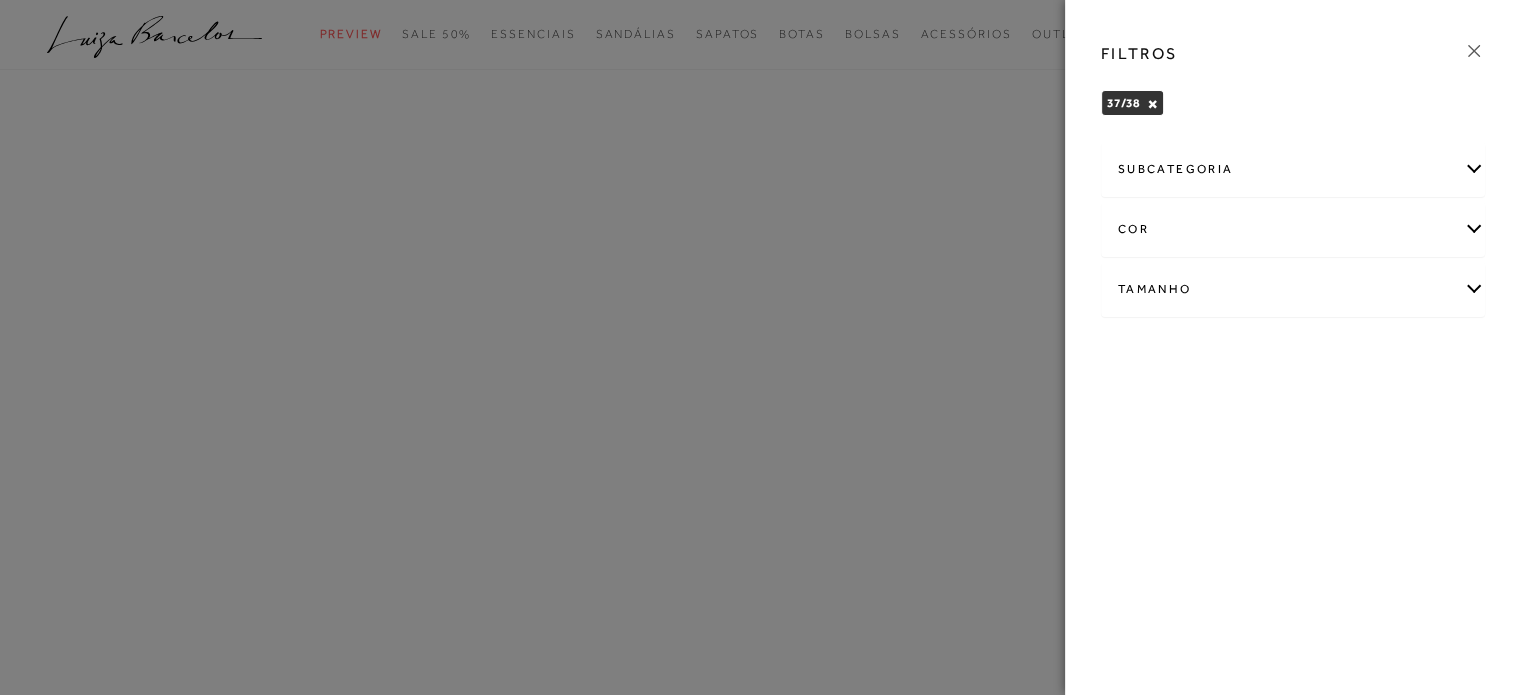 click on "Tamanho" at bounding box center (1293, 289) 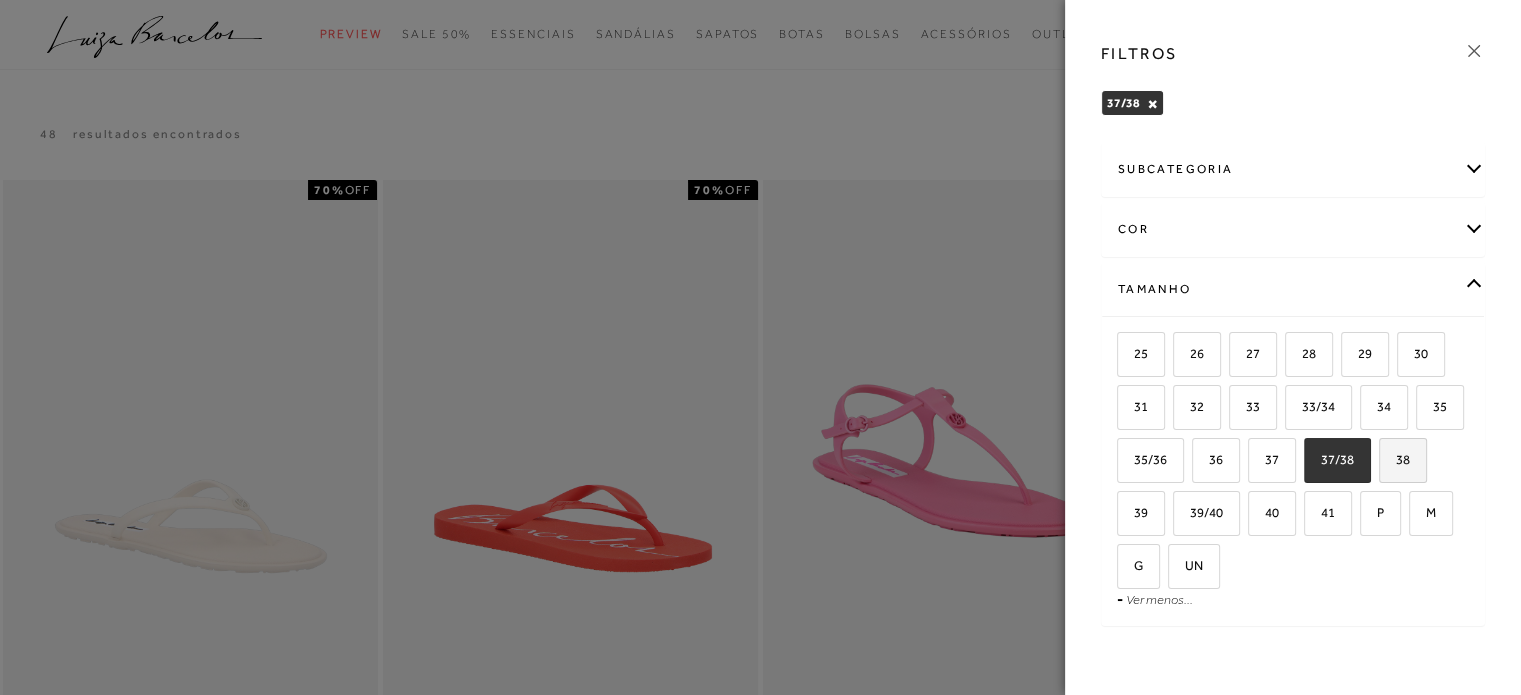 click on "38" at bounding box center [1386, 463] 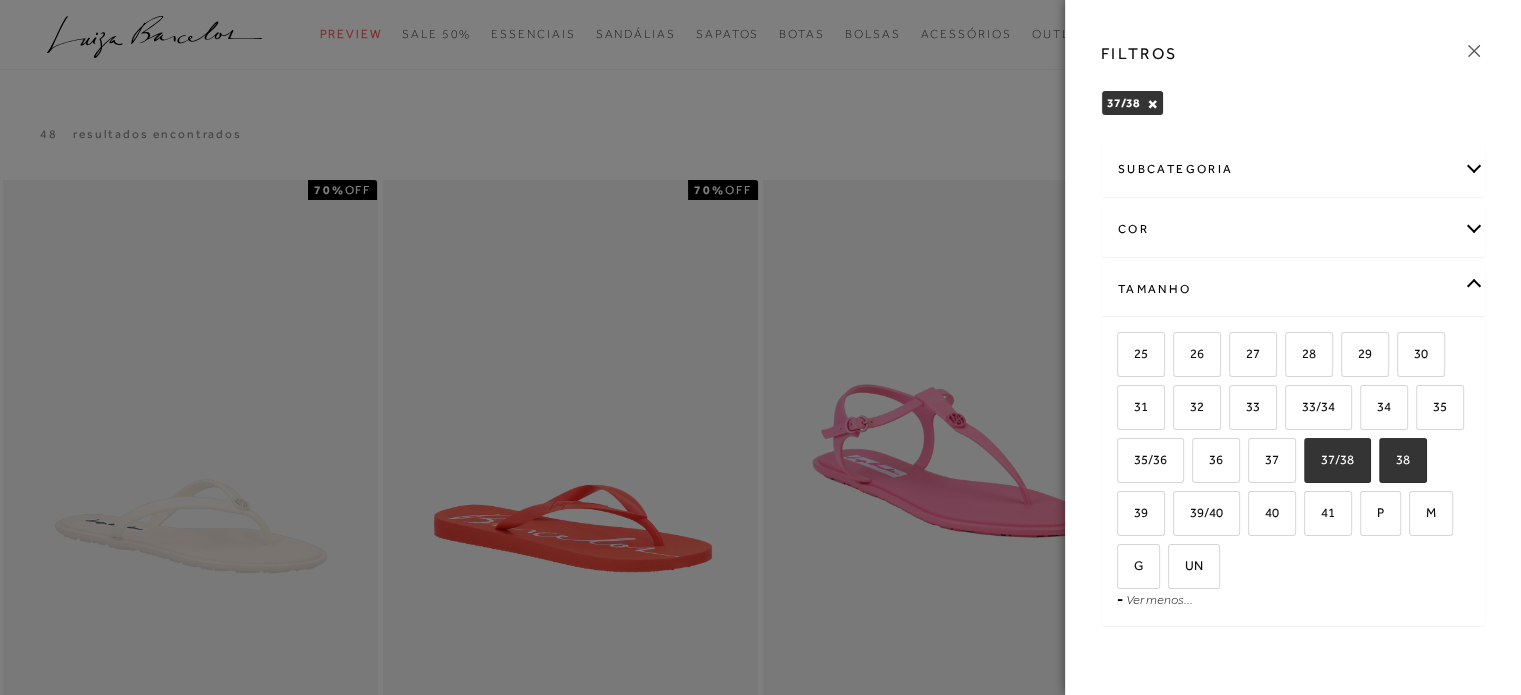 checkbox on "true" 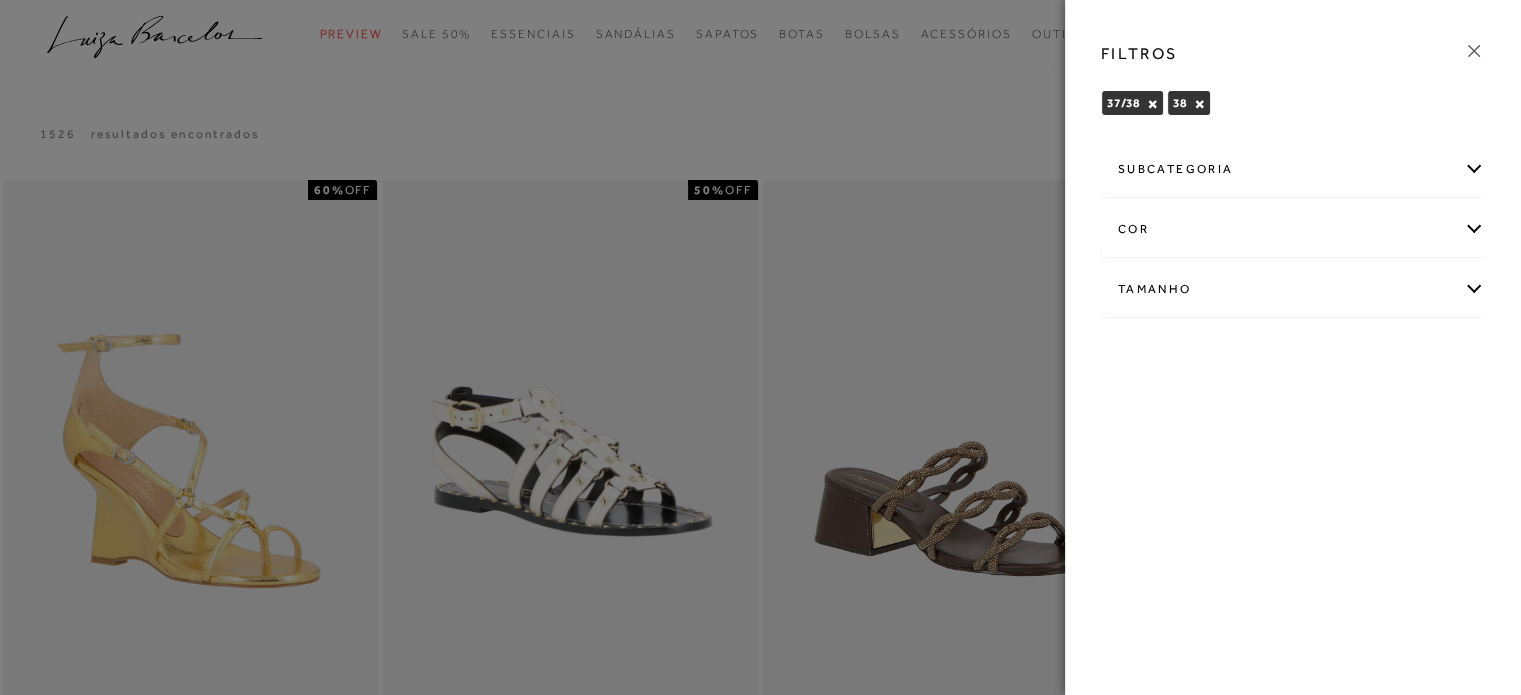 click at bounding box center (760, 347) 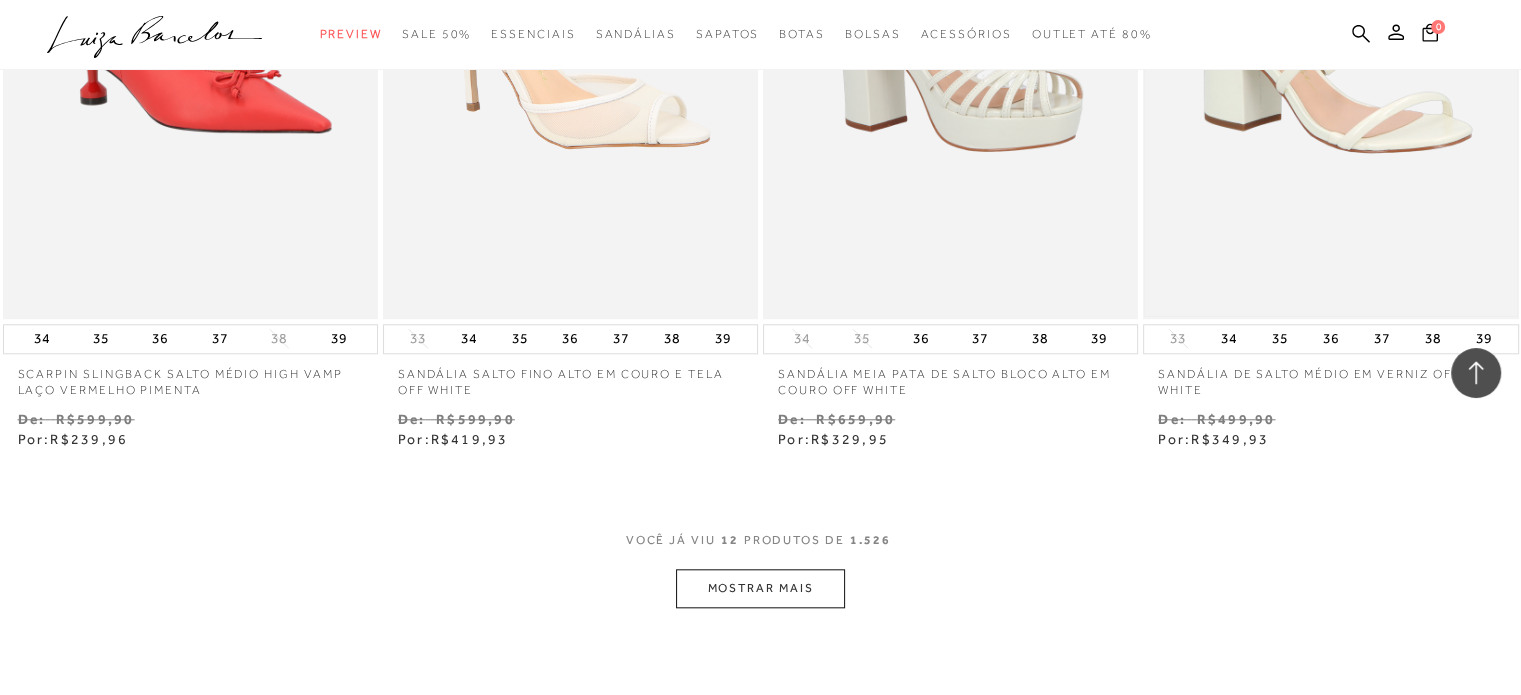 scroll, scrollTop: 1900, scrollLeft: 0, axis: vertical 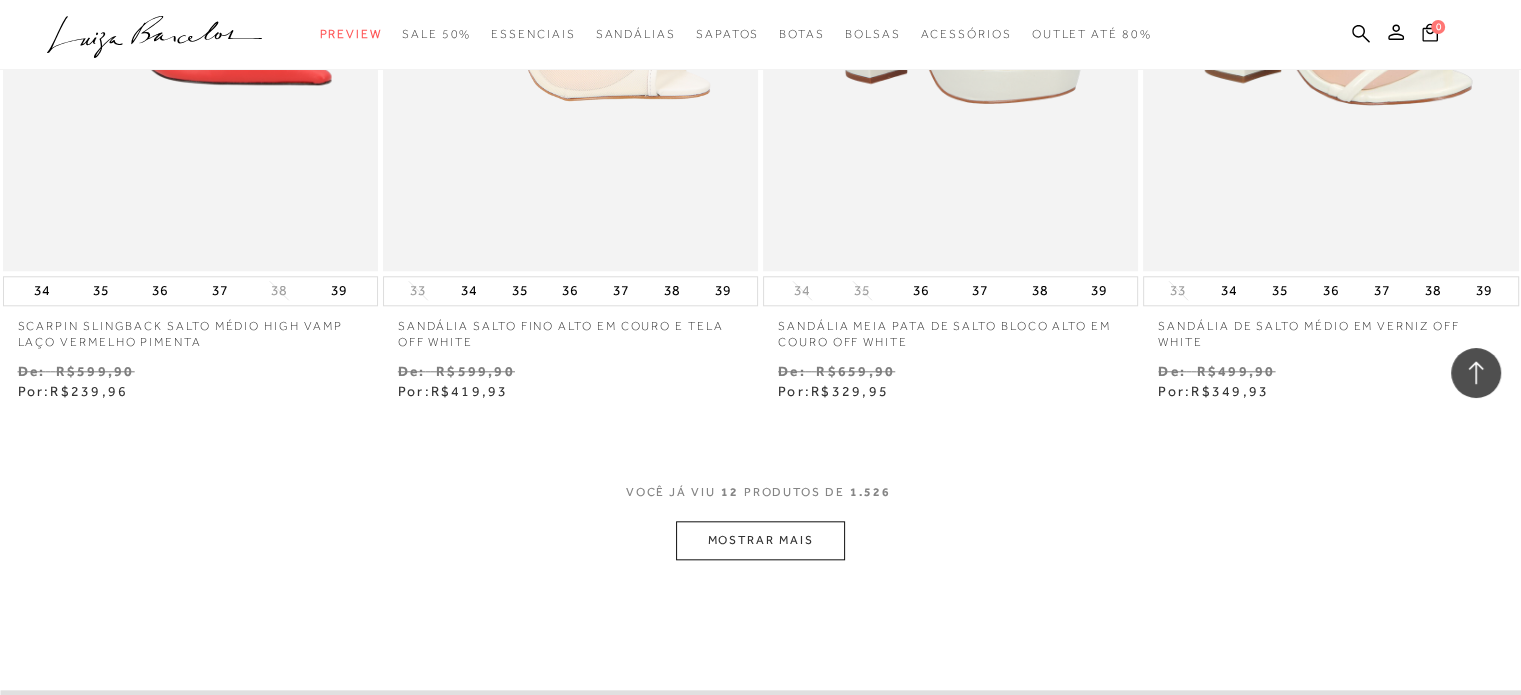click on "MOSTRAR MAIS" at bounding box center [760, 540] 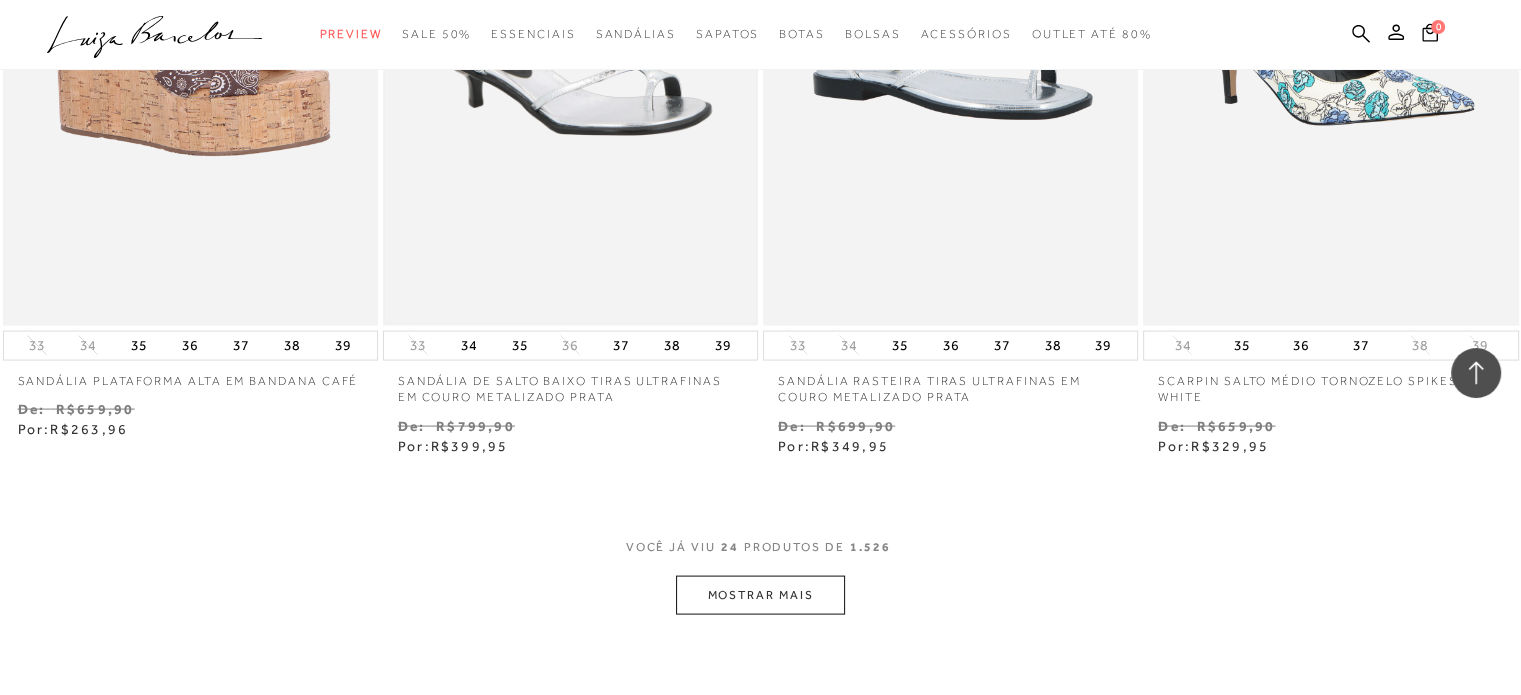 scroll, scrollTop: 4300, scrollLeft: 0, axis: vertical 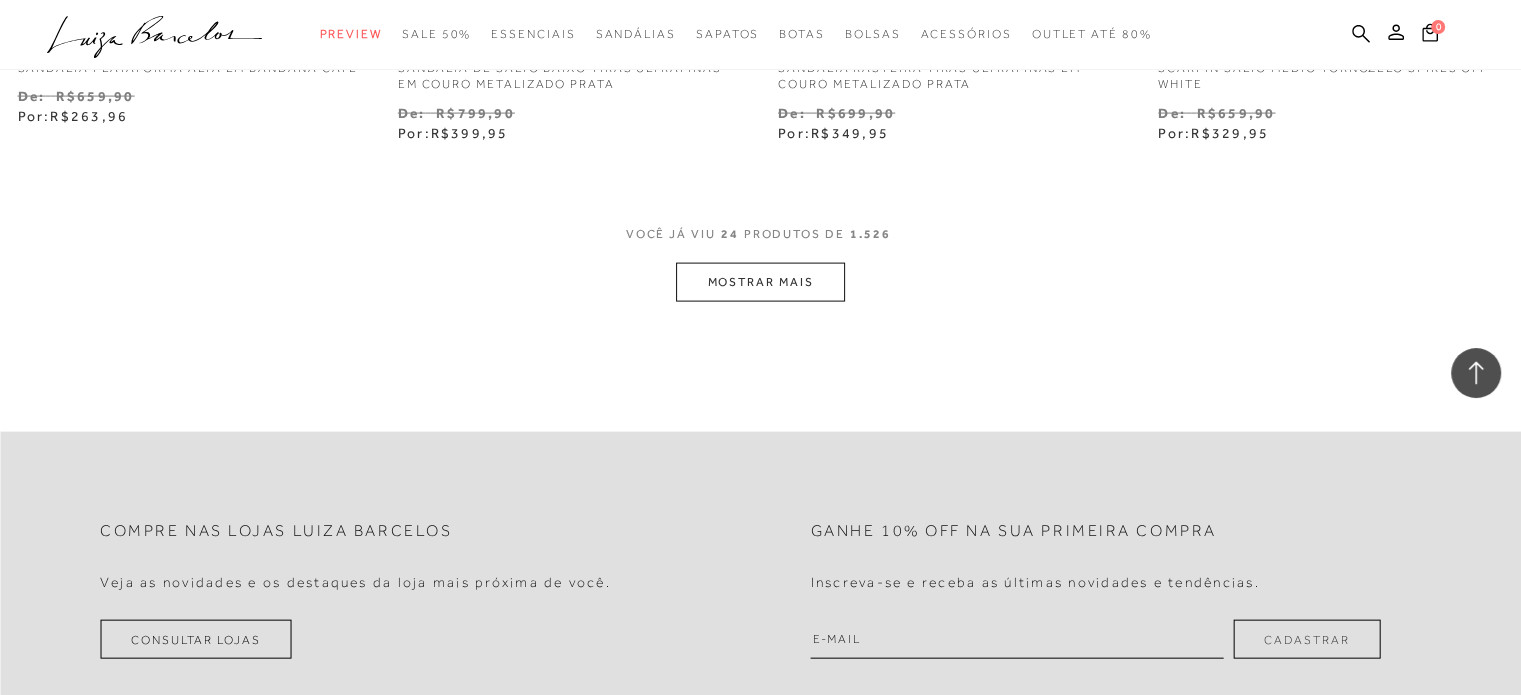 click on "MOSTRAR MAIS" at bounding box center (760, 282) 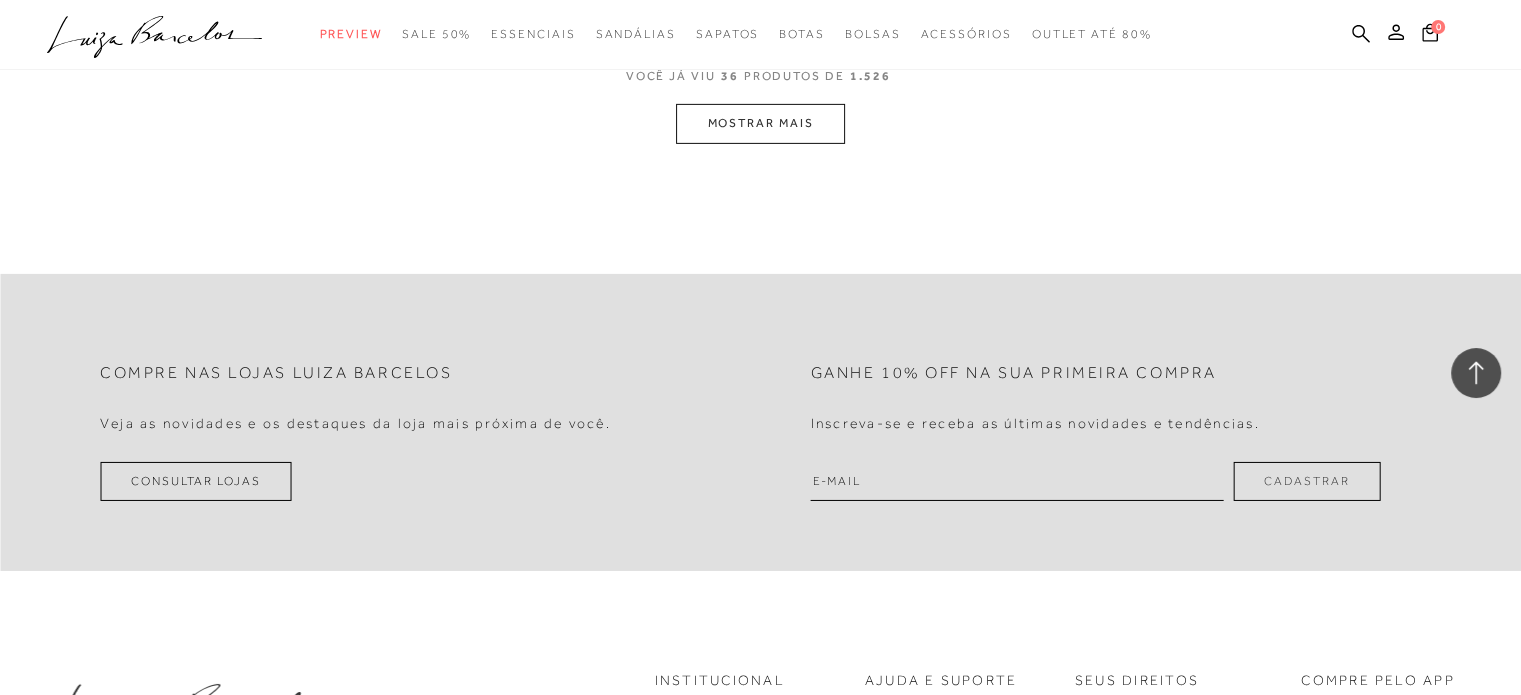 scroll, scrollTop: 6700, scrollLeft: 0, axis: vertical 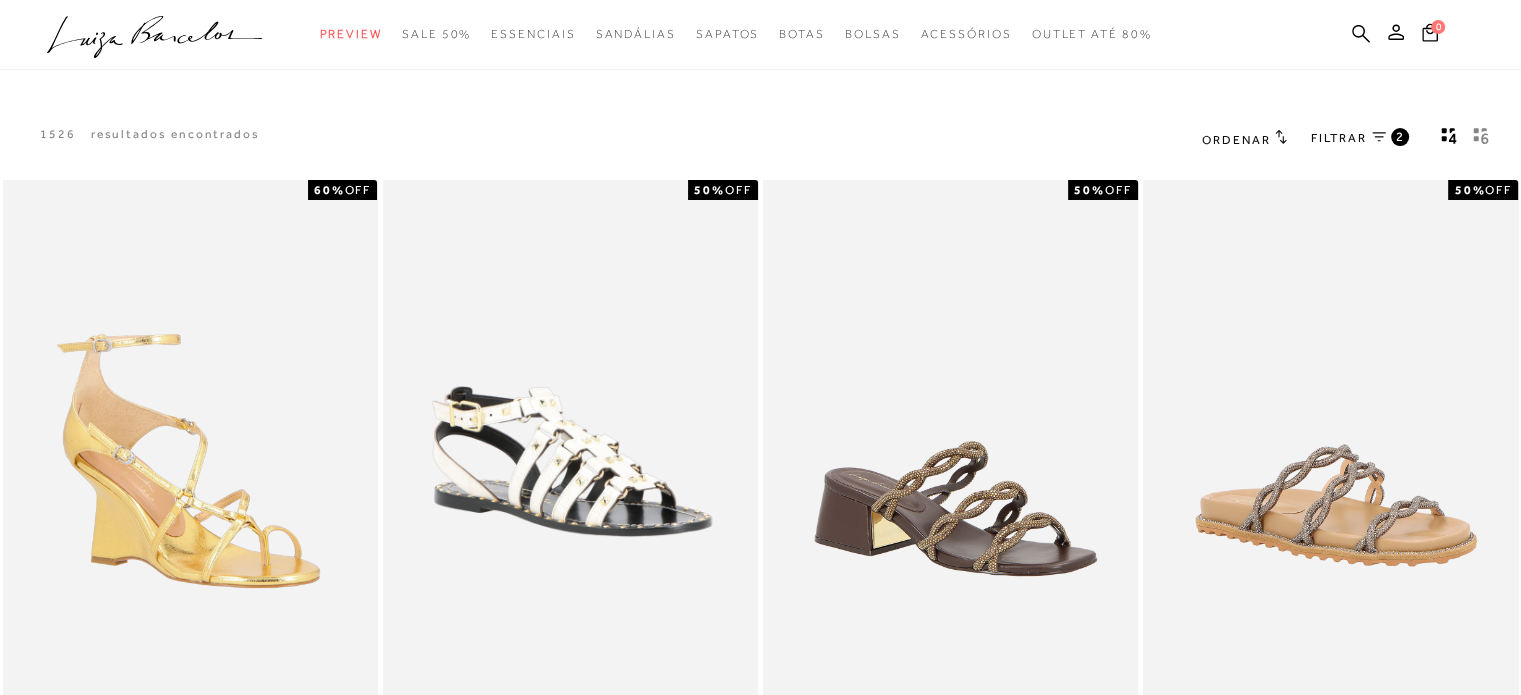 click 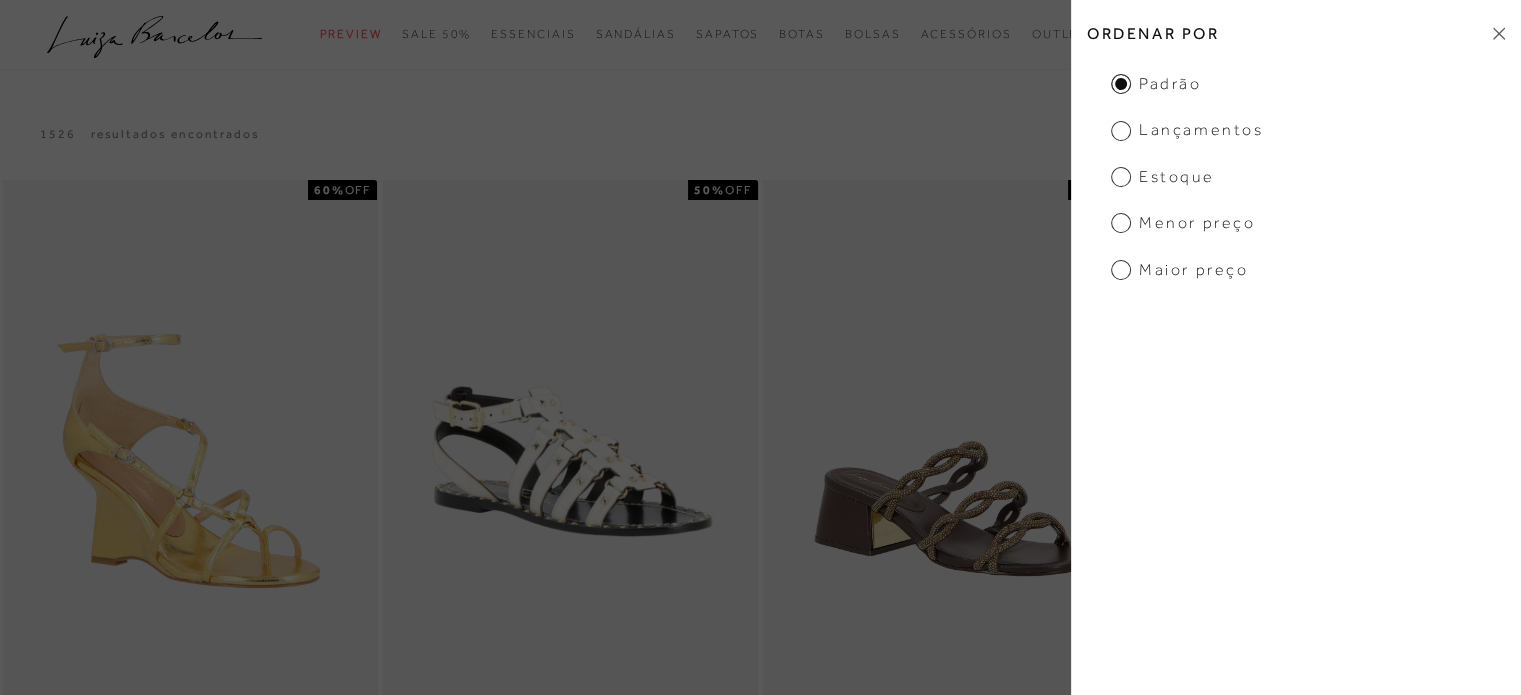 click on "Menor Preço" at bounding box center [1183, 223] 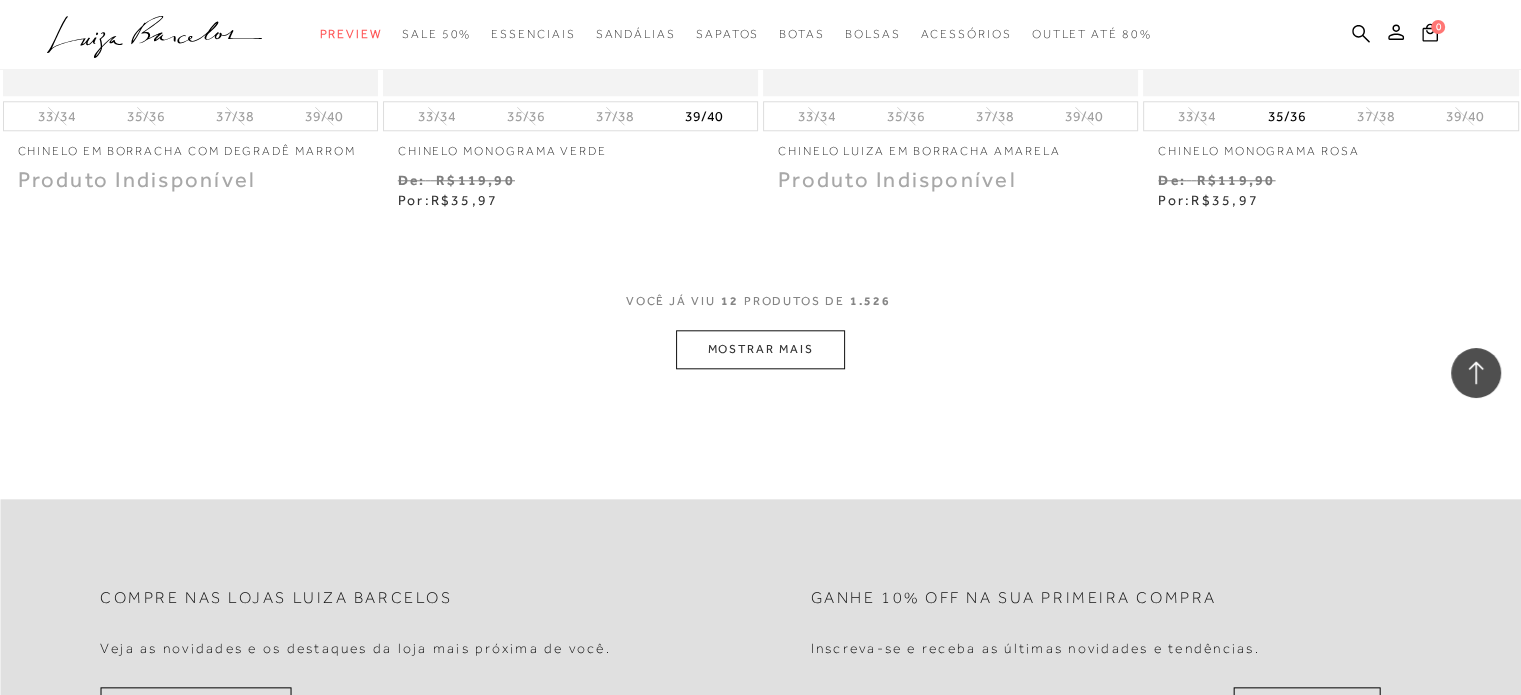 scroll, scrollTop: 2256, scrollLeft: 0, axis: vertical 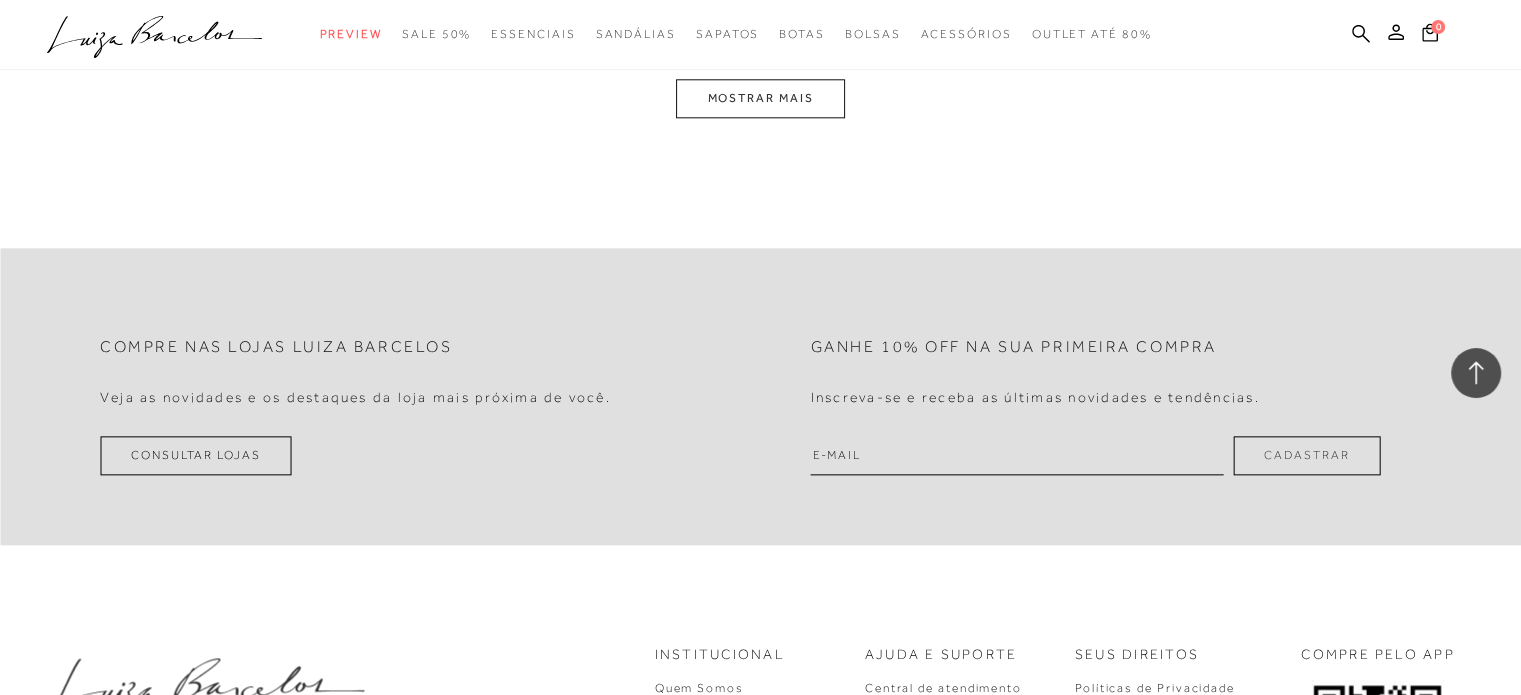 click on "MOSTRAR MAIS" at bounding box center (760, 98) 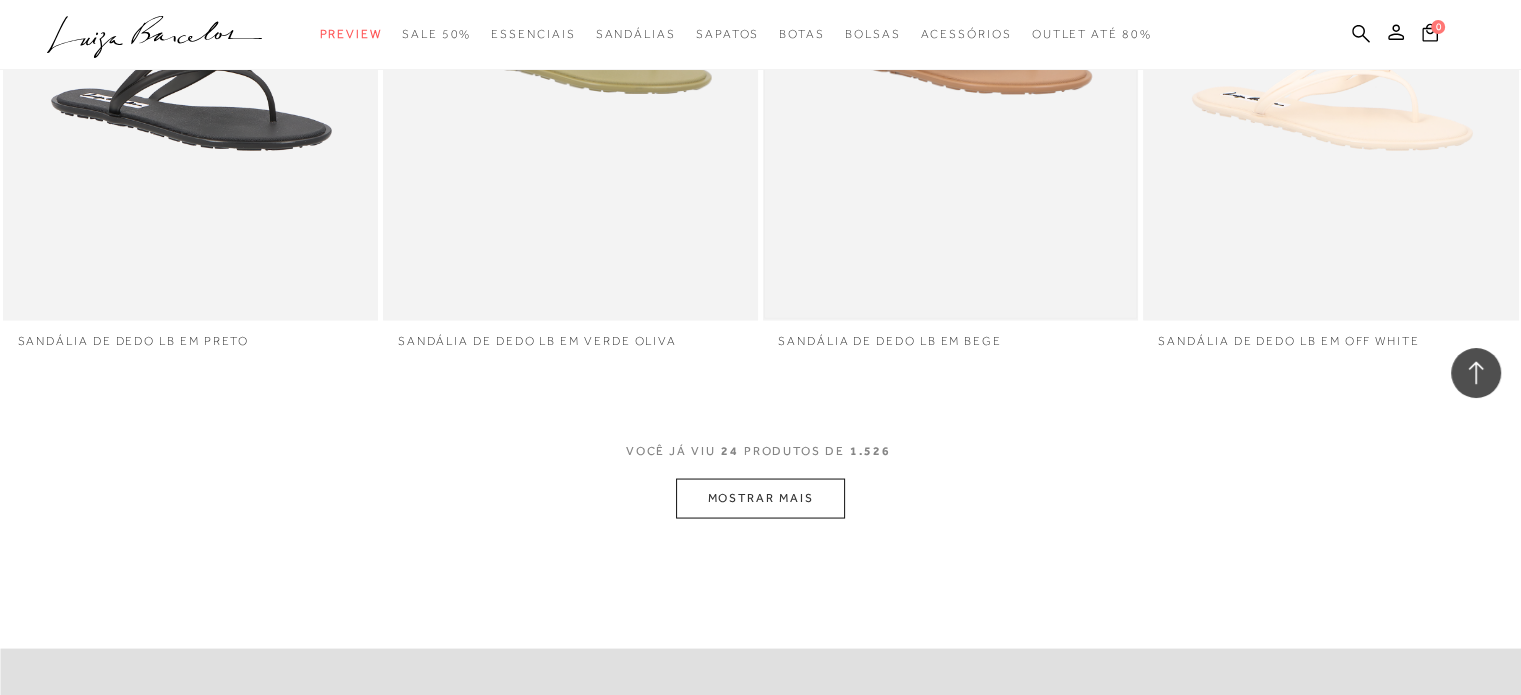 scroll, scrollTop: 3854, scrollLeft: 0, axis: vertical 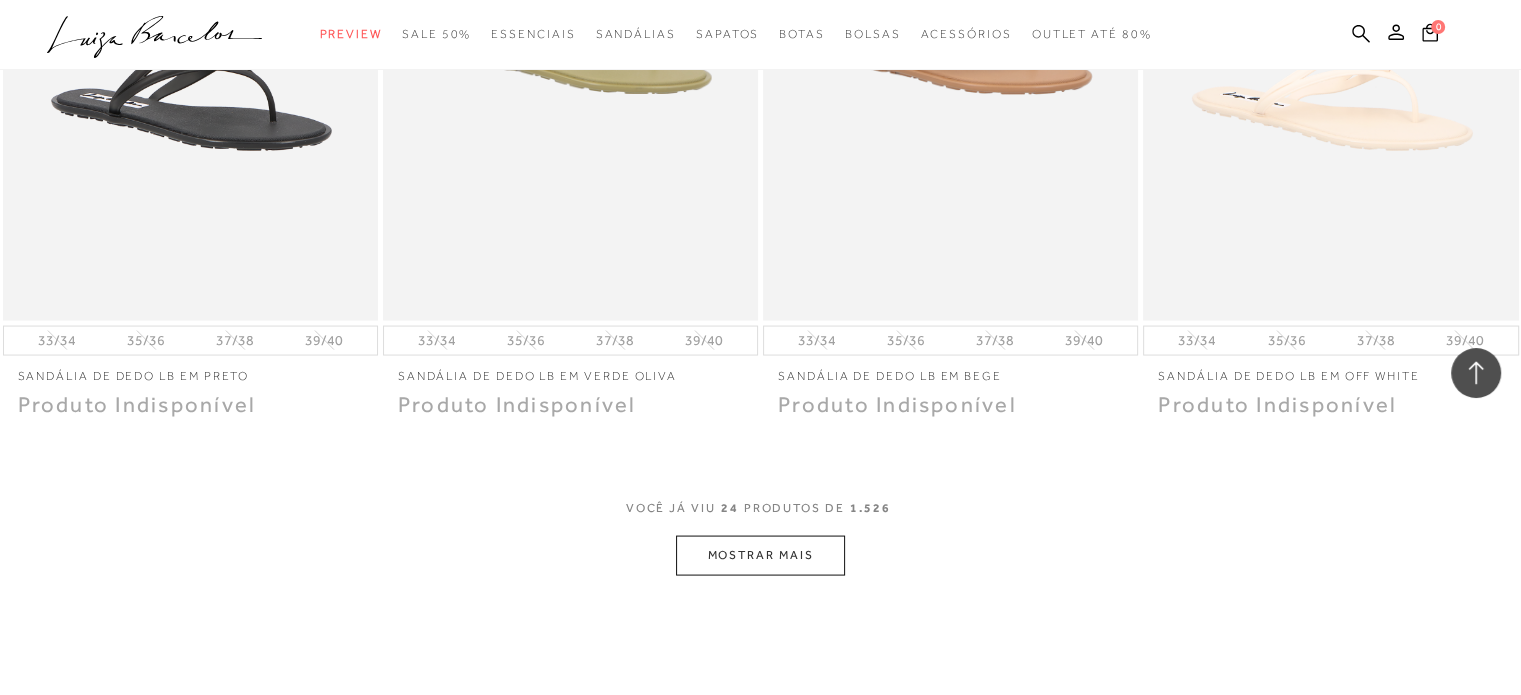 click on "MOSTRAR MAIS" at bounding box center (760, 555) 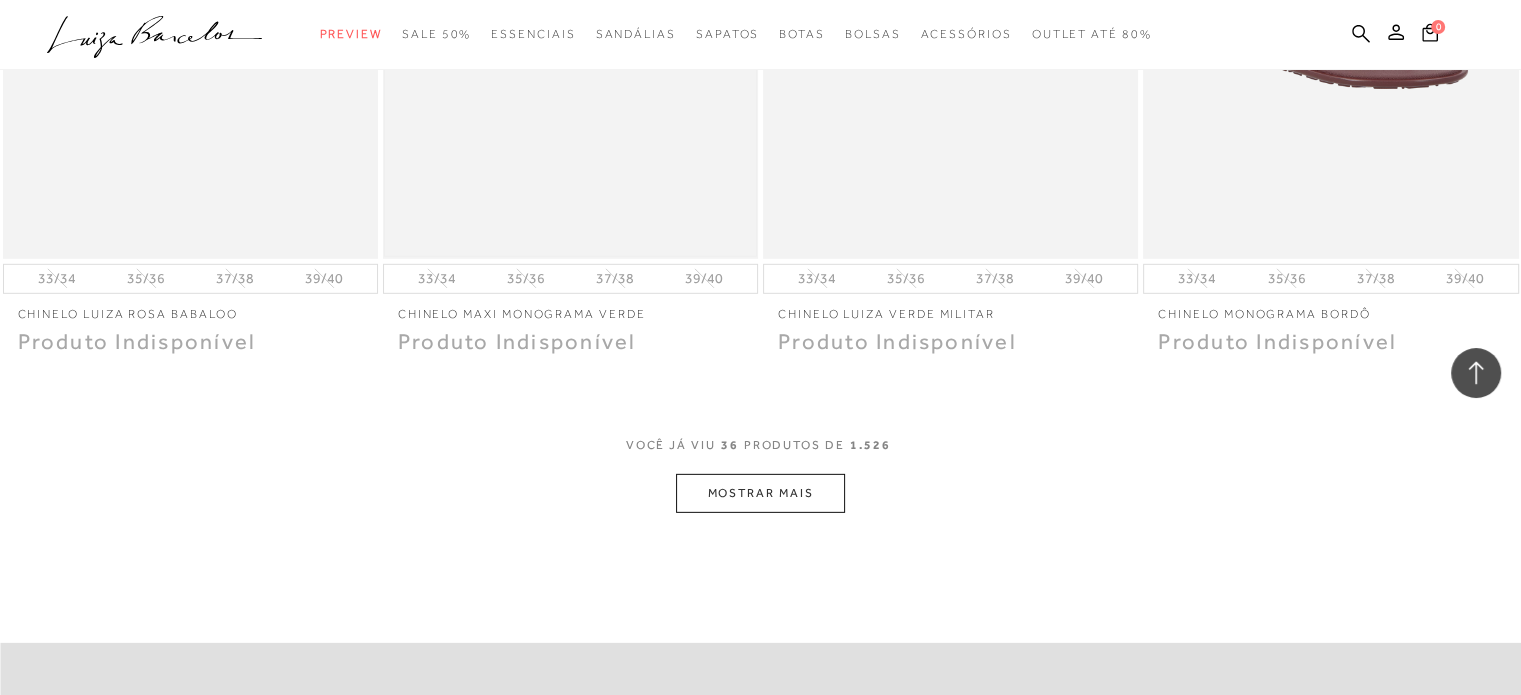 scroll, scrollTop: 6254, scrollLeft: 0, axis: vertical 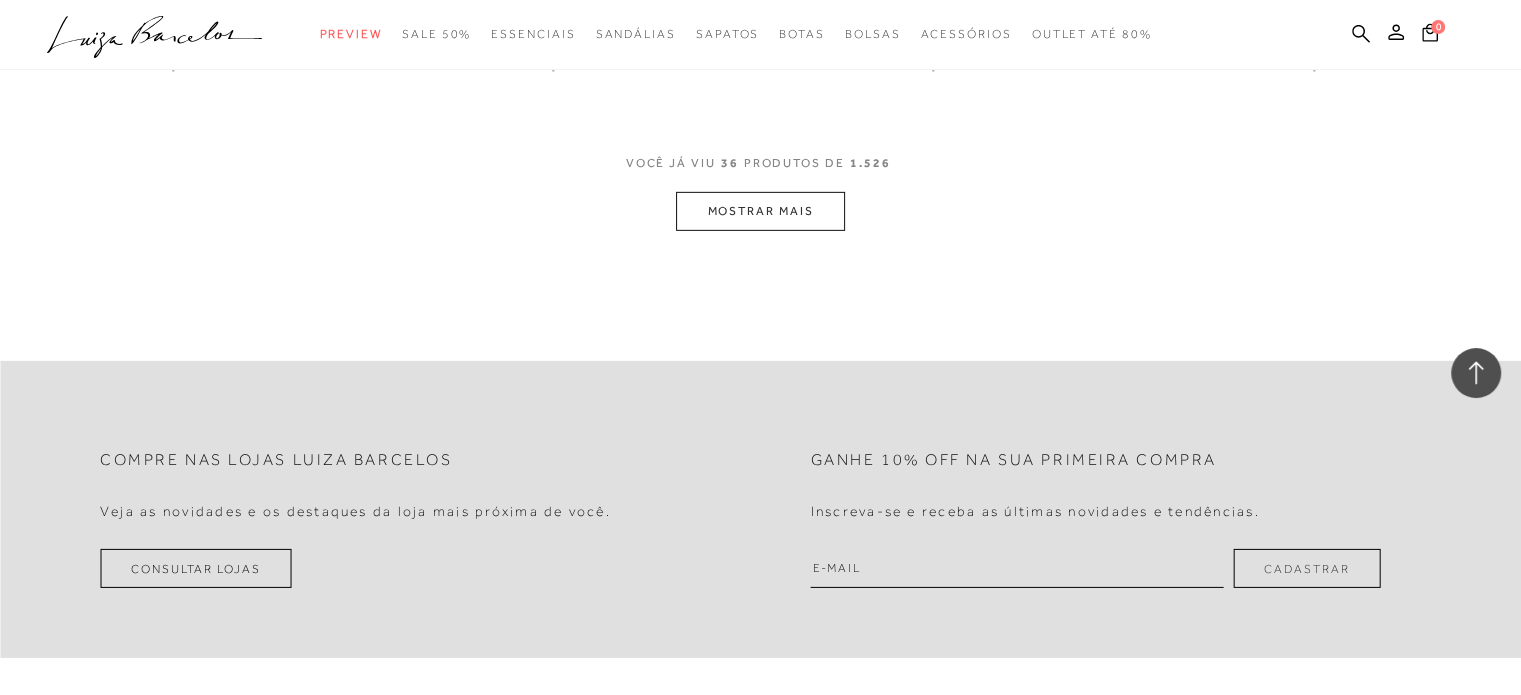 click on "MOSTRAR MAIS" at bounding box center (760, 211) 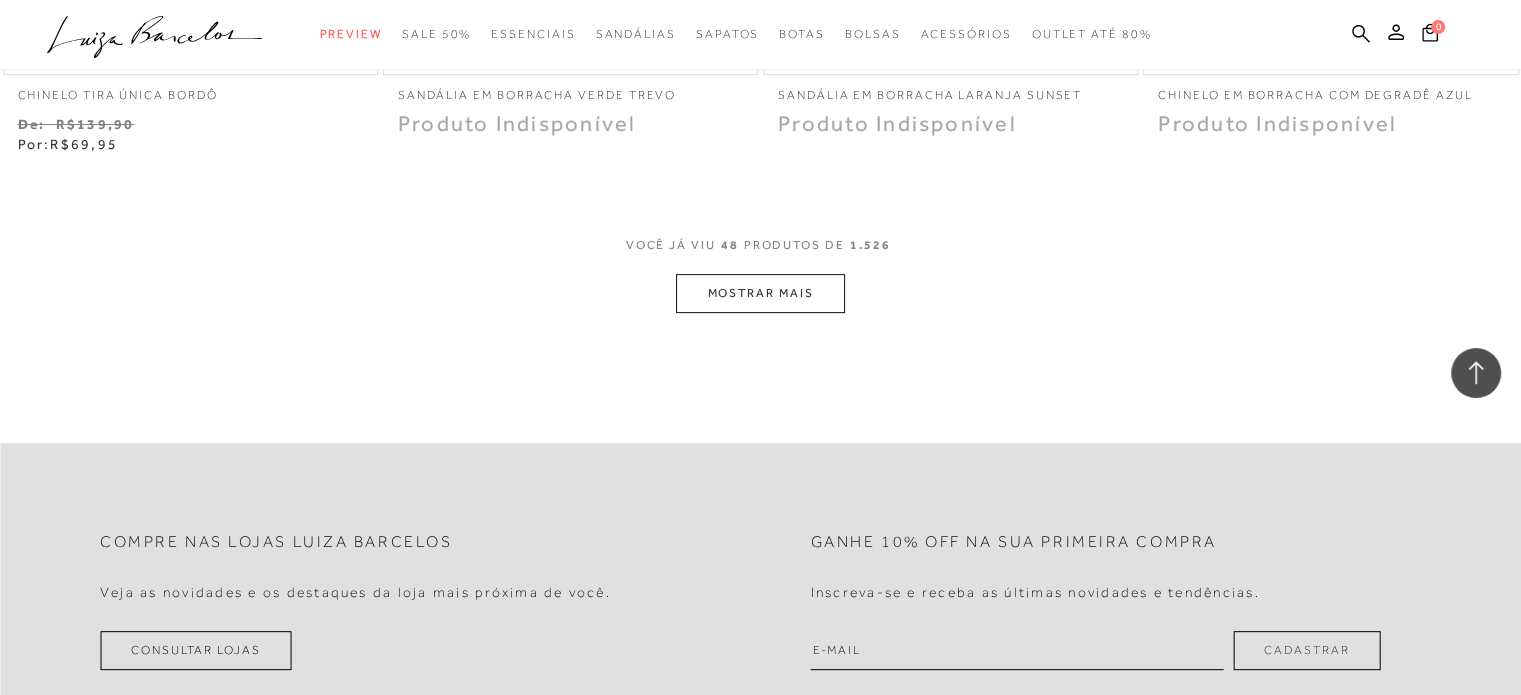 scroll, scrollTop: 8211, scrollLeft: 0, axis: vertical 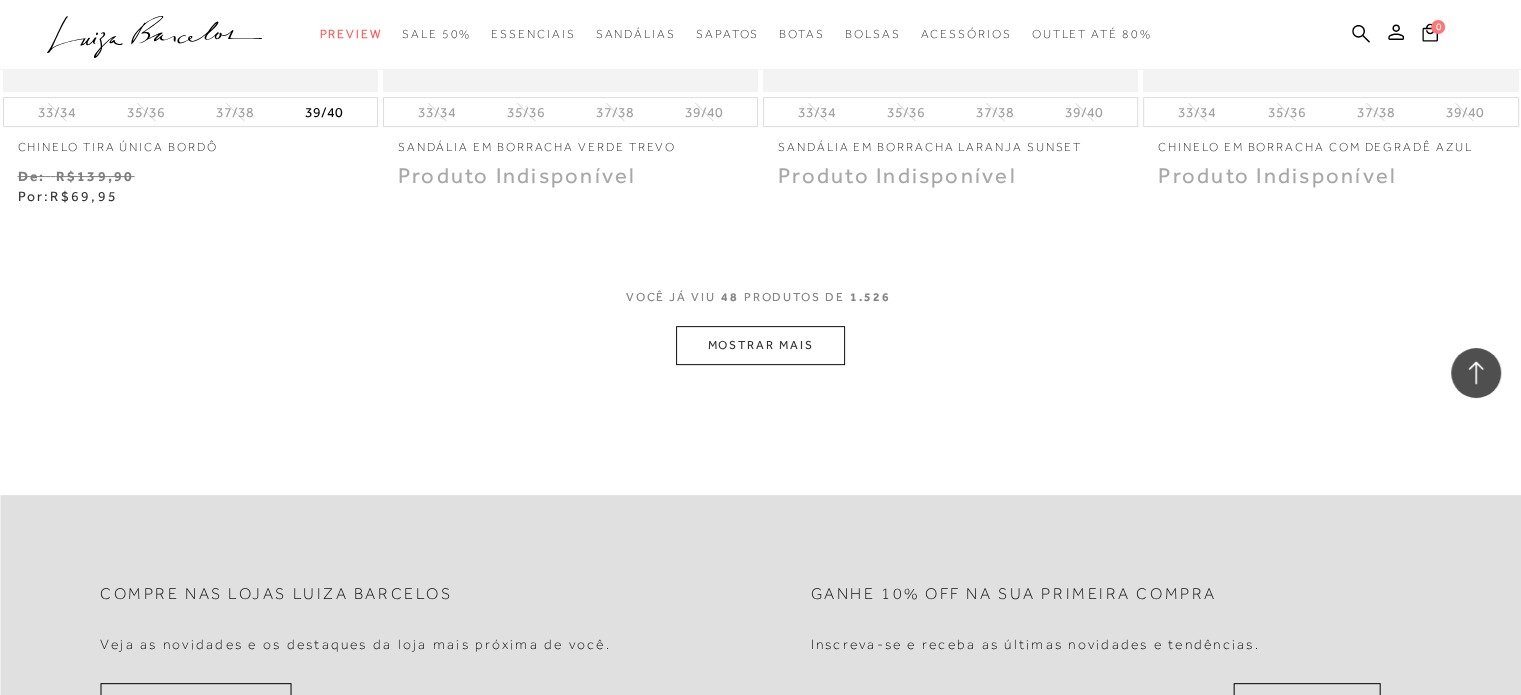 click on "MOSTRAR MAIS" at bounding box center [760, 345] 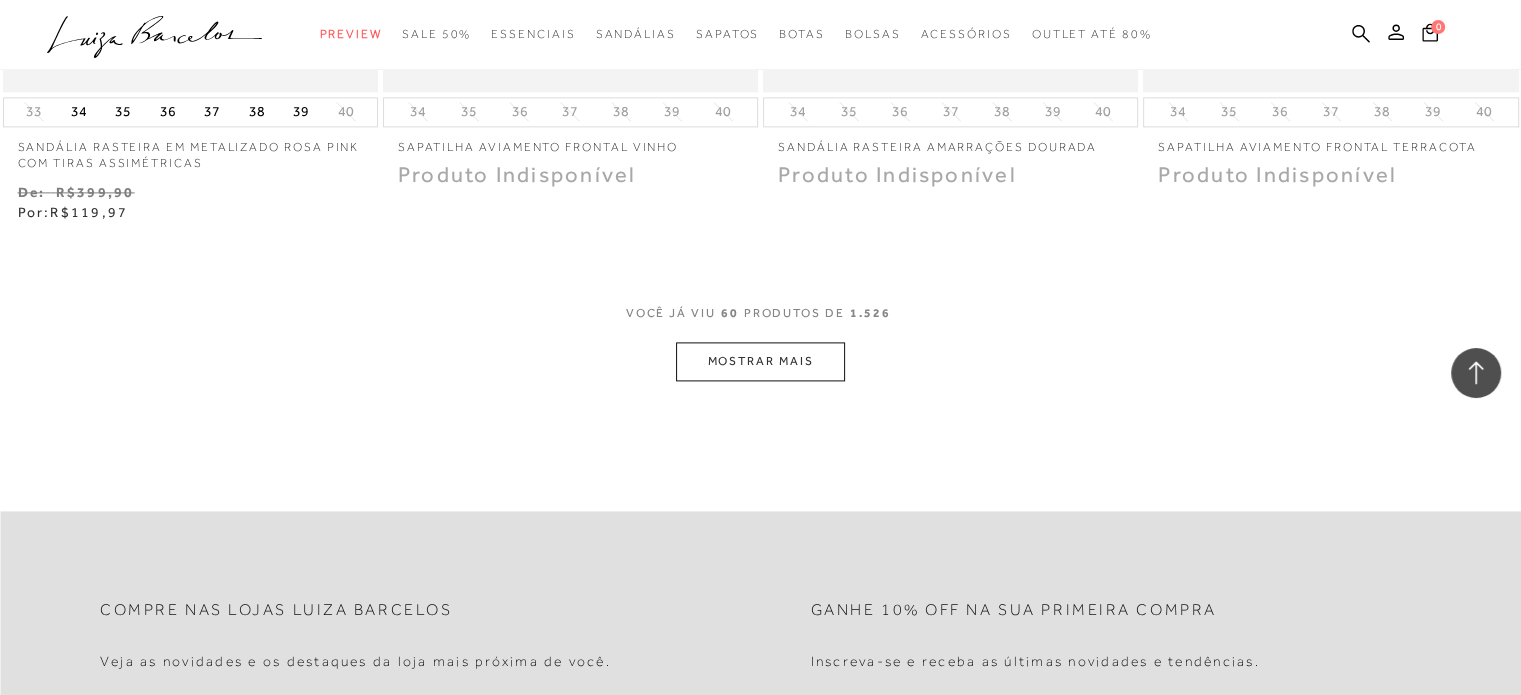 scroll, scrollTop: 10211, scrollLeft: 0, axis: vertical 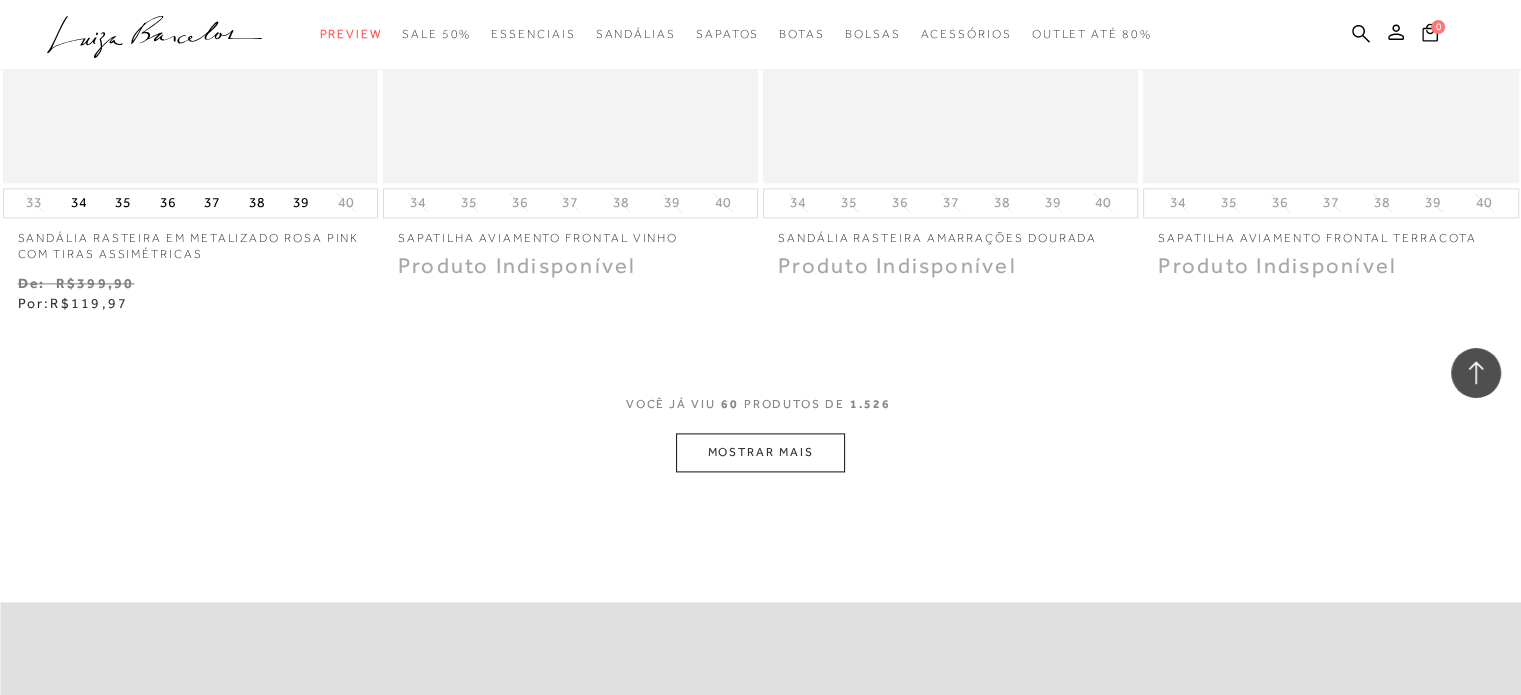 click on "MOSTRAR MAIS" at bounding box center [760, 452] 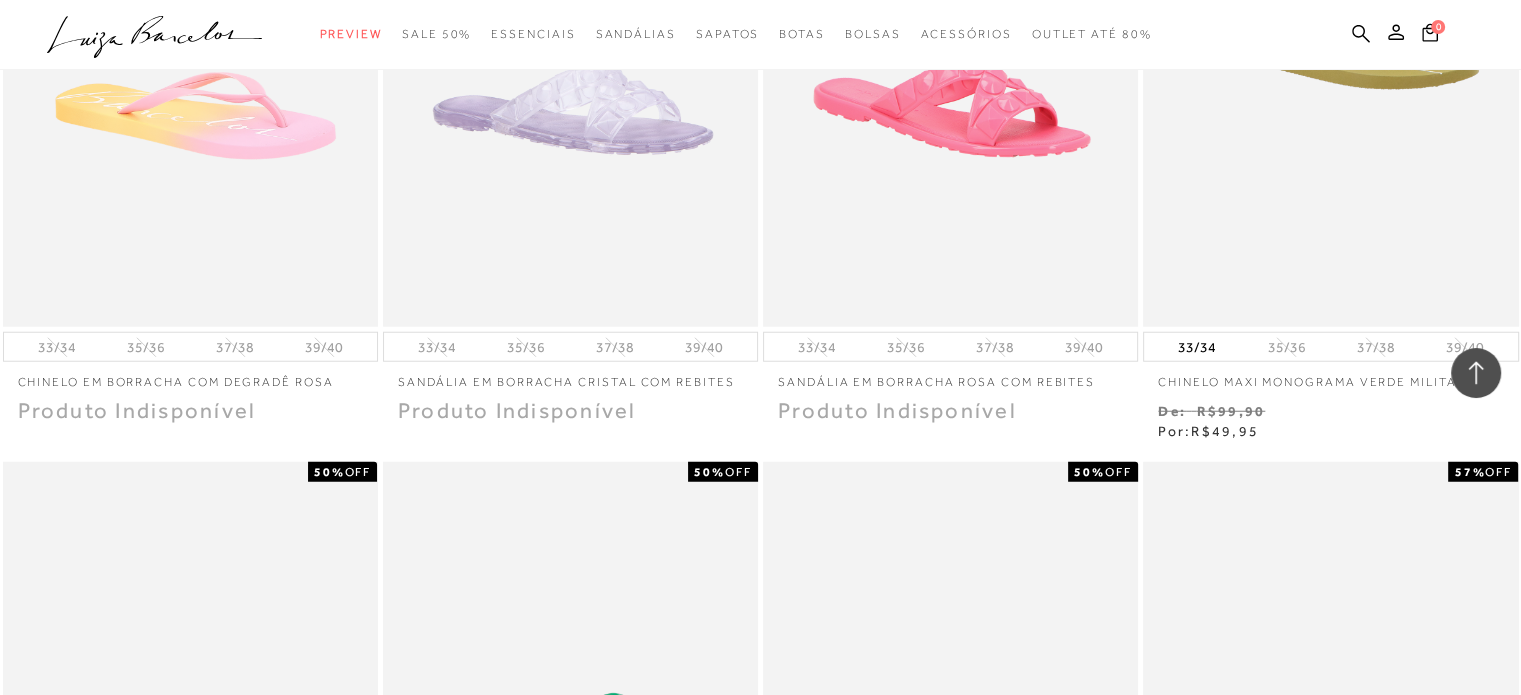 scroll, scrollTop: 0, scrollLeft: 0, axis: both 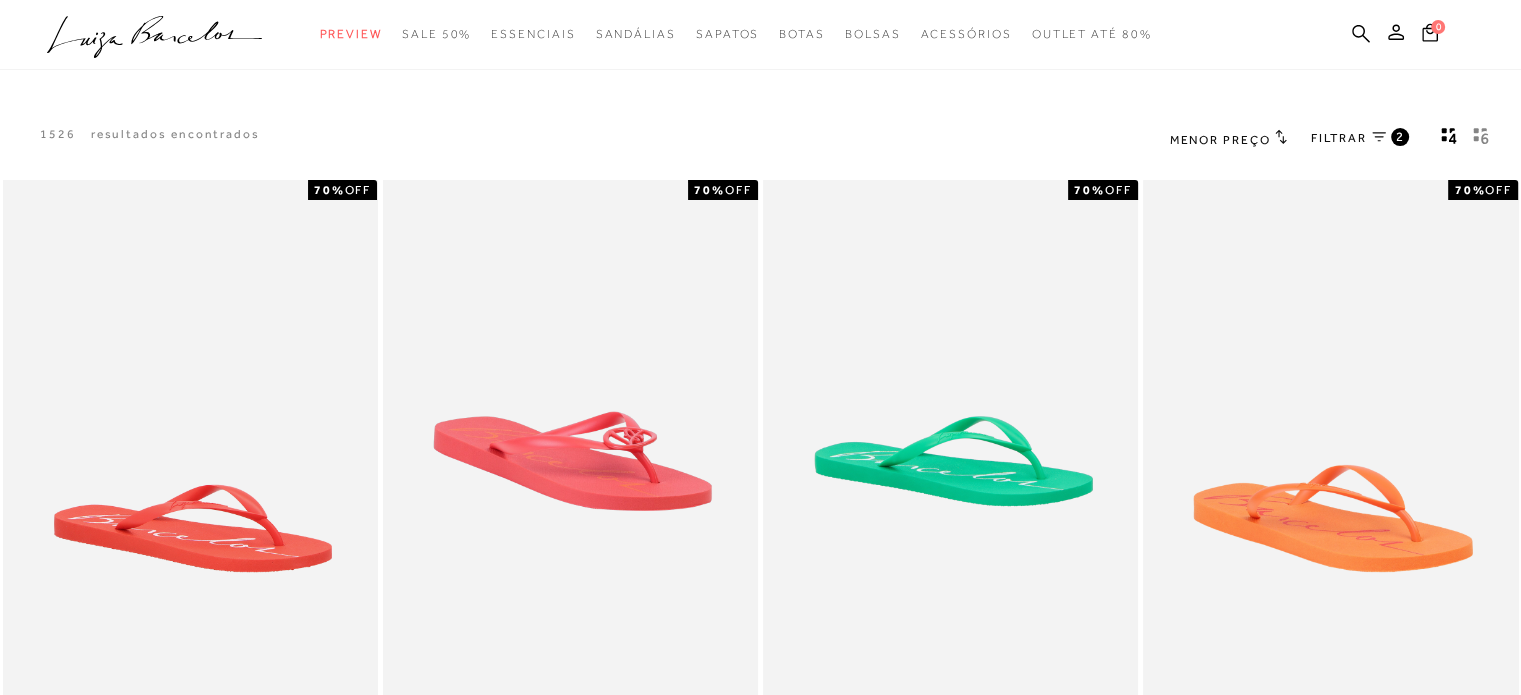 click on "Menor Preço
Ordenar por
2" at bounding box center [1334, 139] 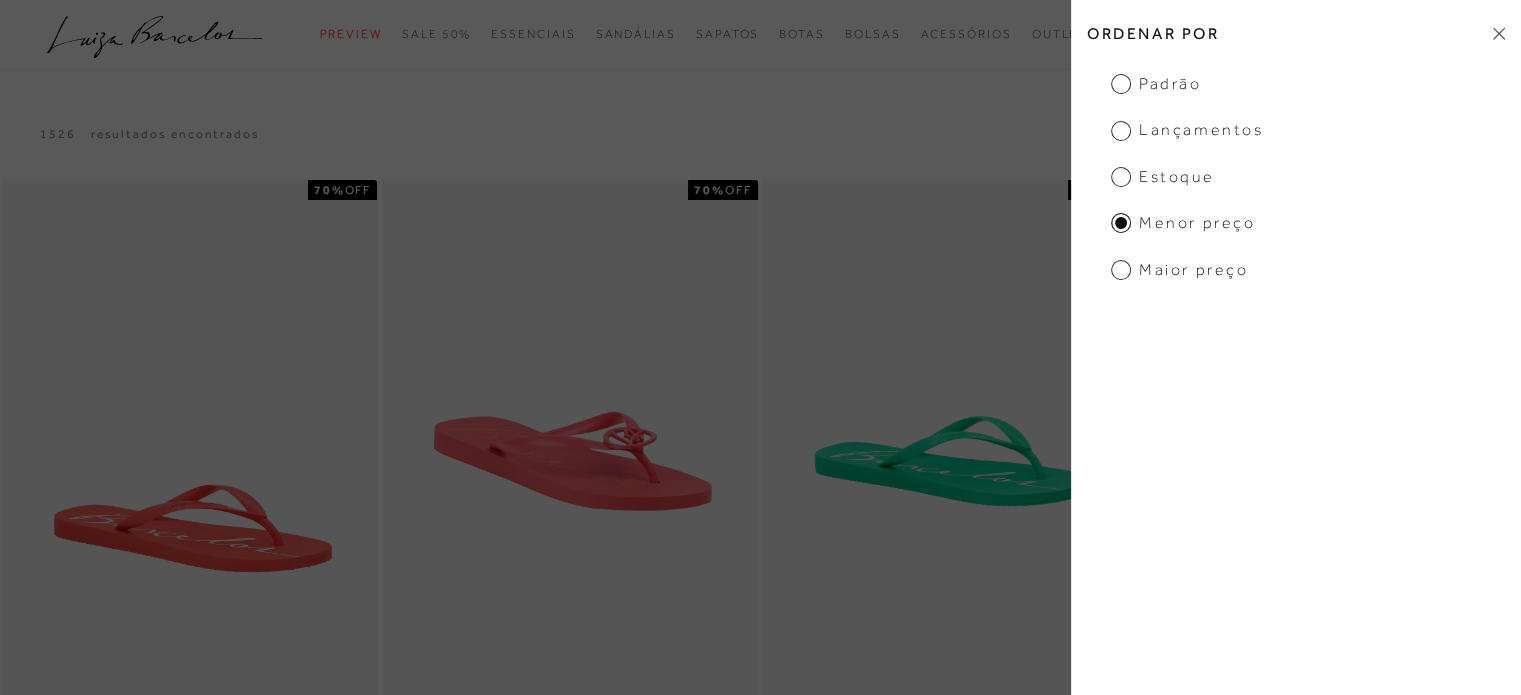 click on "Padrão" at bounding box center [1156, 84] 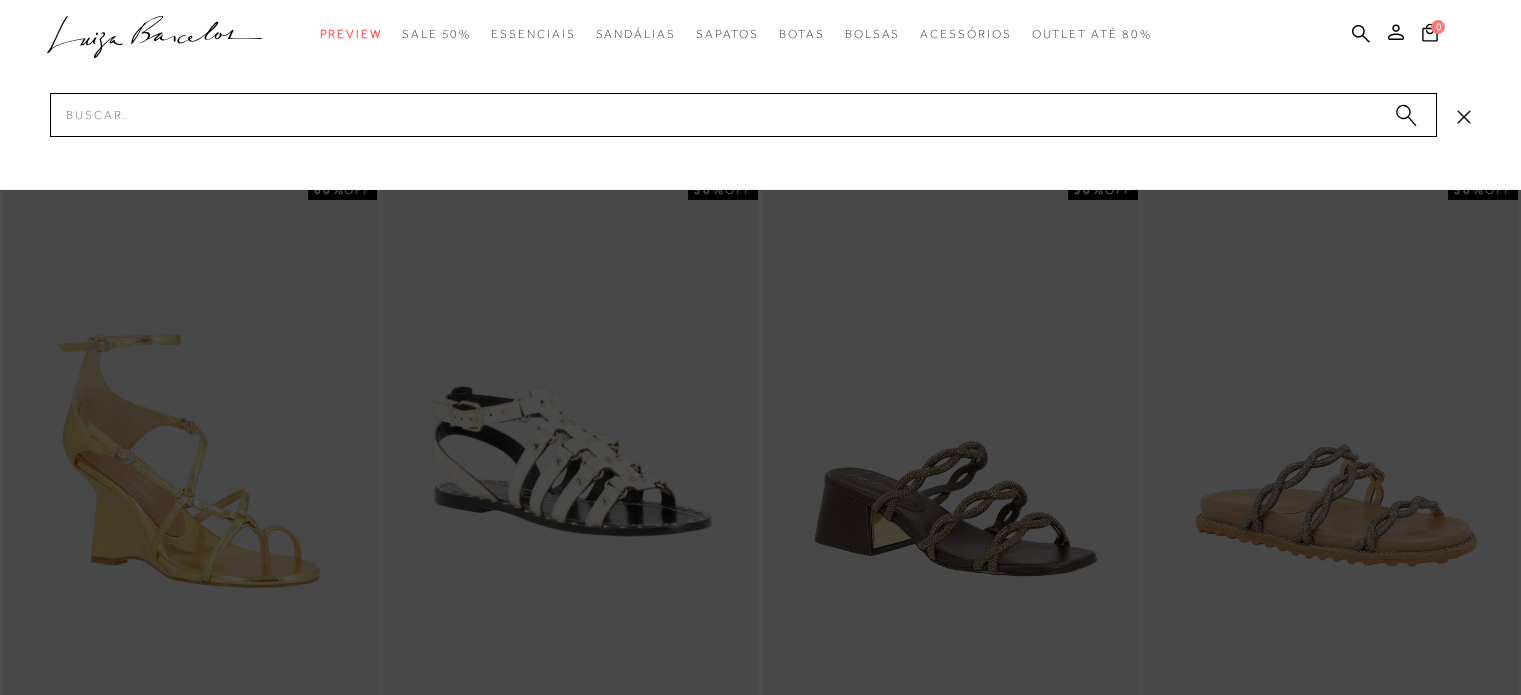 type 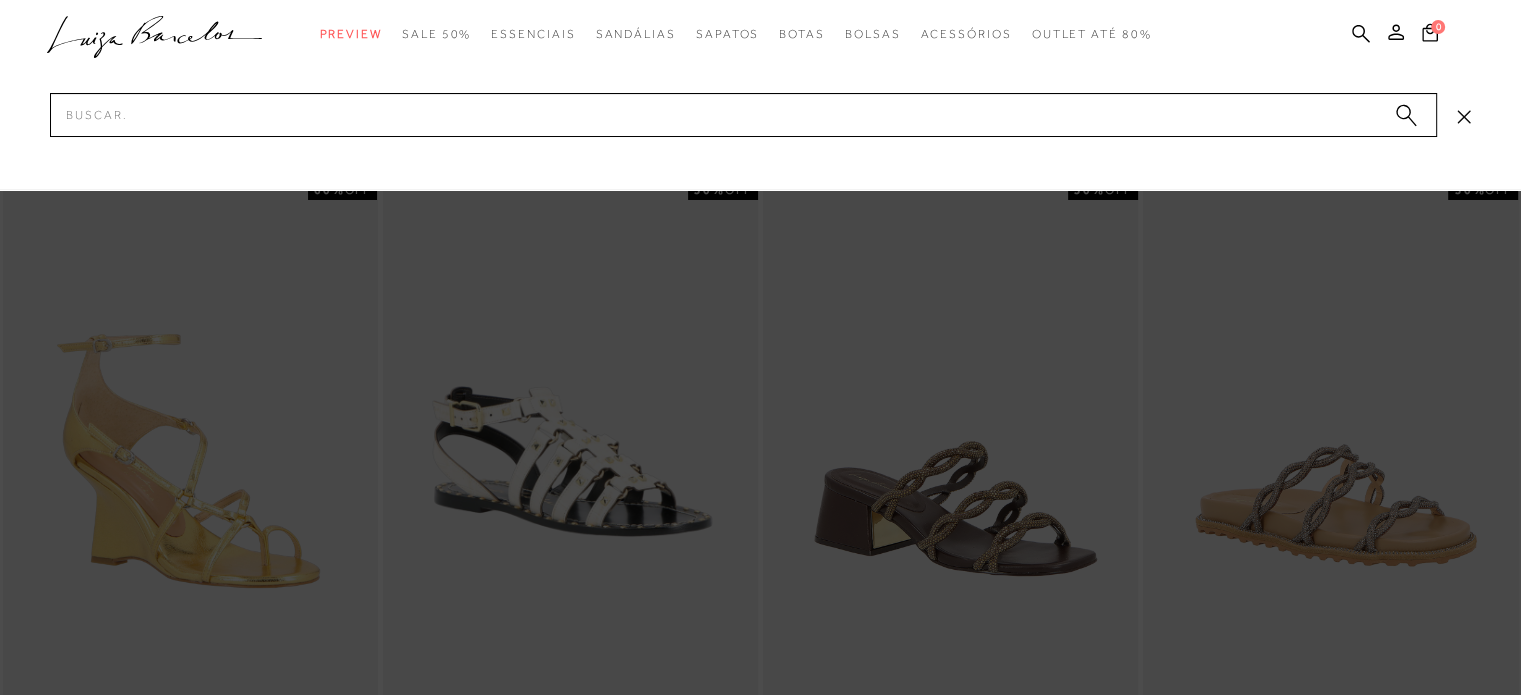 scroll, scrollTop: 0, scrollLeft: 0, axis: both 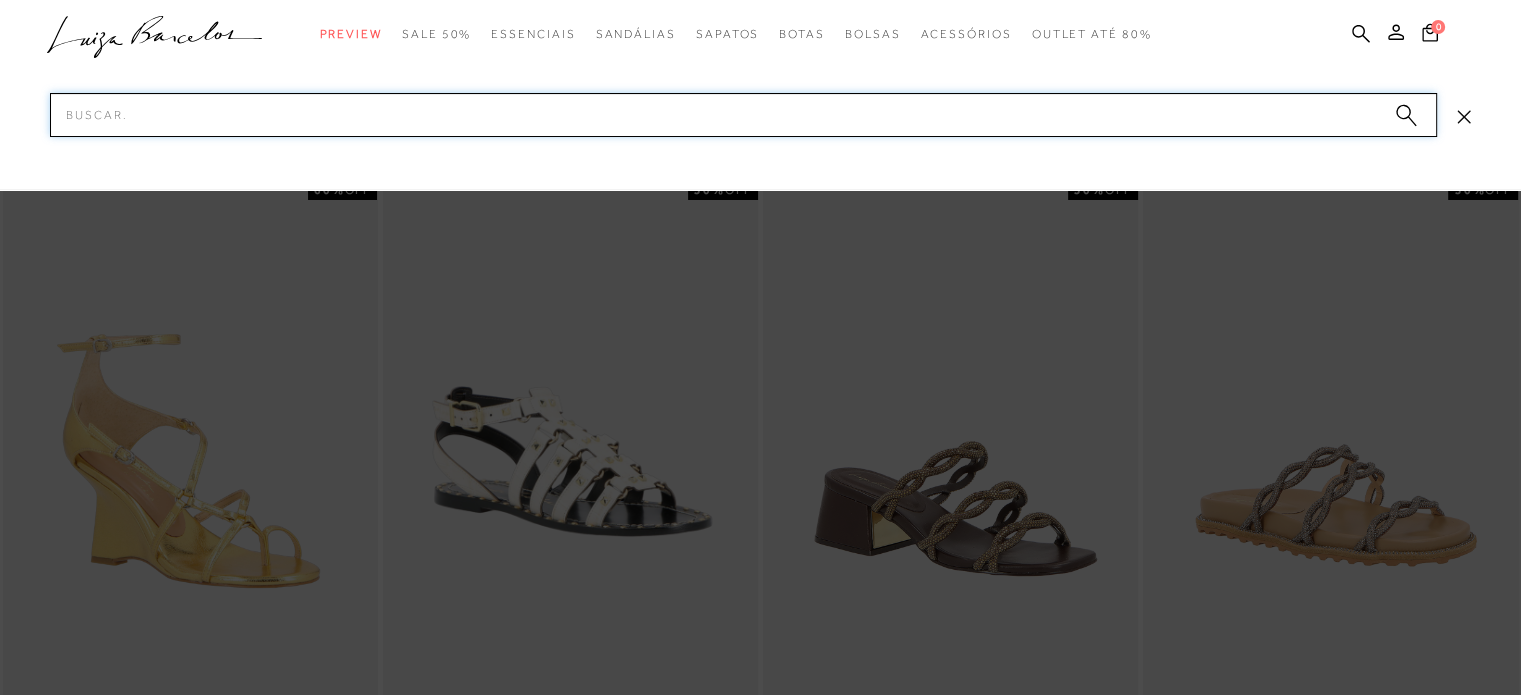 click on "Pesquisar" at bounding box center [743, 115] 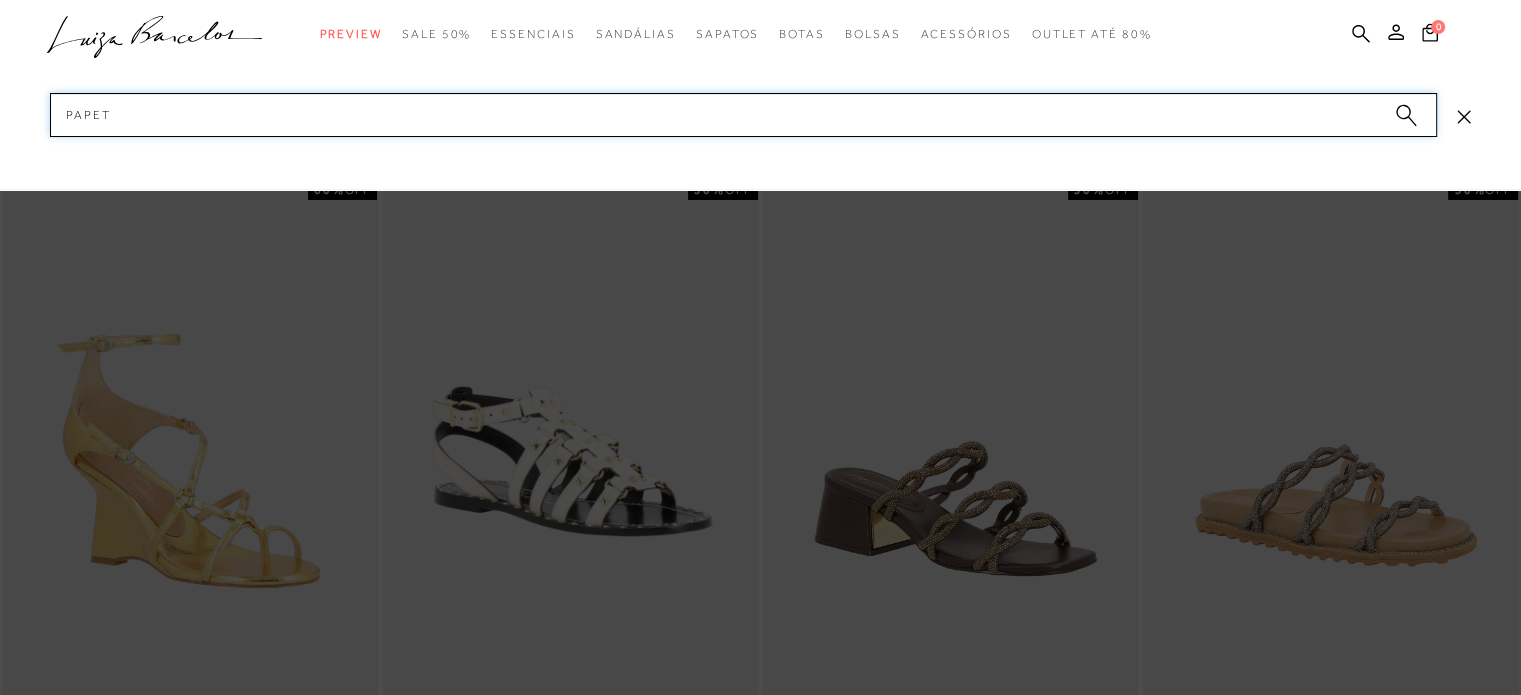 type on "papete" 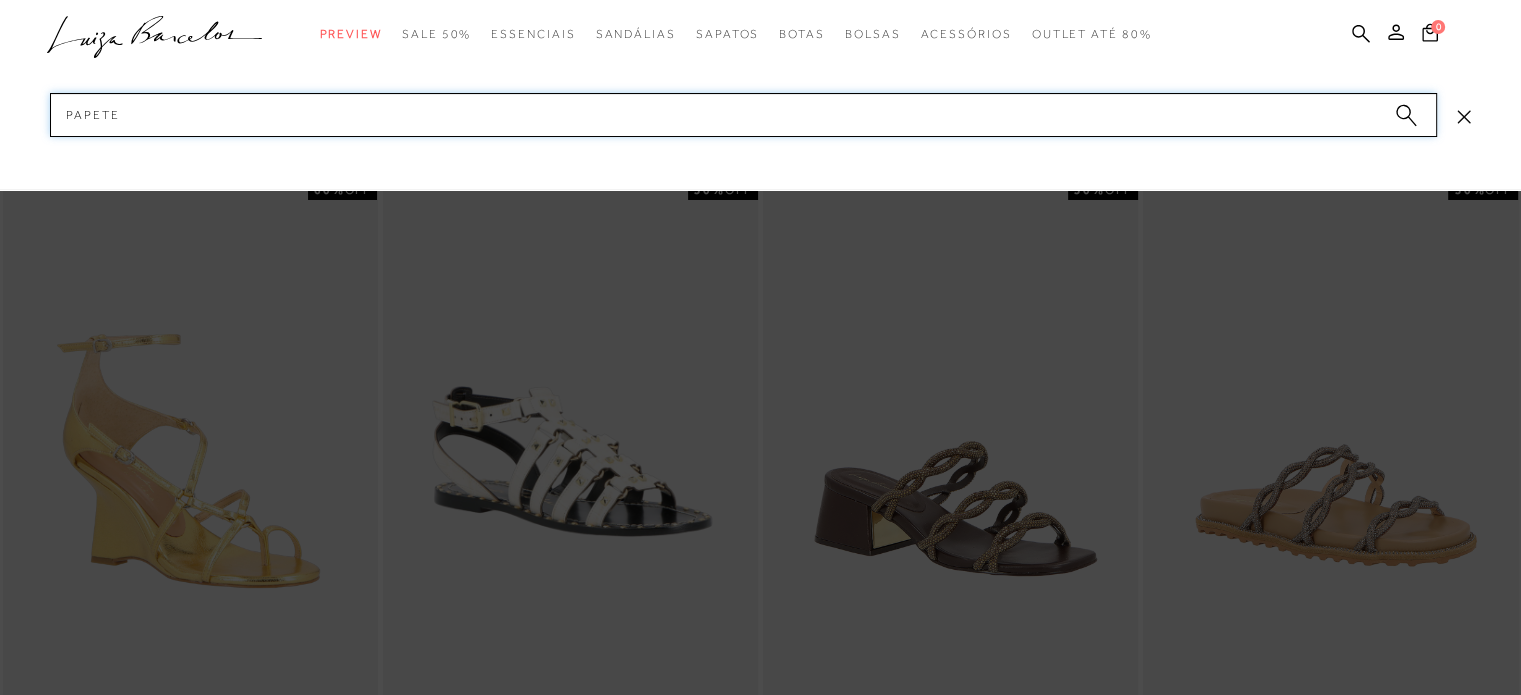 type 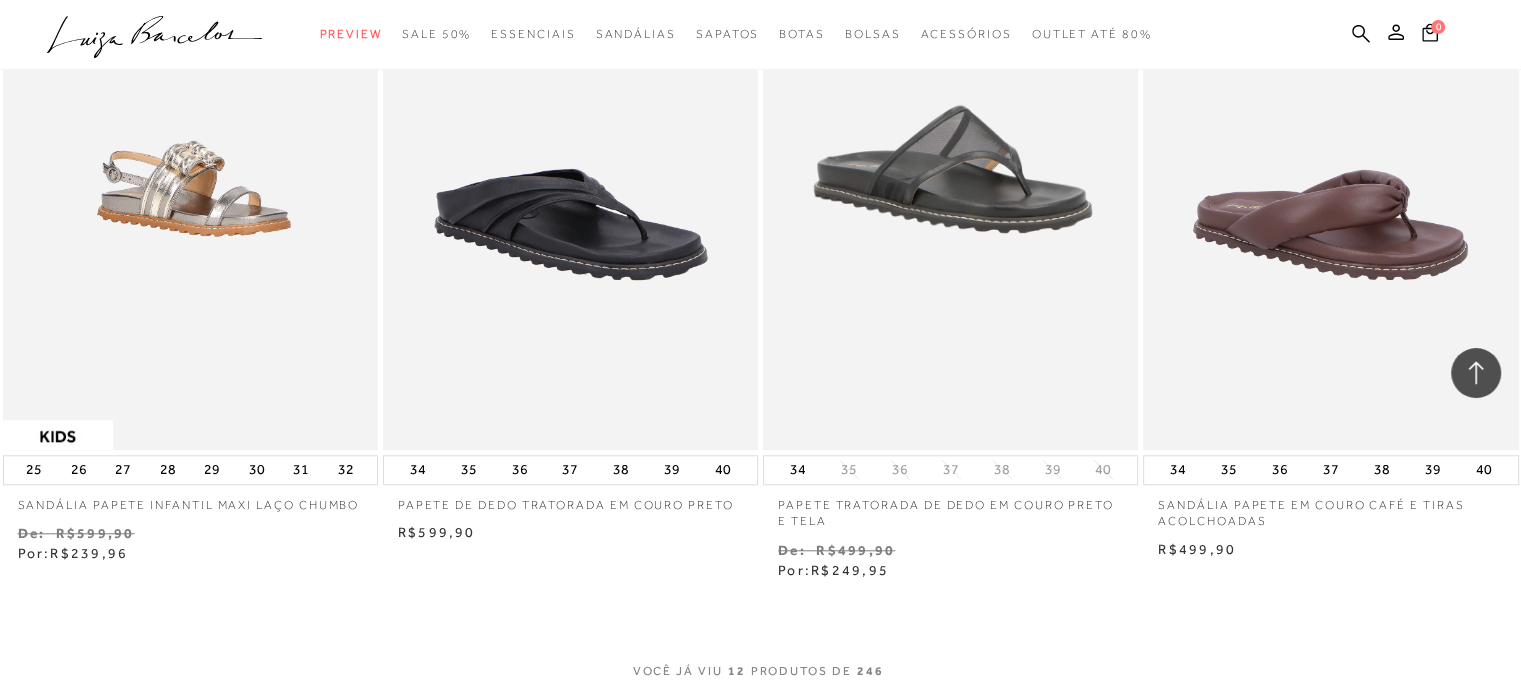 scroll, scrollTop: 1800, scrollLeft: 0, axis: vertical 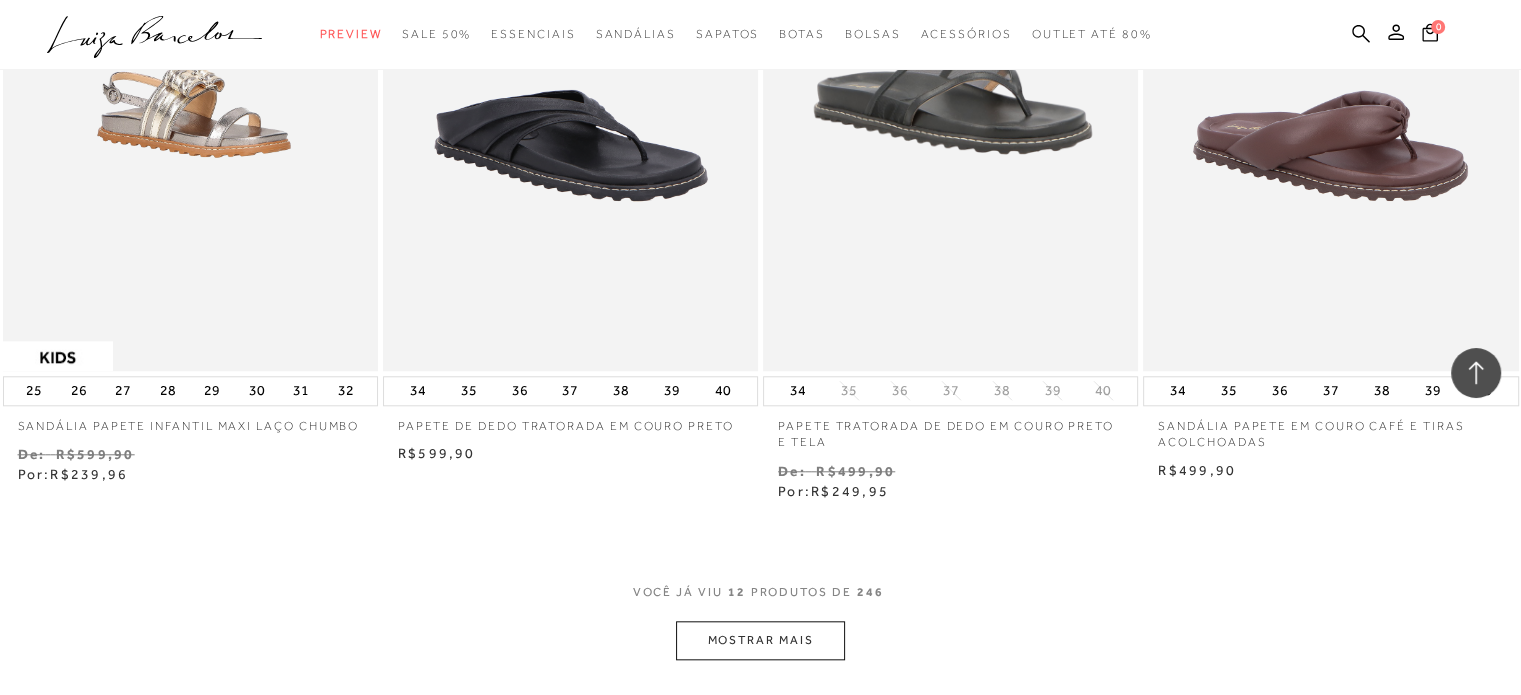 click on "MOSTRAR MAIS" at bounding box center [760, 640] 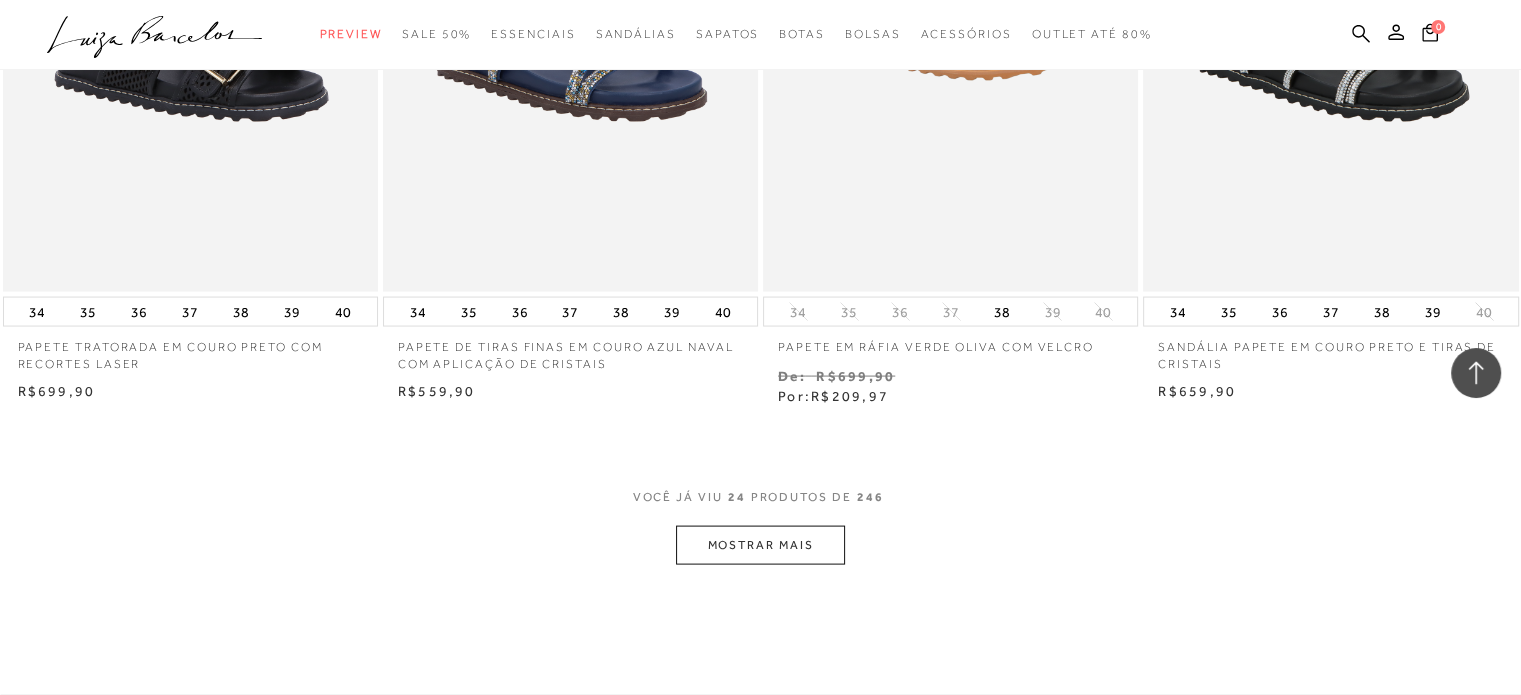 scroll, scrollTop: 4000, scrollLeft: 0, axis: vertical 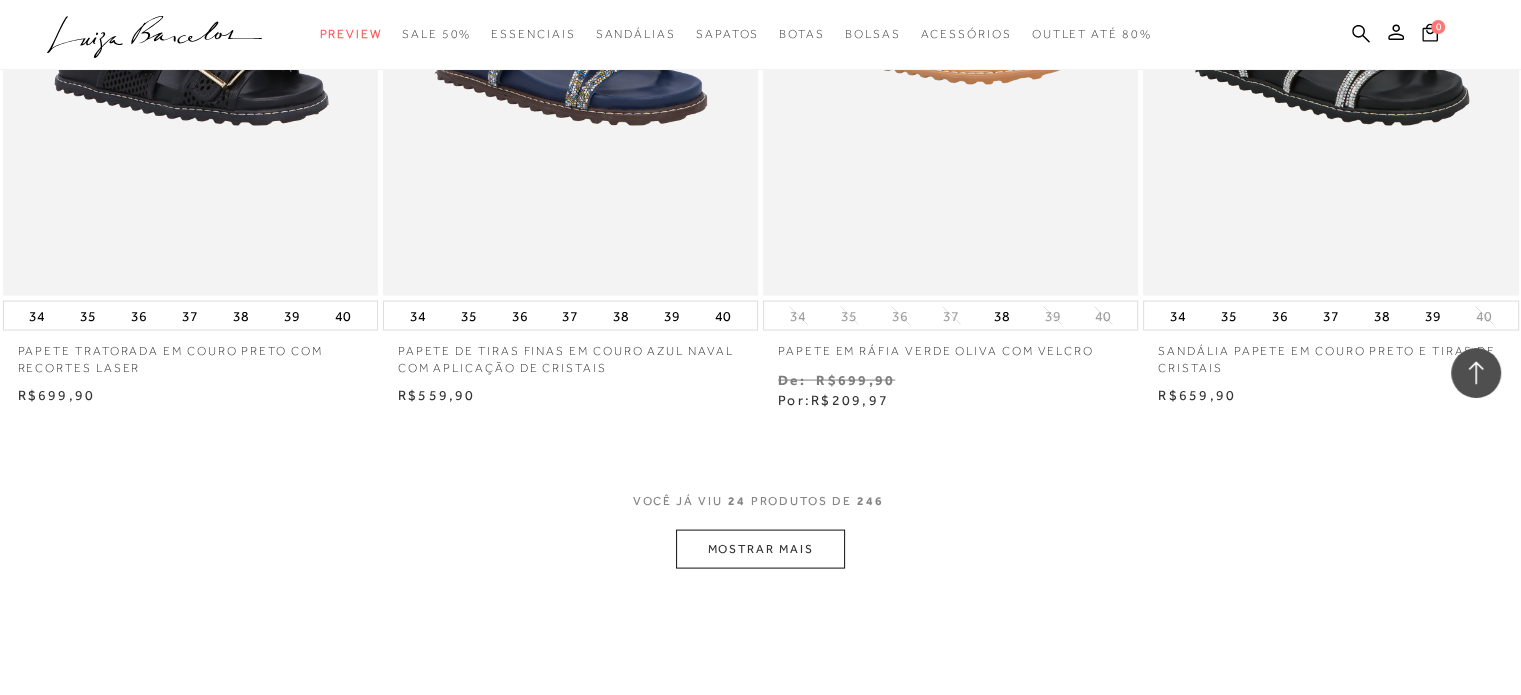 click on "MOSTRAR MAIS" at bounding box center (760, 549) 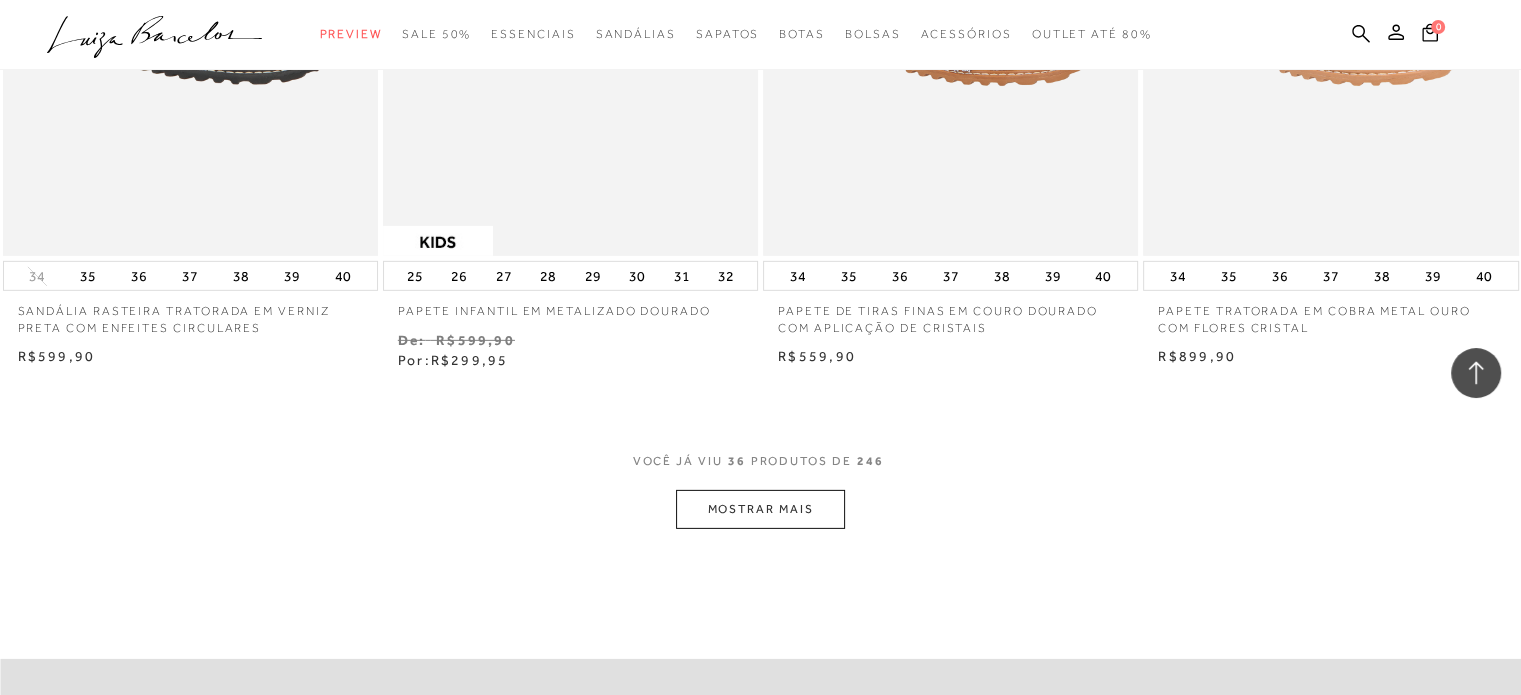 scroll, scrollTop: 6200, scrollLeft: 0, axis: vertical 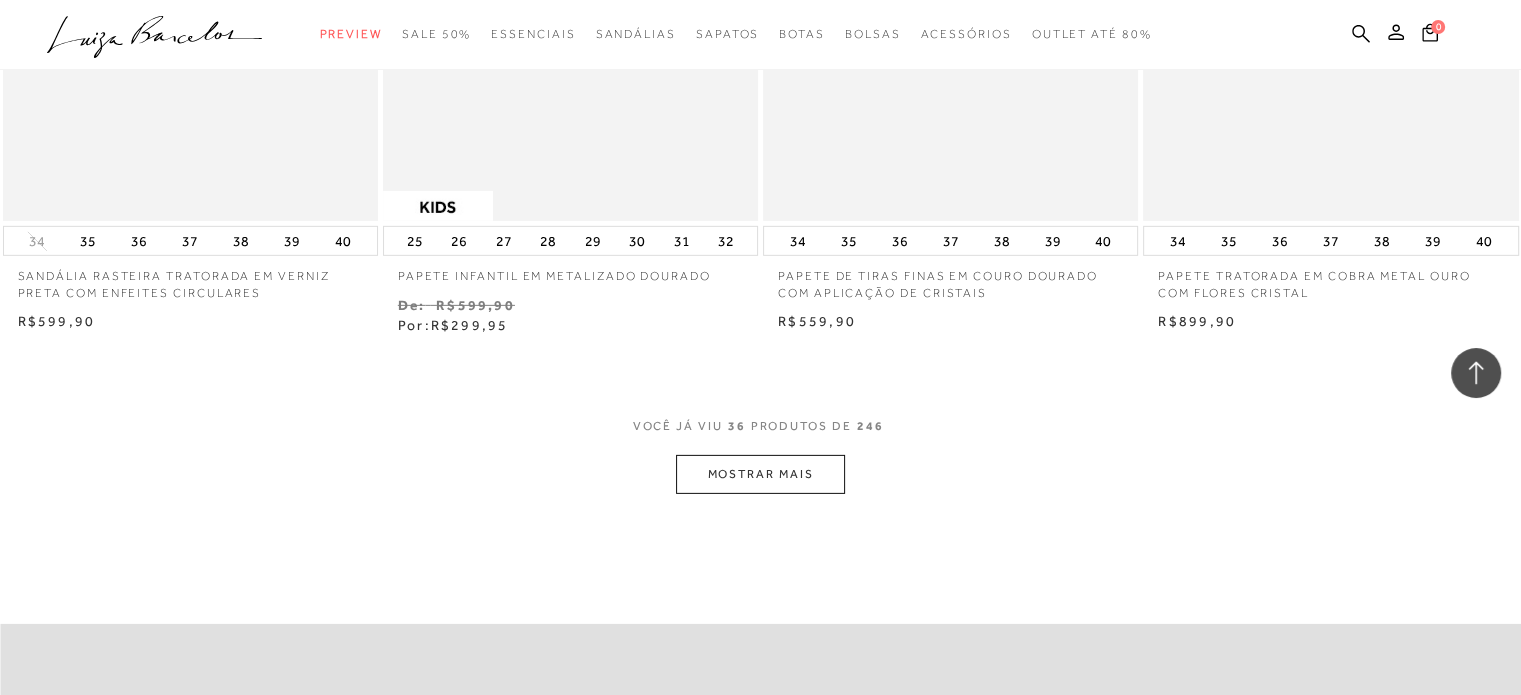 click on "MOSTRAR MAIS" at bounding box center (760, 474) 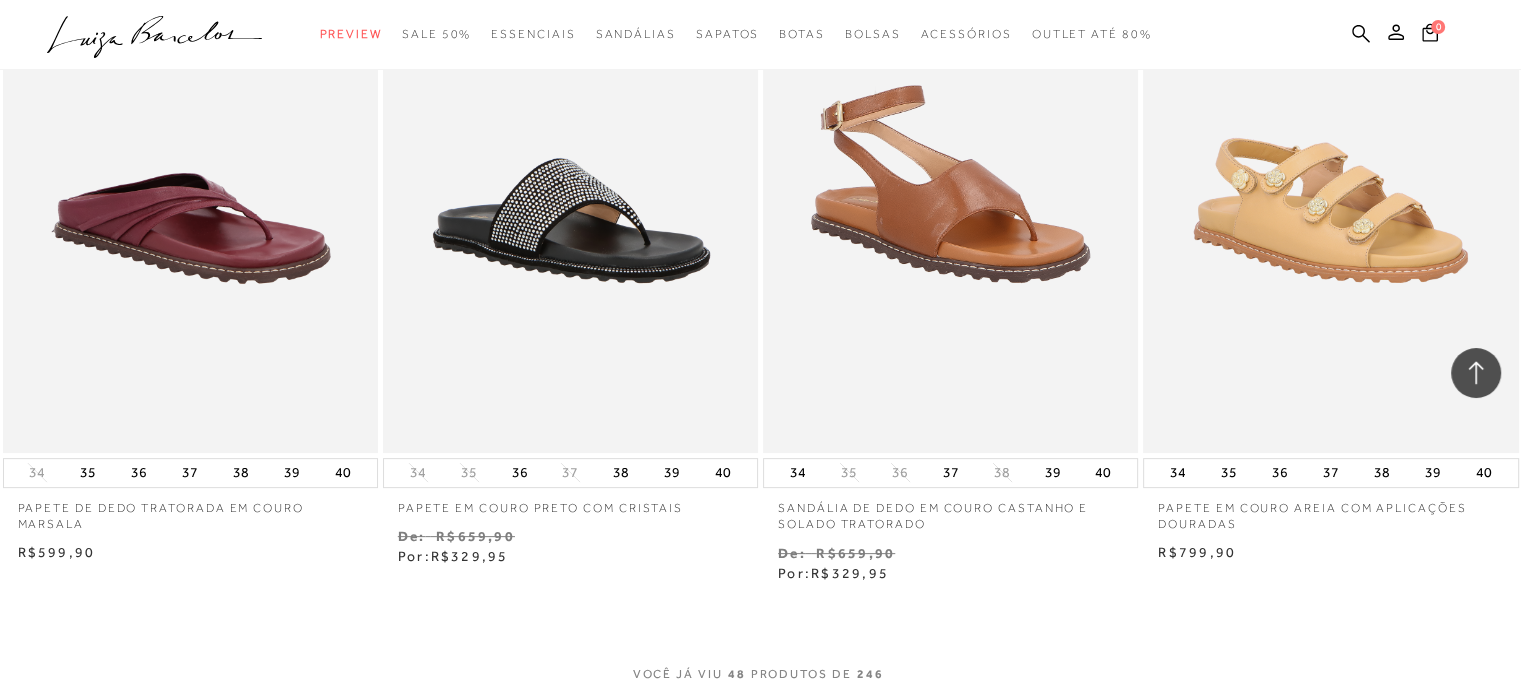 scroll, scrollTop: 8100, scrollLeft: 0, axis: vertical 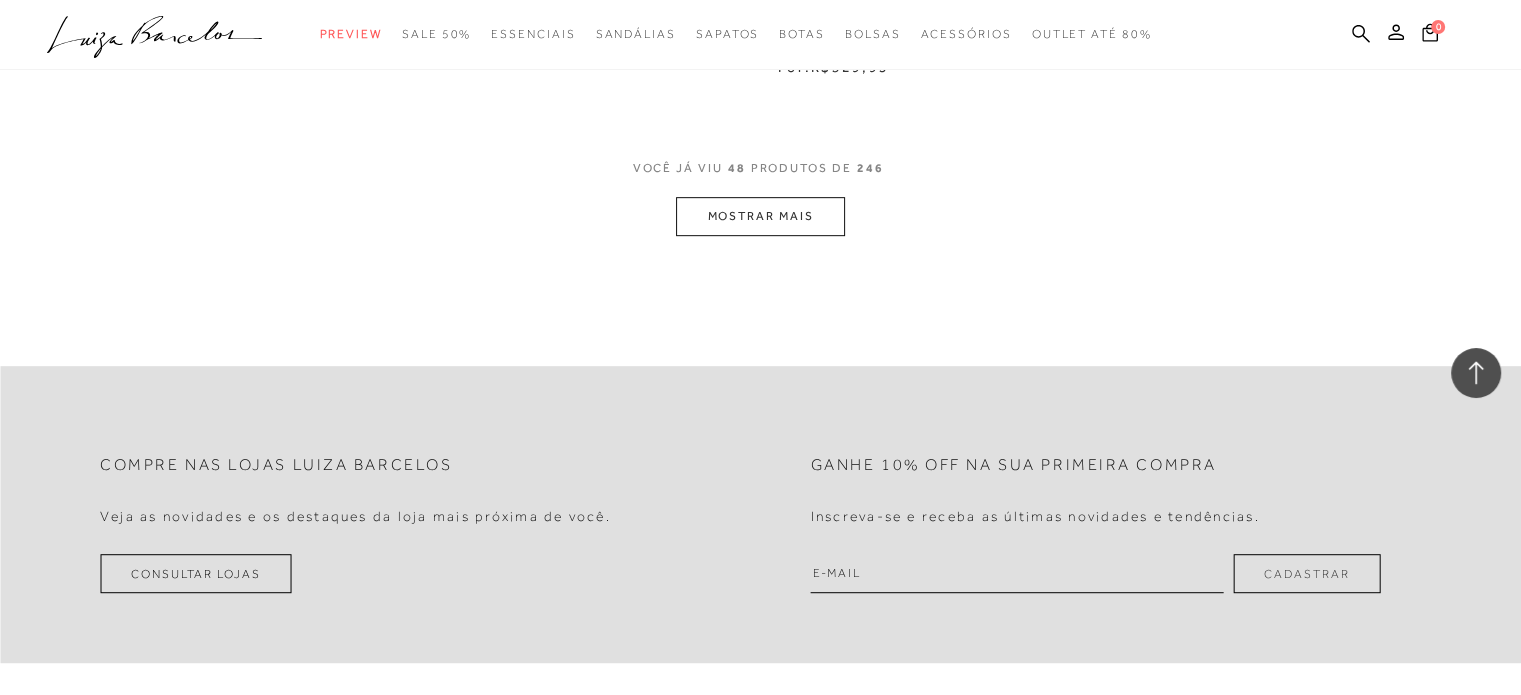 click on "MOSTRAR MAIS" at bounding box center [760, 216] 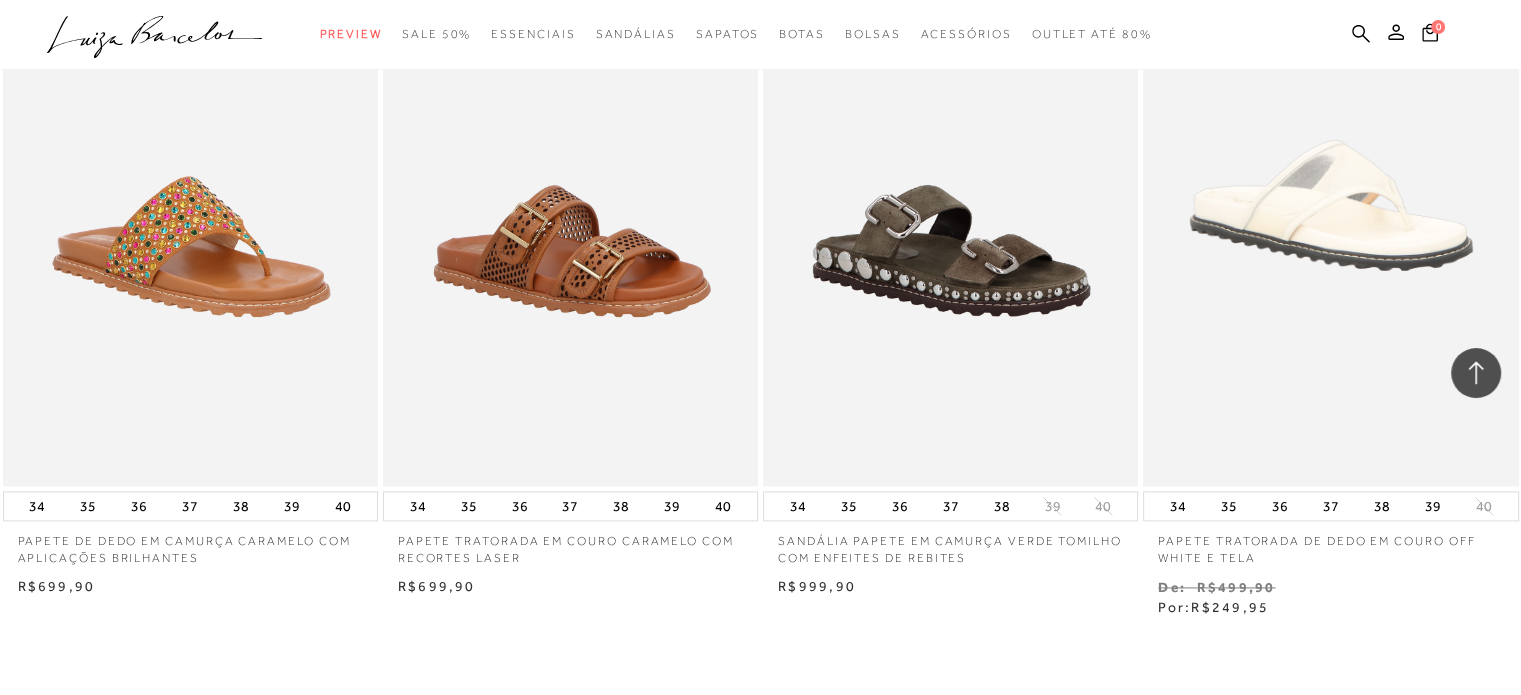 scroll, scrollTop: 10700, scrollLeft: 0, axis: vertical 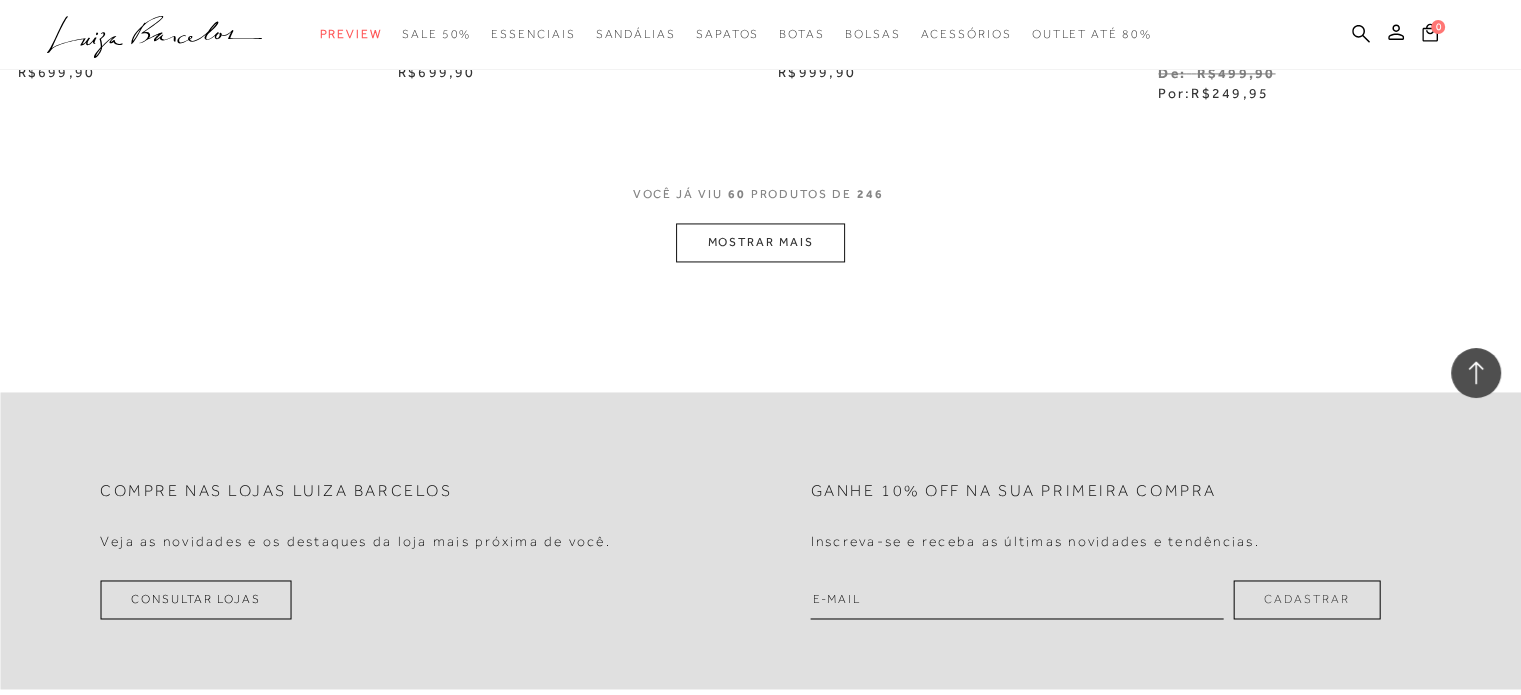 click on "MOSTRAR MAIS" at bounding box center (760, 242) 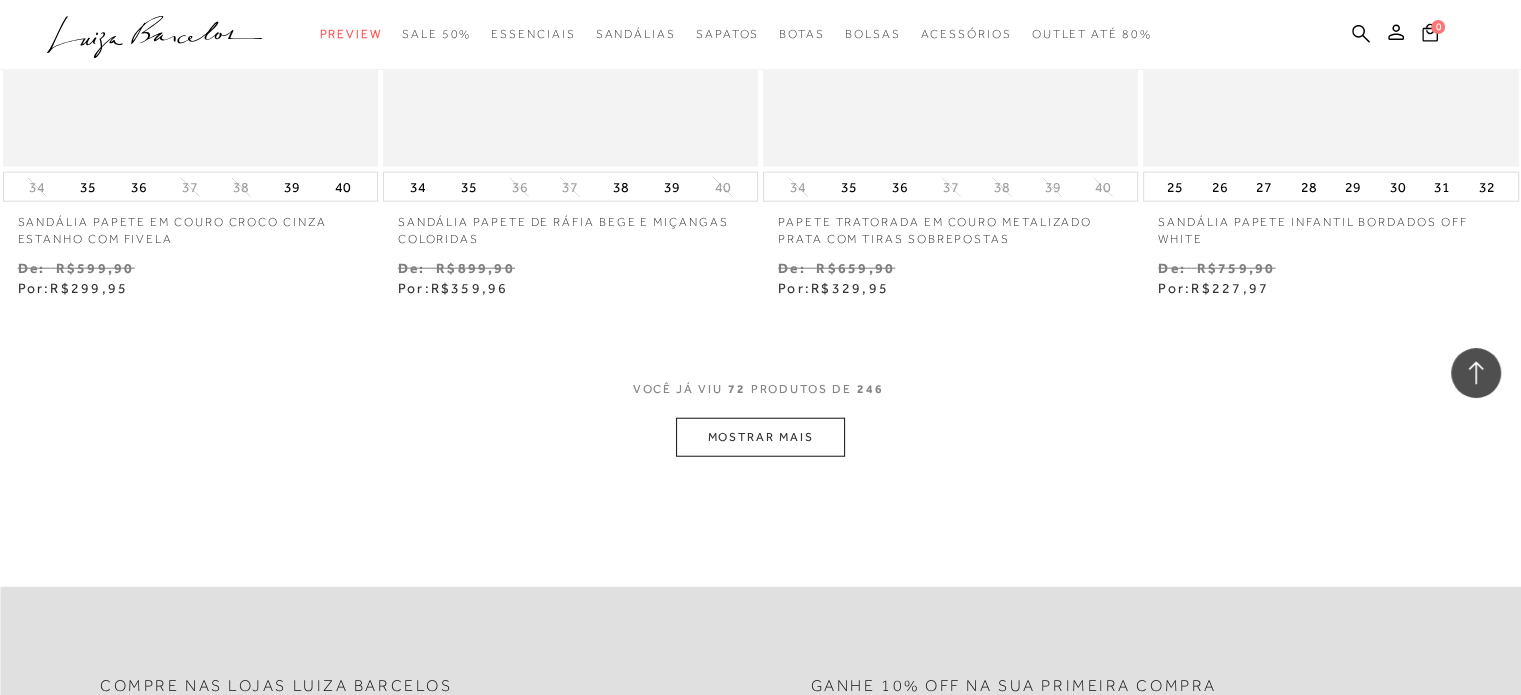 scroll, scrollTop: 12676, scrollLeft: 0, axis: vertical 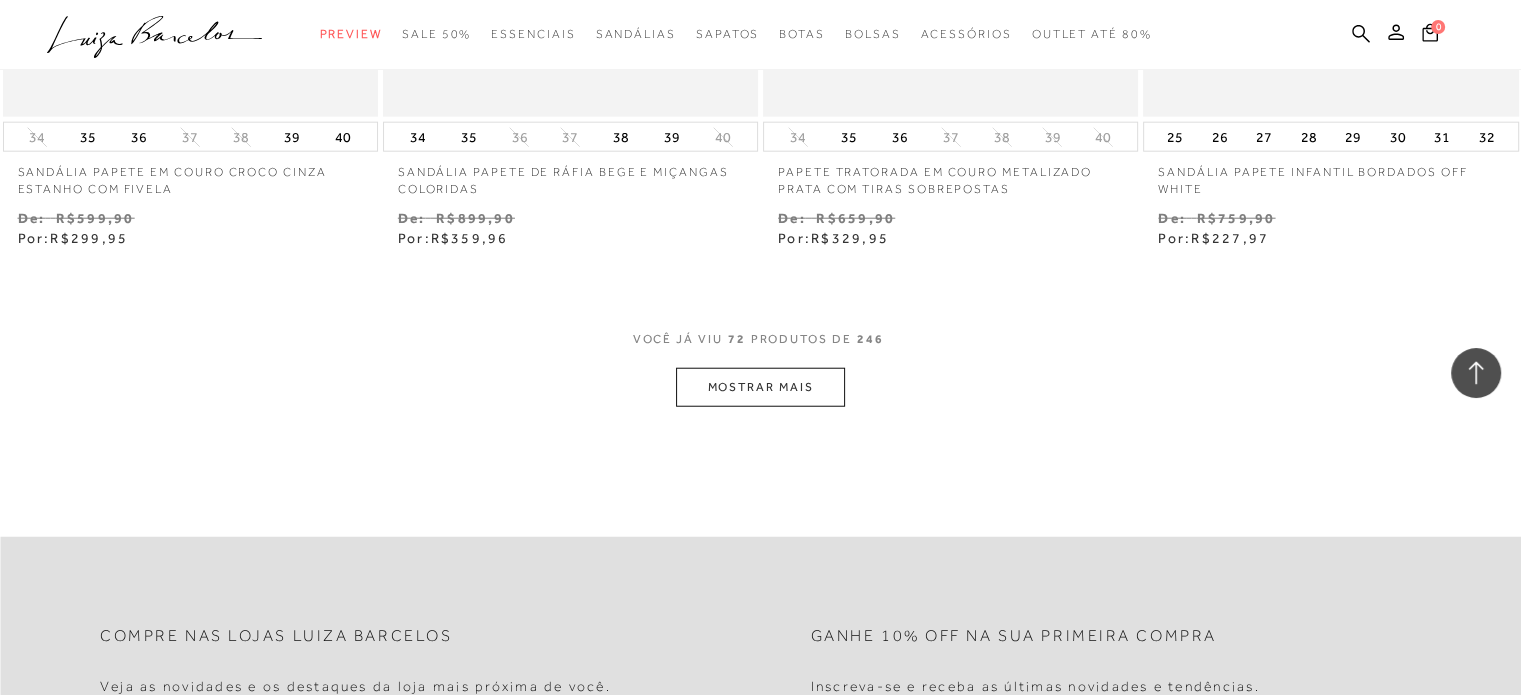 click on "MOSTRAR MAIS" at bounding box center [760, 387] 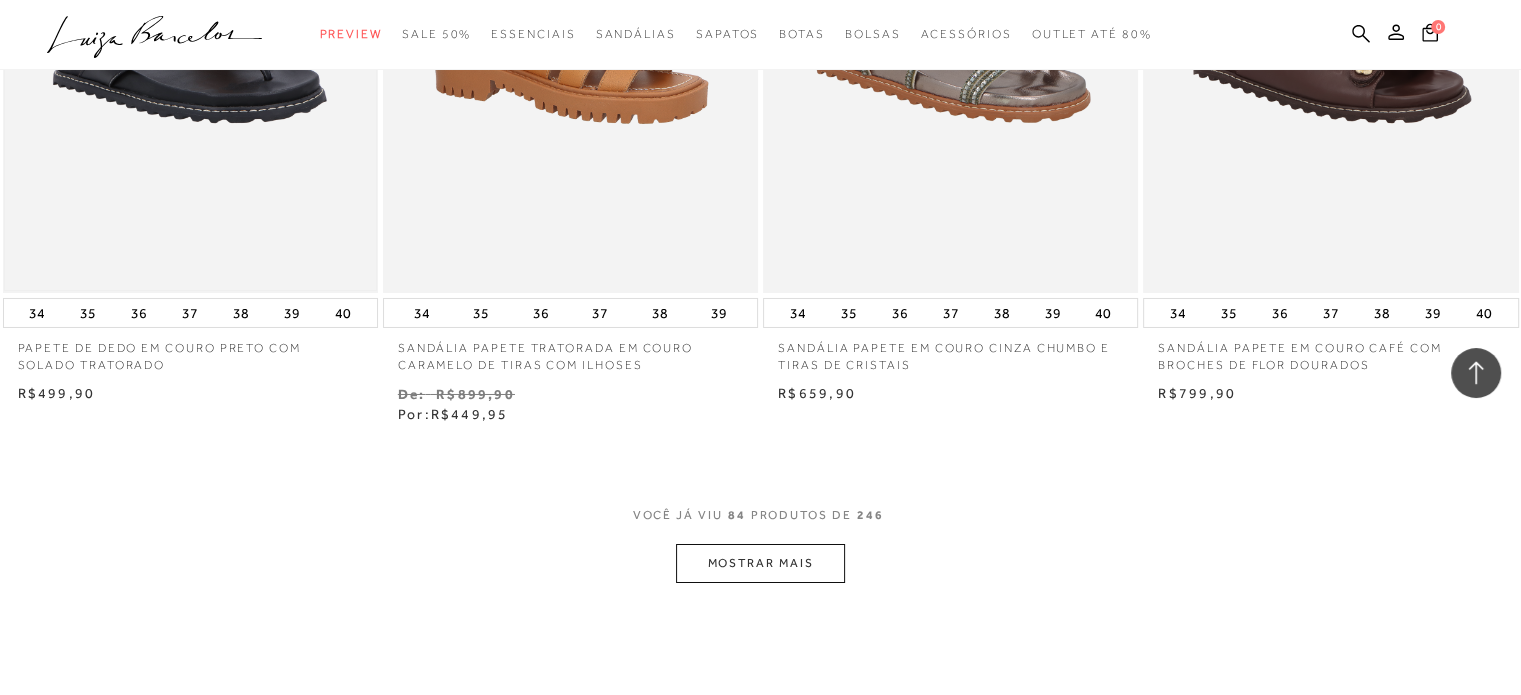 scroll, scrollTop: 14876, scrollLeft: 0, axis: vertical 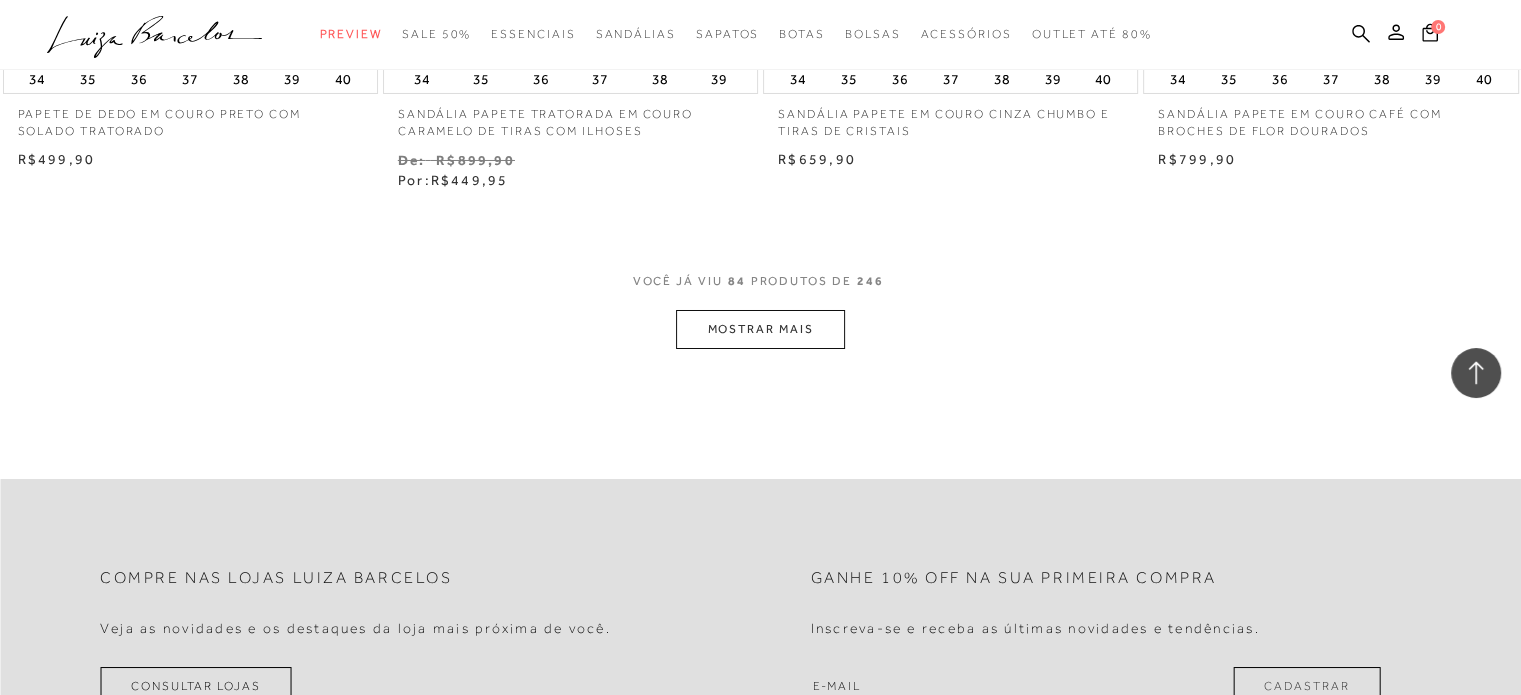 click on "MOSTRAR MAIS" at bounding box center (760, 329) 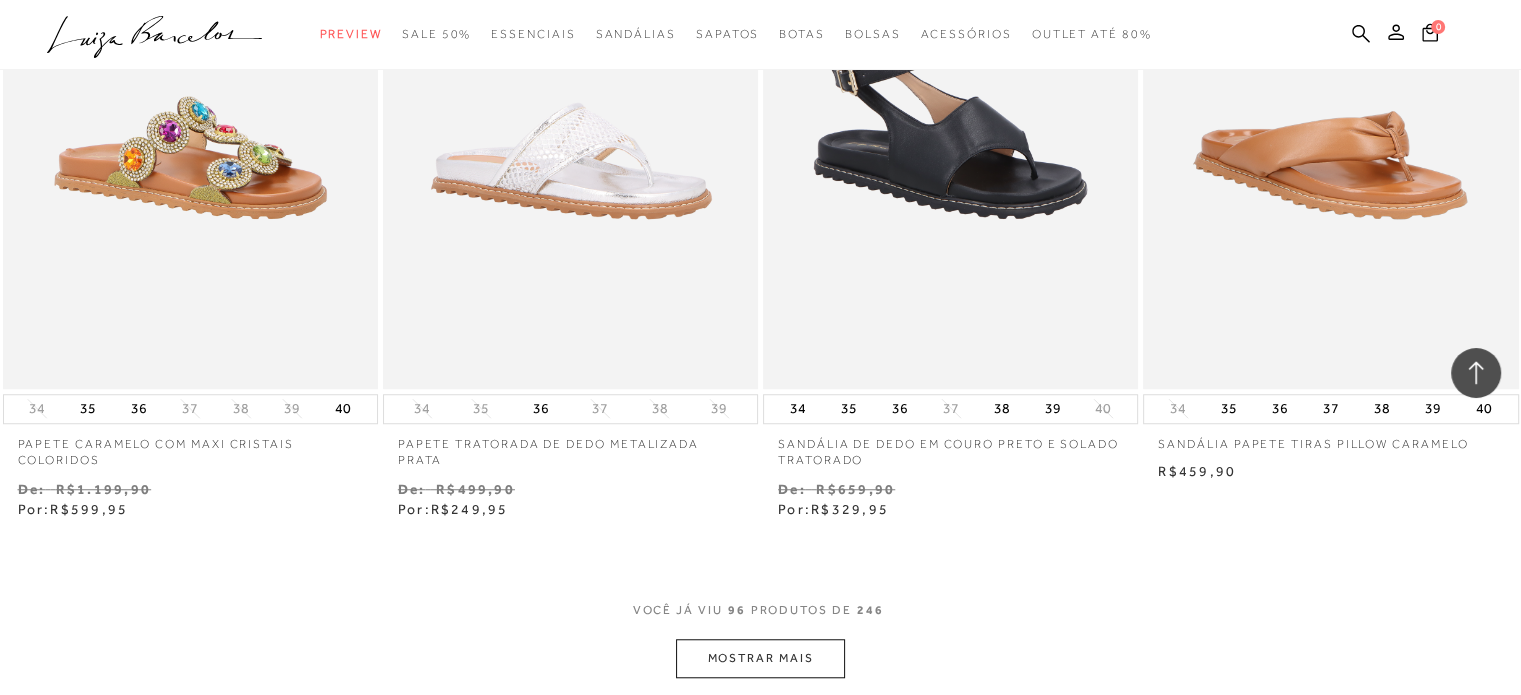 scroll, scrollTop: 16676, scrollLeft: 0, axis: vertical 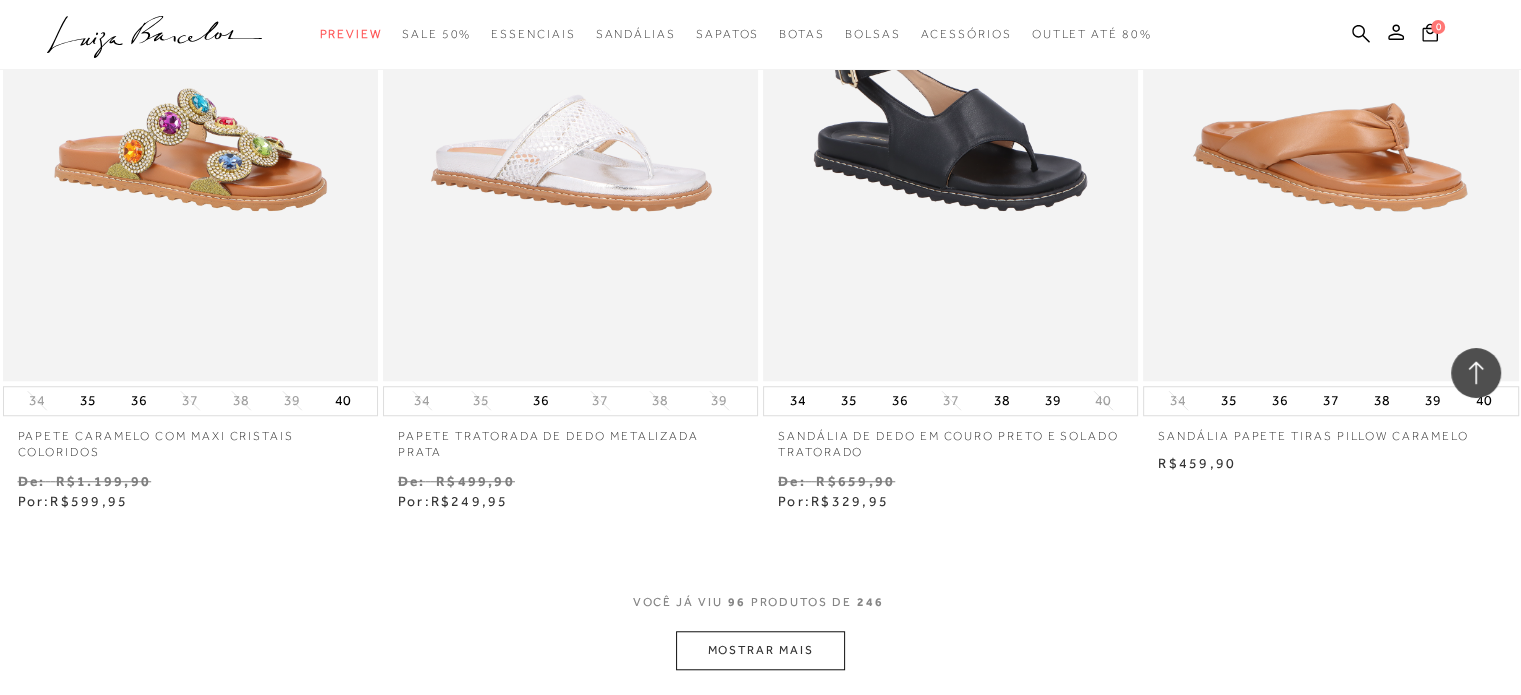 click on "MOSTRAR MAIS" at bounding box center [760, 650] 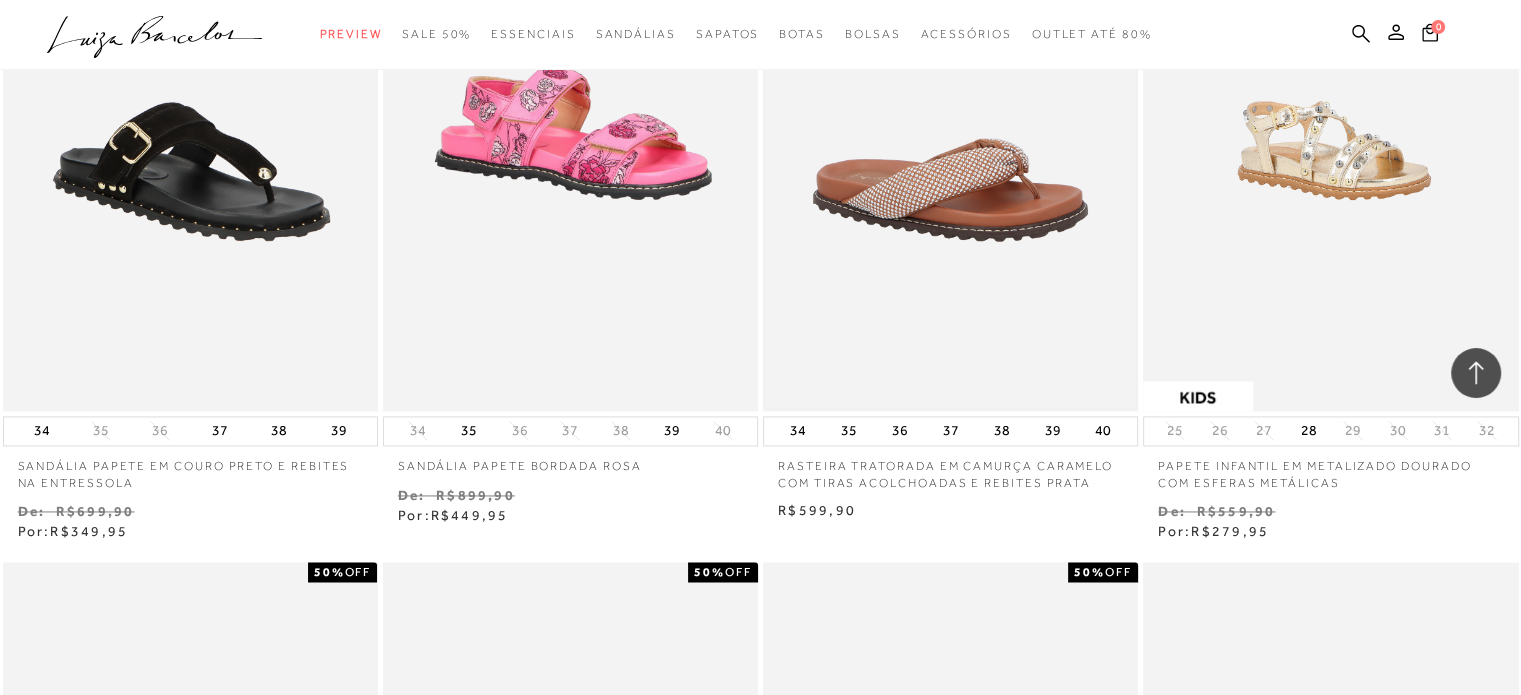 scroll, scrollTop: 18076, scrollLeft: 0, axis: vertical 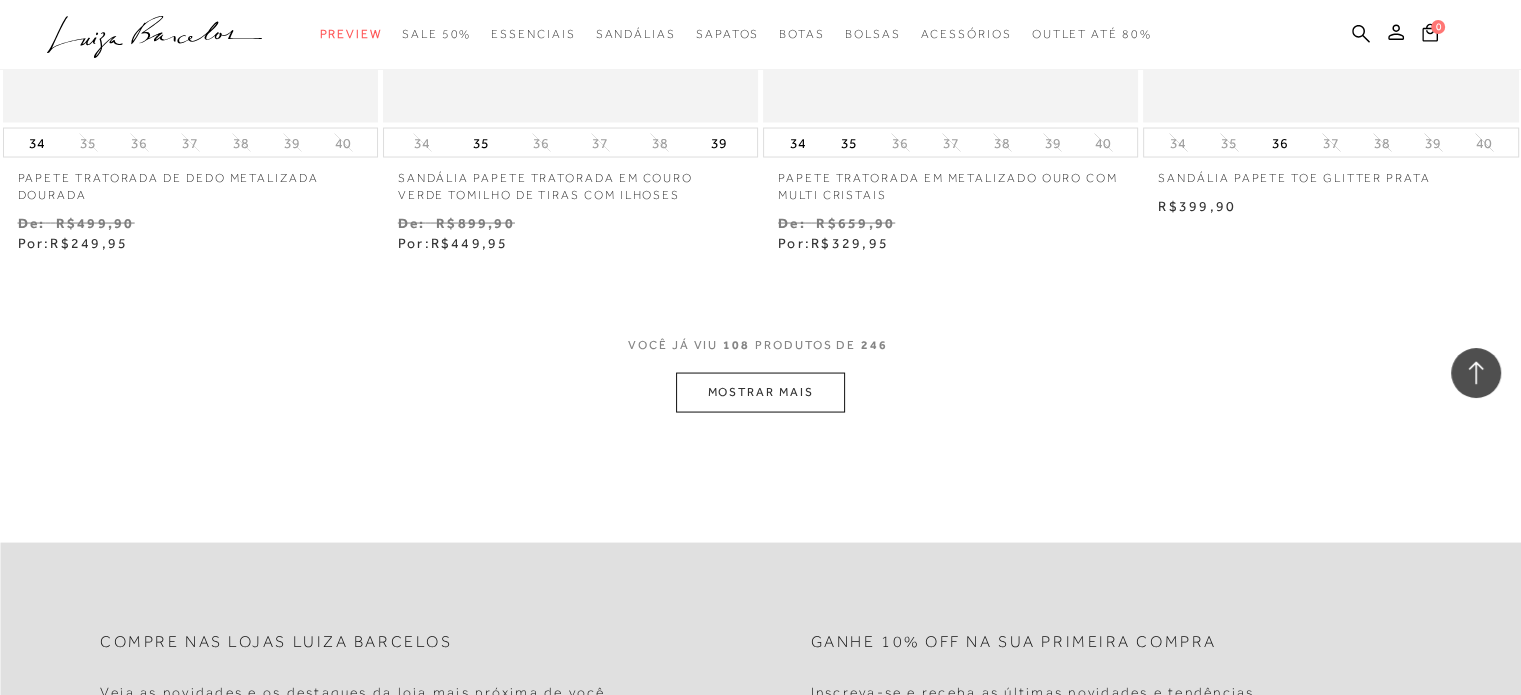 click on "MOSTRAR MAIS" at bounding box center (760, 392) 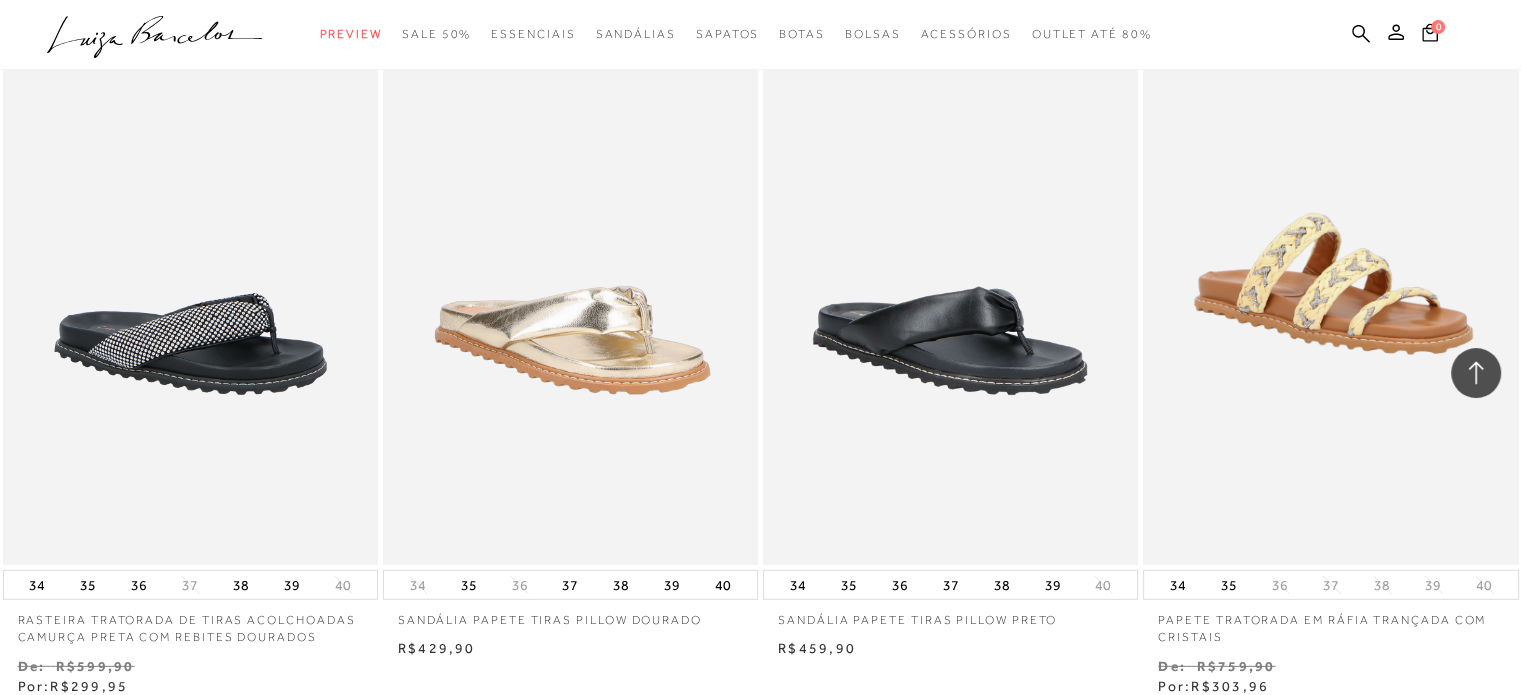 scroll, scrollTop: 21176, scrollLeft: 0, axis: vertical 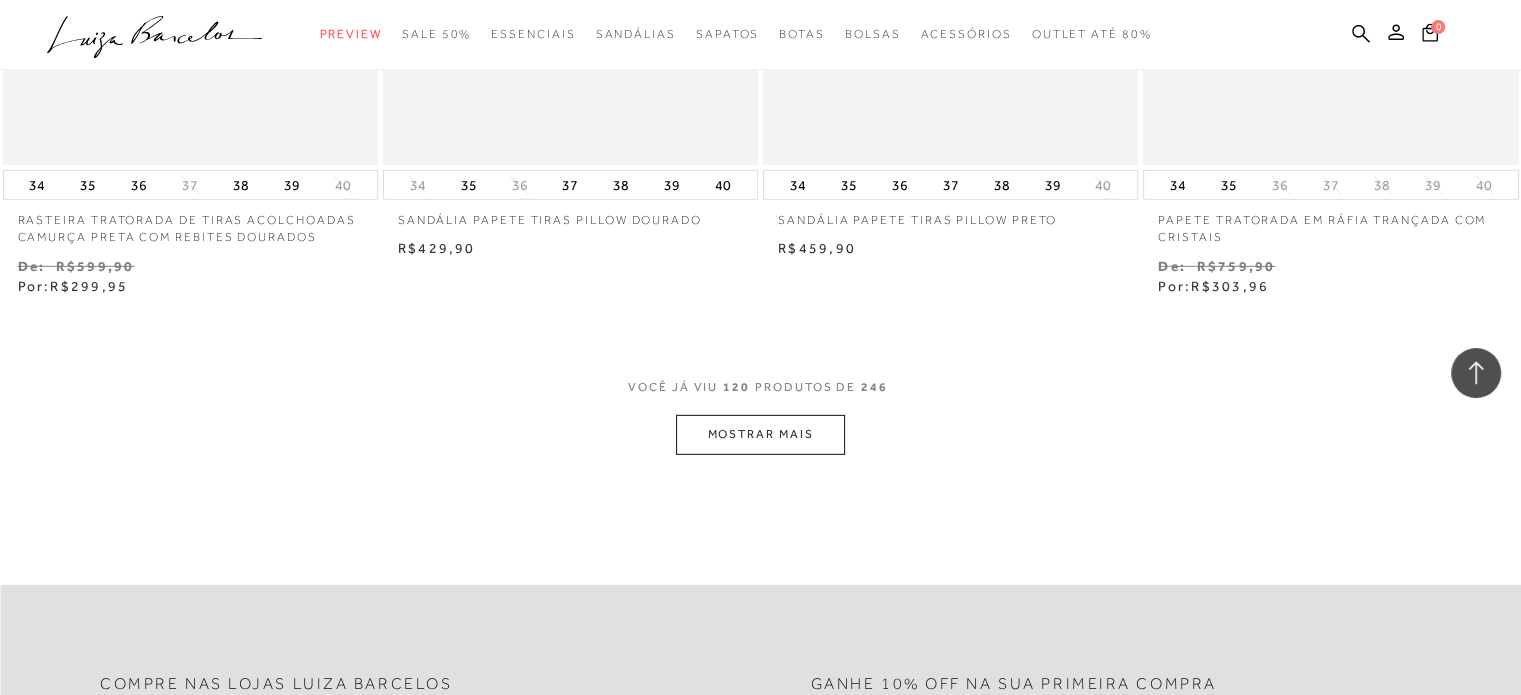 click on "MOSTRAR MAIS" at bounding box center (760, 434) 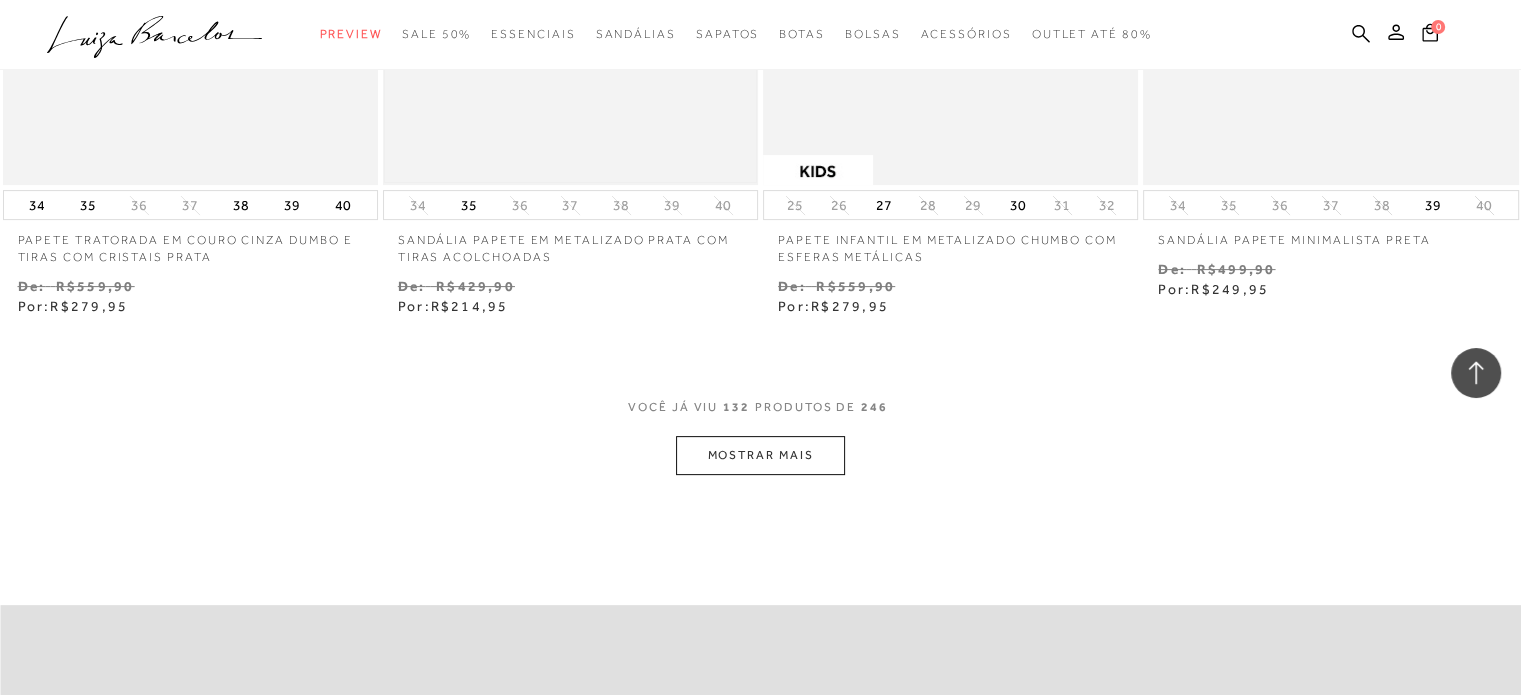 scroll, scrollTop: 23576, scrollLeft: 0, axis: vertical 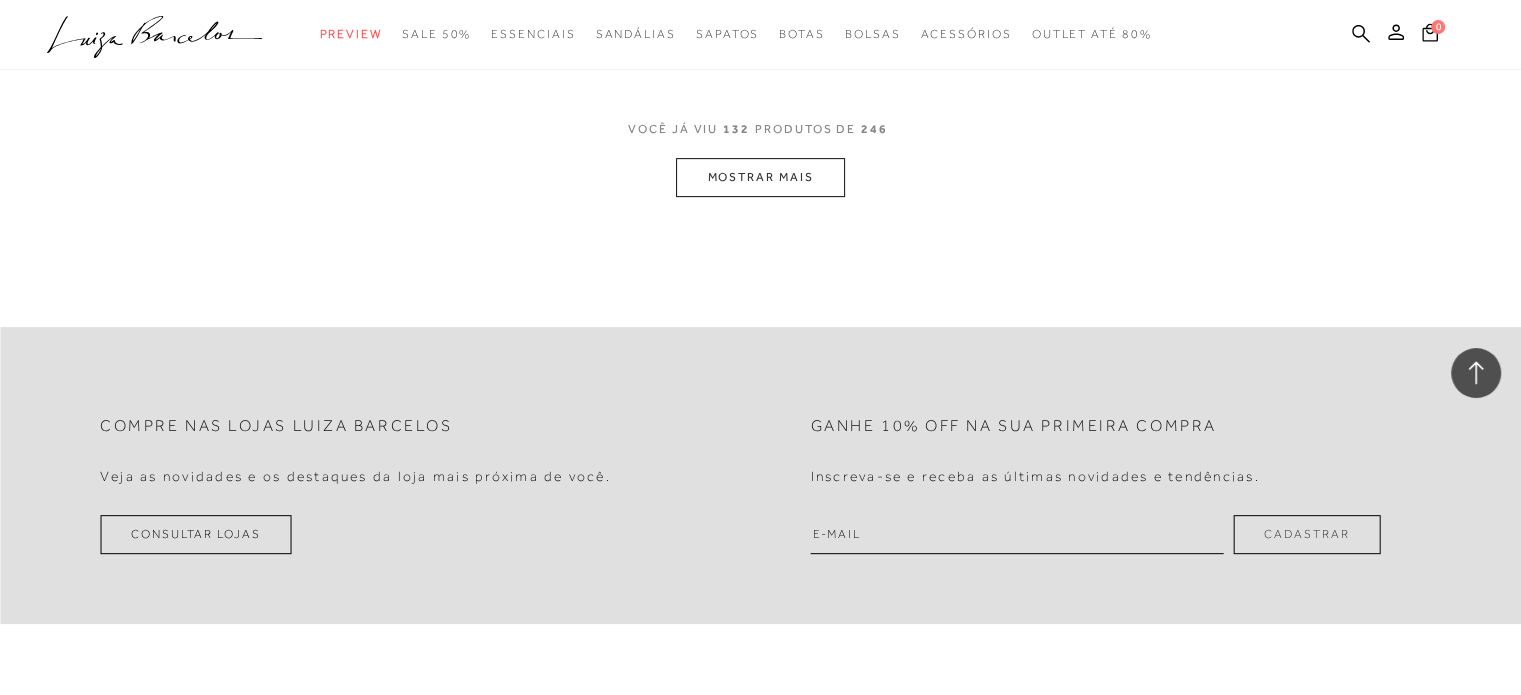 click on "VOCê JÁ VIU
132
PRODUTOS DE
246" at bounding box center [760, 139] 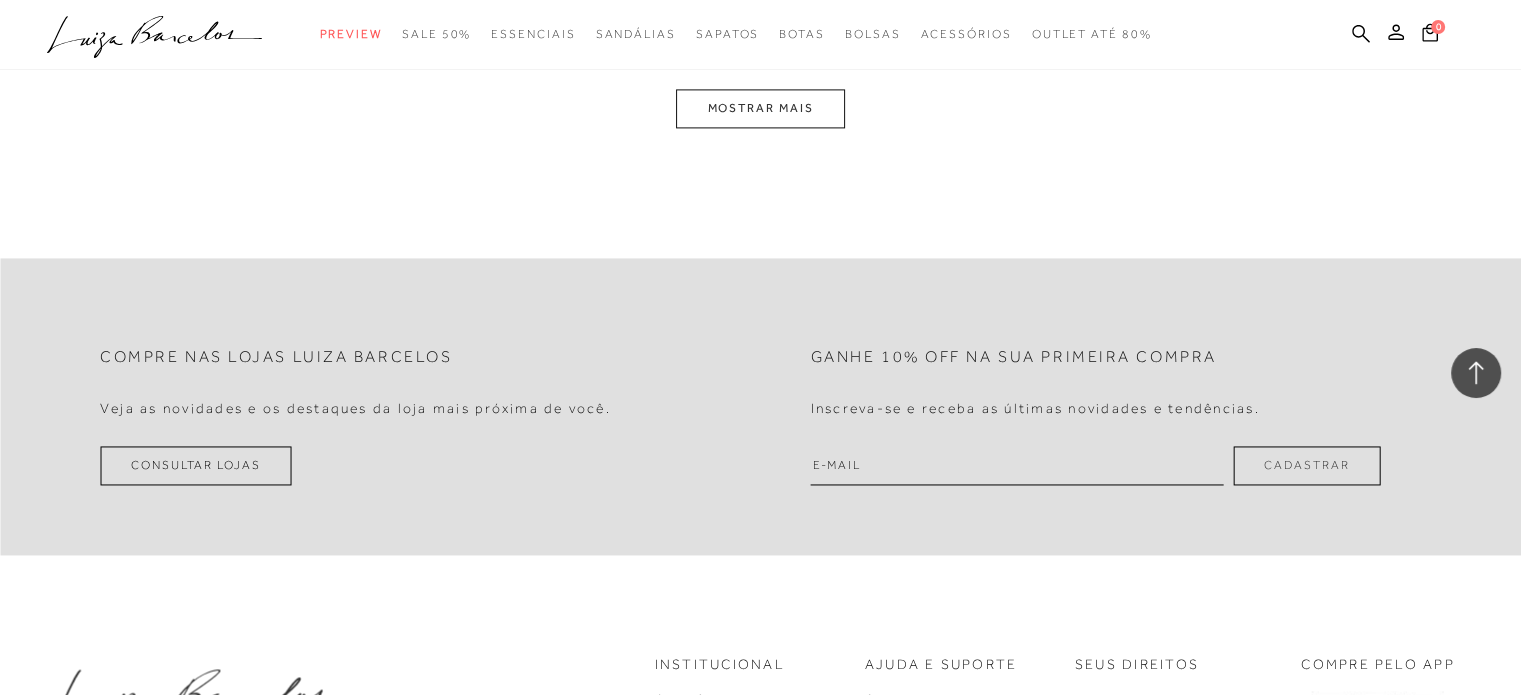 scroll, scrollTop: 25776, scrollLeft: 0, axis: vertical 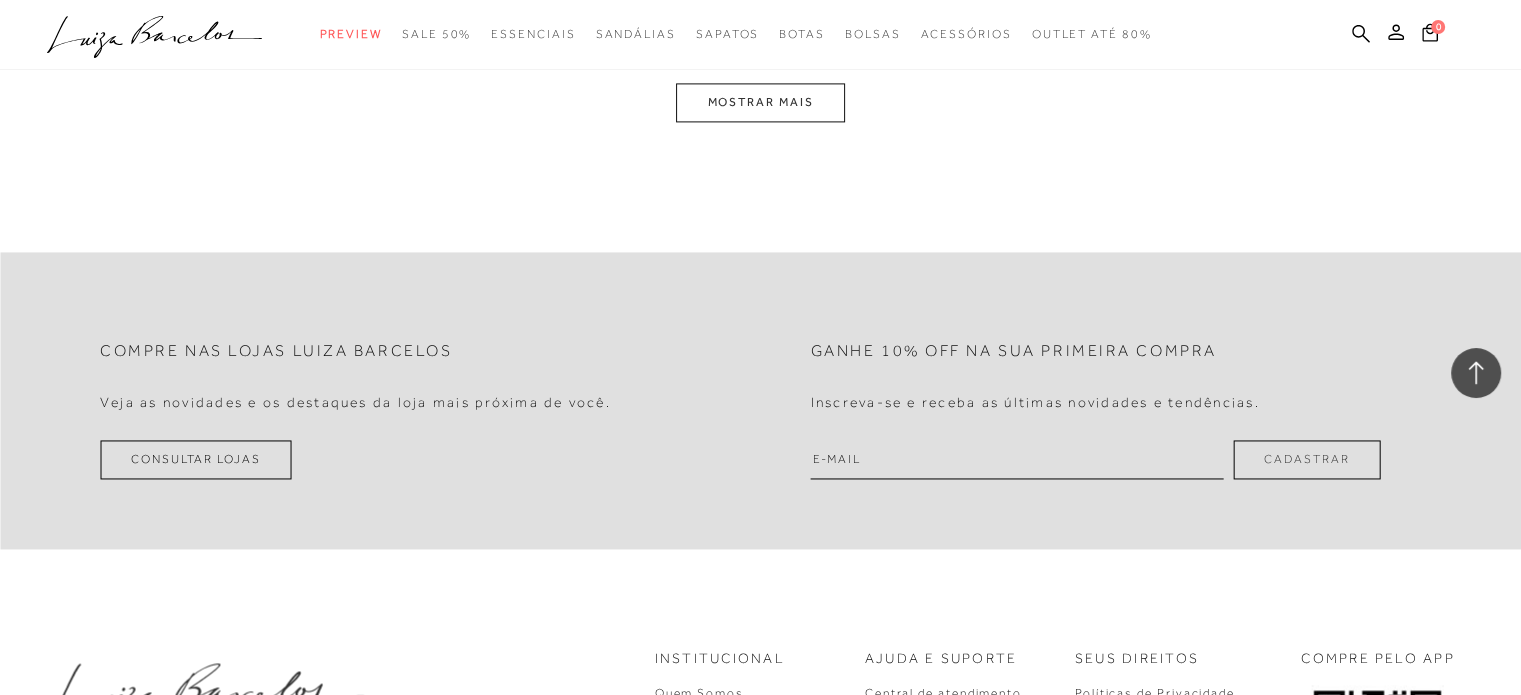 click on "MOSTRAR MAIS" at bounding box center (760, 102) 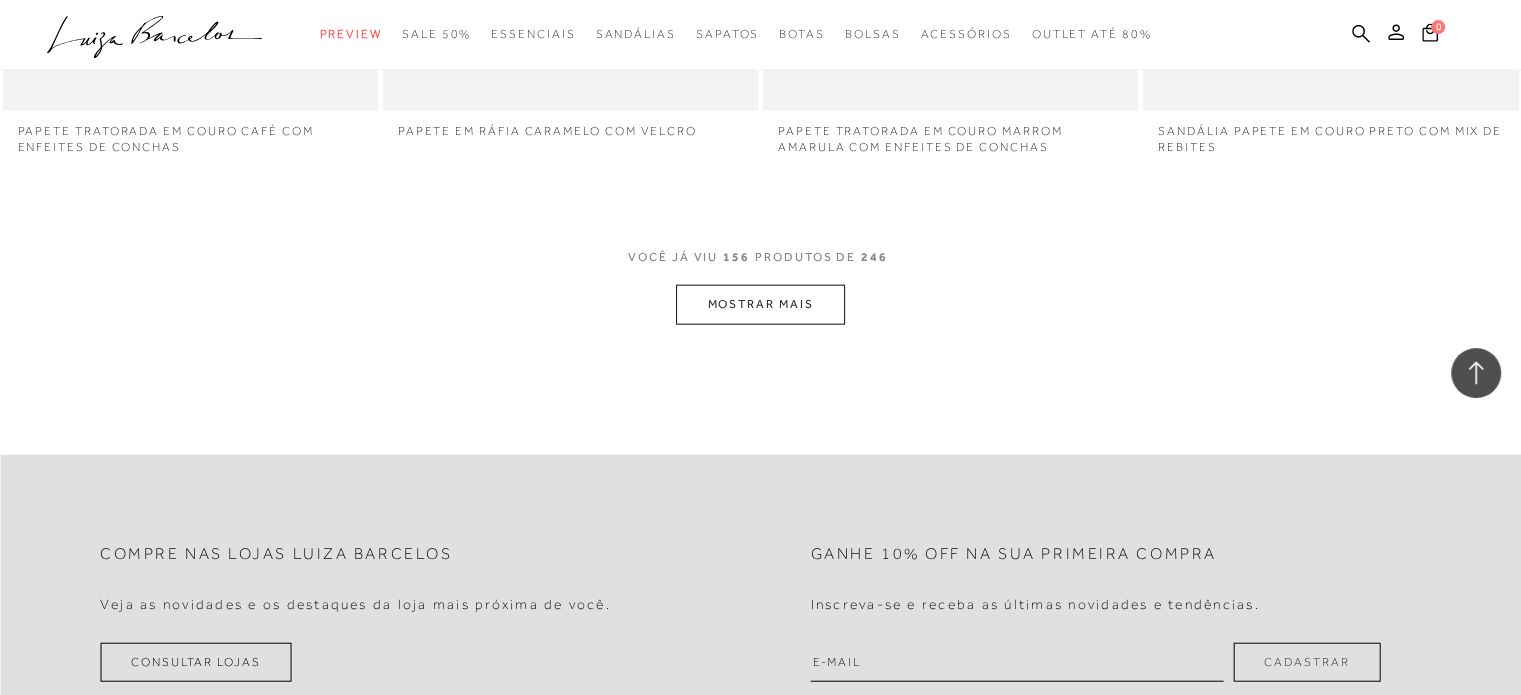 scroll, scrollTop: 27622, scrollLeft: 0, axis: vertical 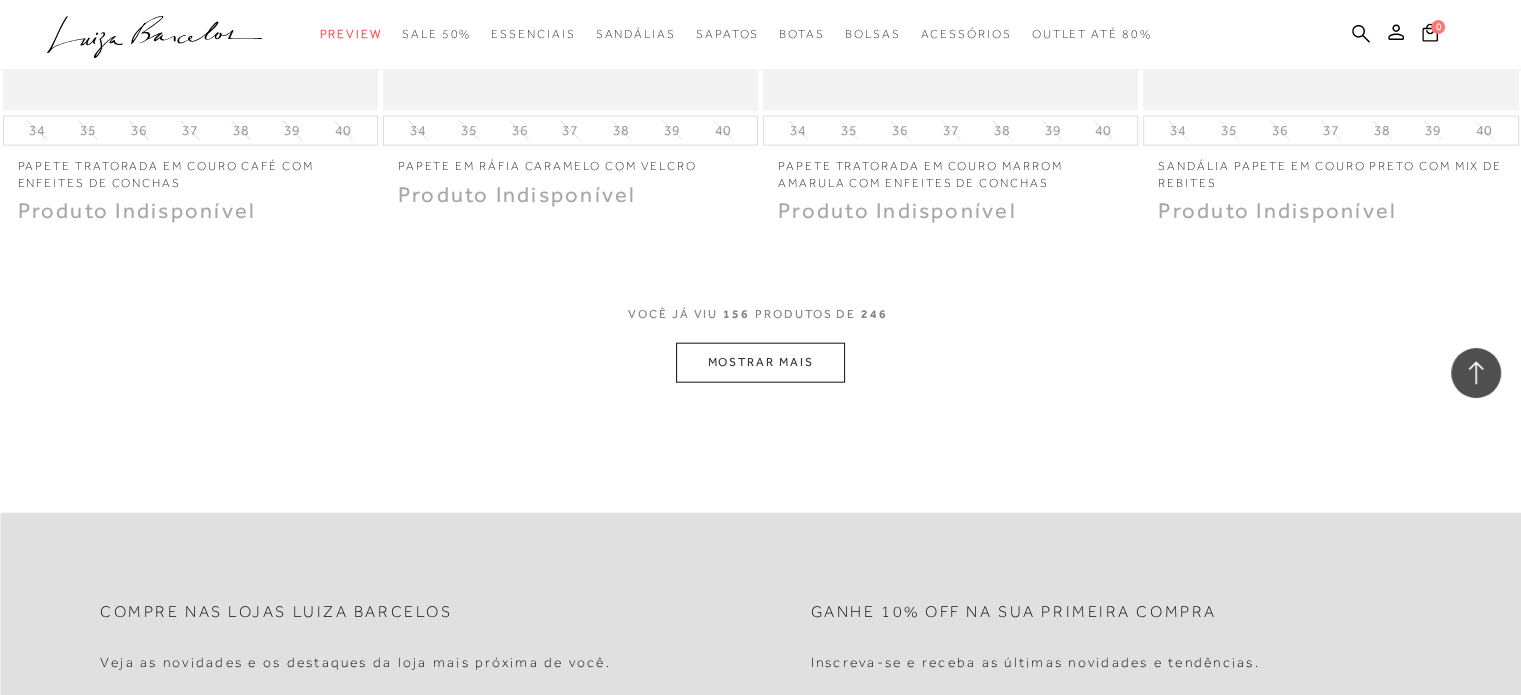 click on "Resultados da pesquisa
Mostrar Resultados para "papete"
Resultados: 145 - 156 (de 246)
Opções de exibição
246
resultados encontrados para "papete"
Estoque Padrão Estoque 0" at bounding box center (760, -13579) 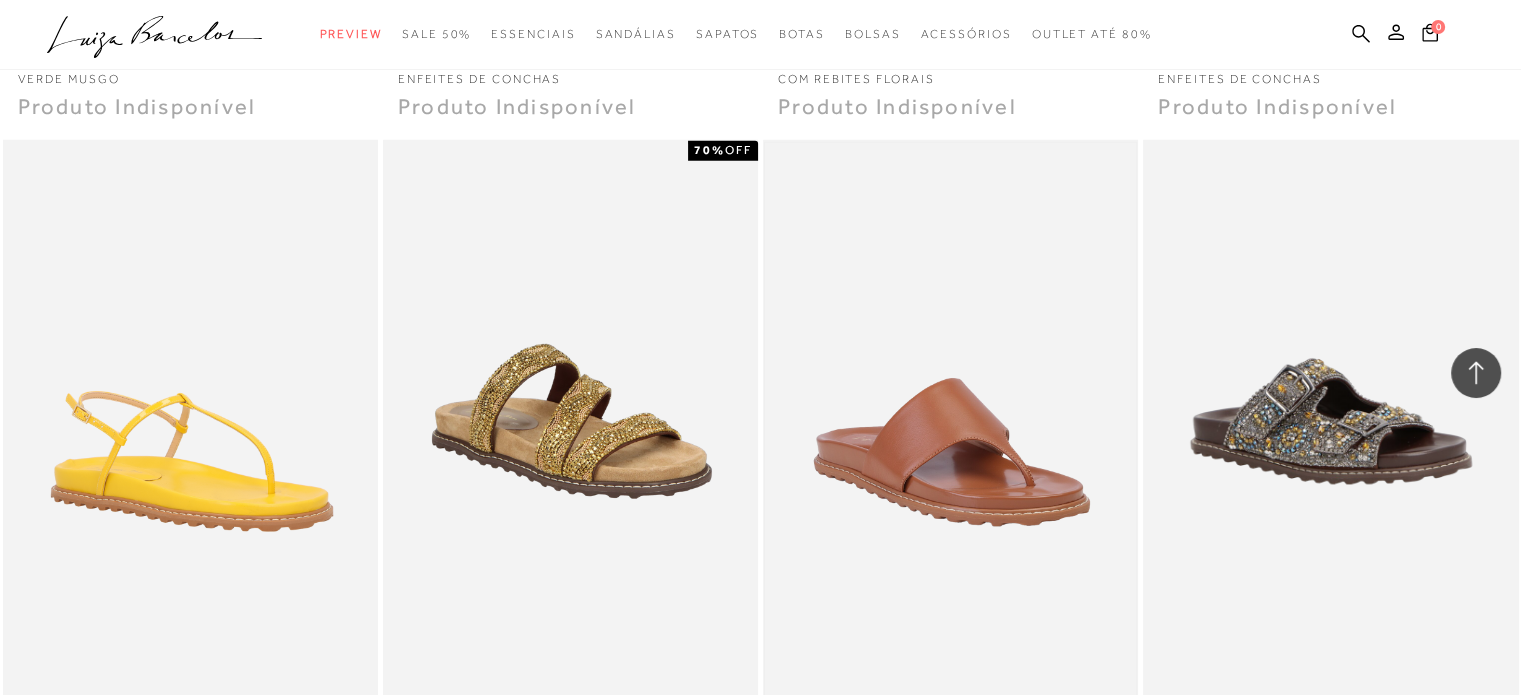scroll, scrollTop: 28822, scrollLeft: 0, axis: vertical 